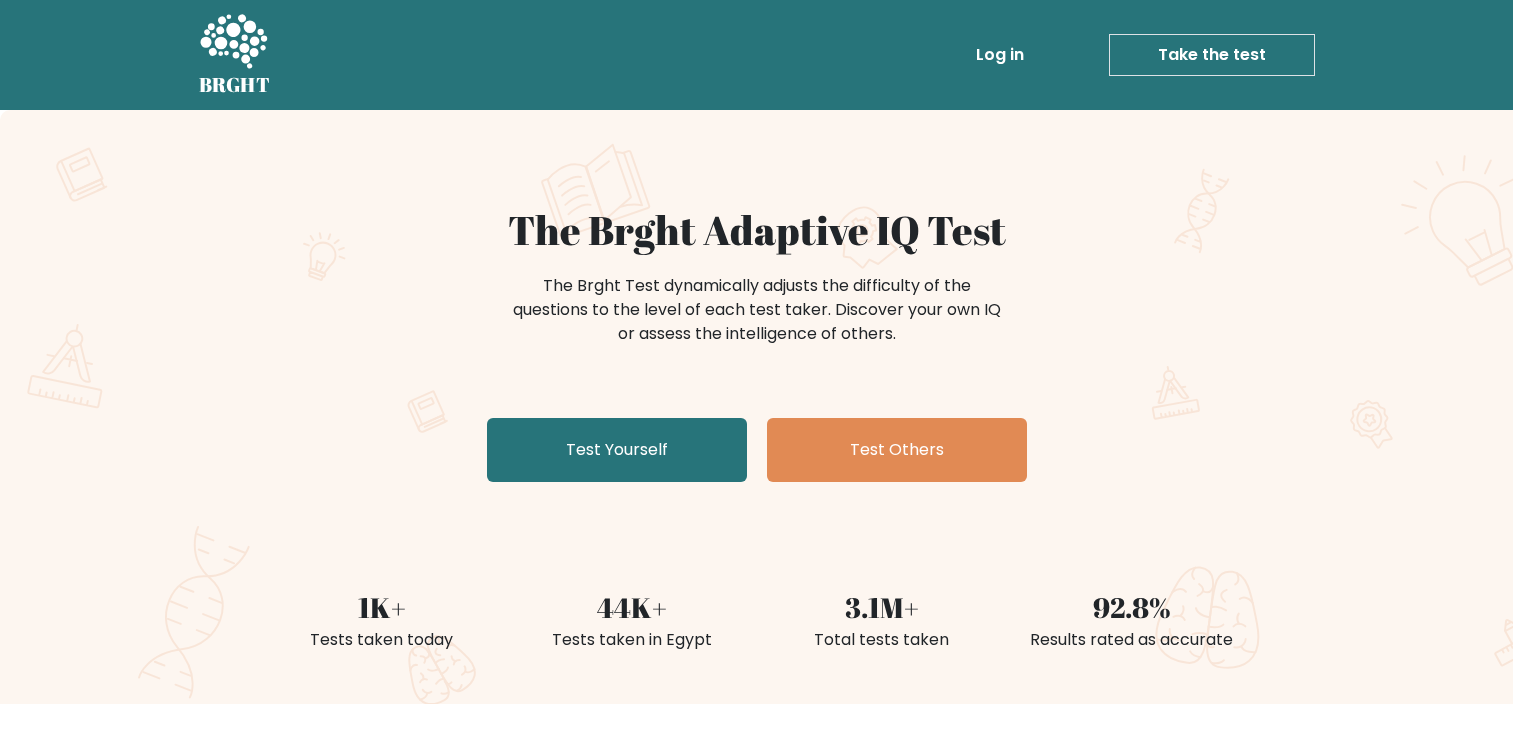 scroll, scrollTop: 0, scrollLeft: 0, axis: both 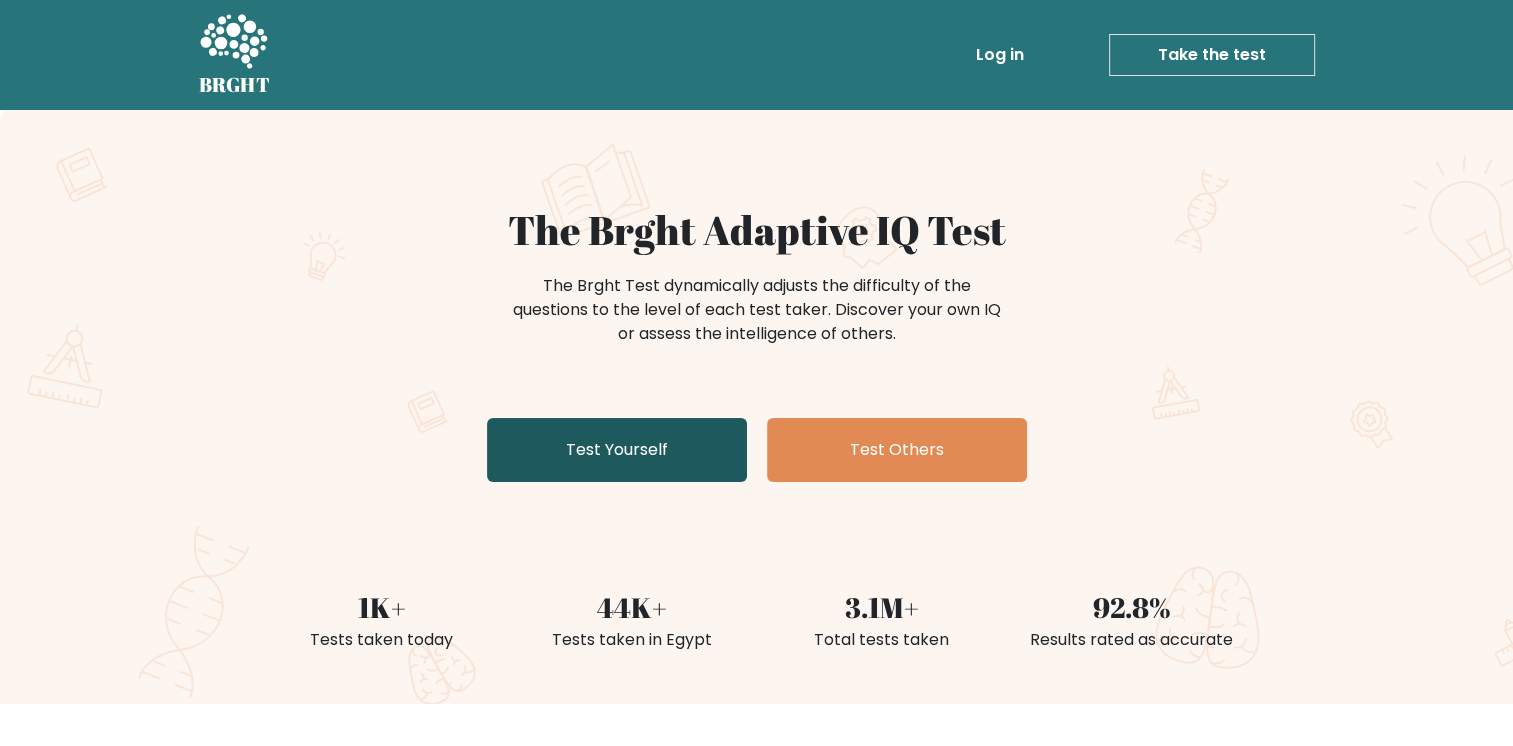 click on "Test Yourself" at bounding box center [617, 450] 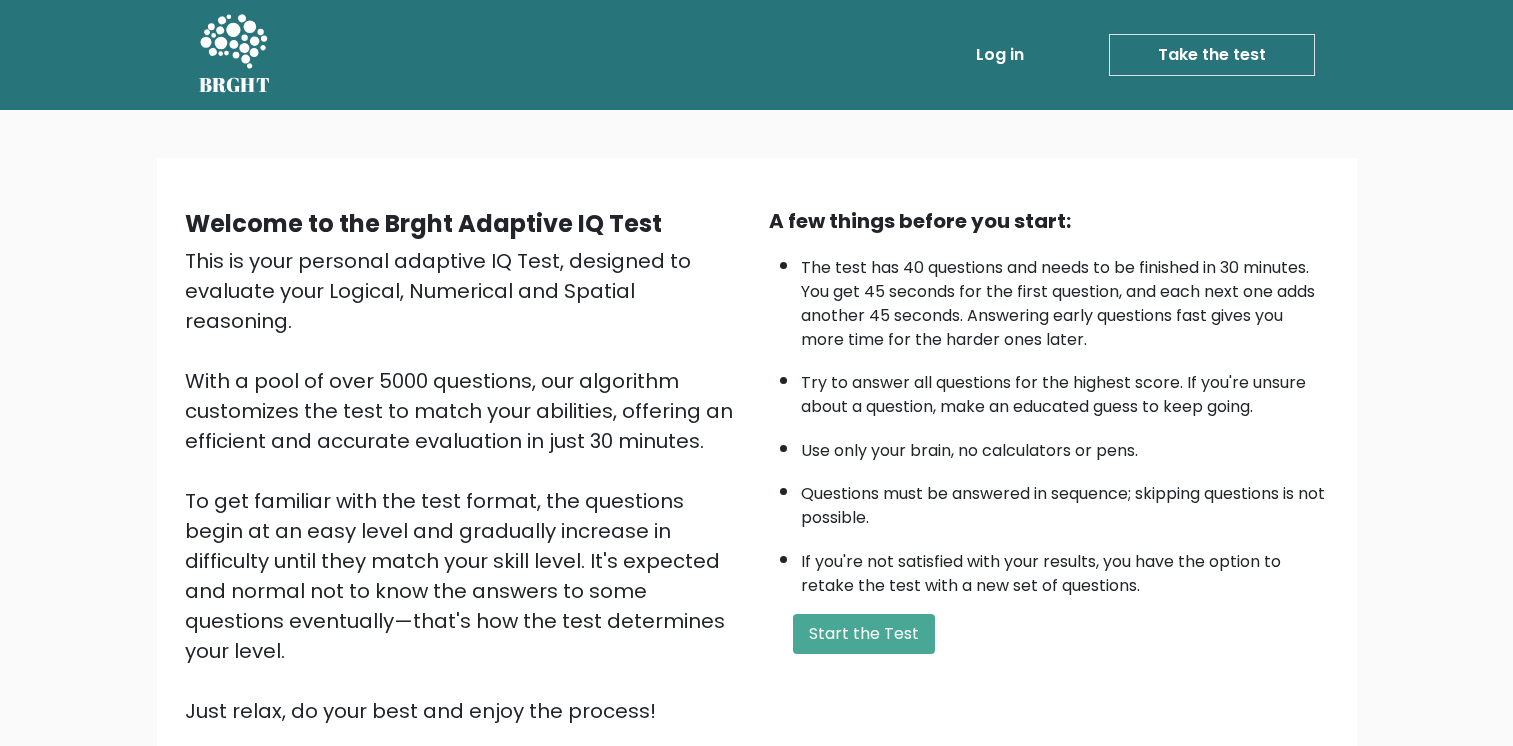 scroll, scrollTop: 0, scrollLeft: 0, axis: both 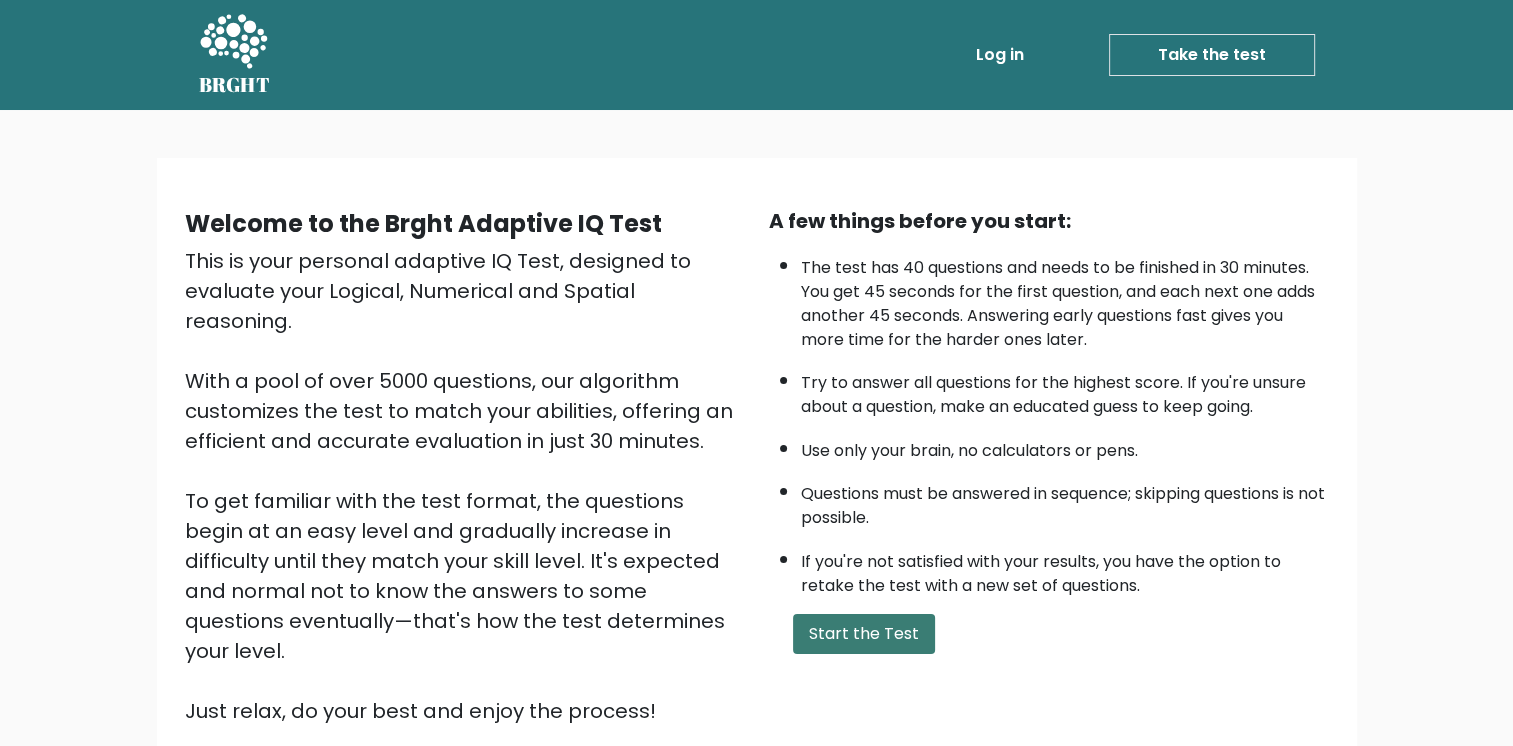 click on "Start the Test" at bounding box center (864, 634) 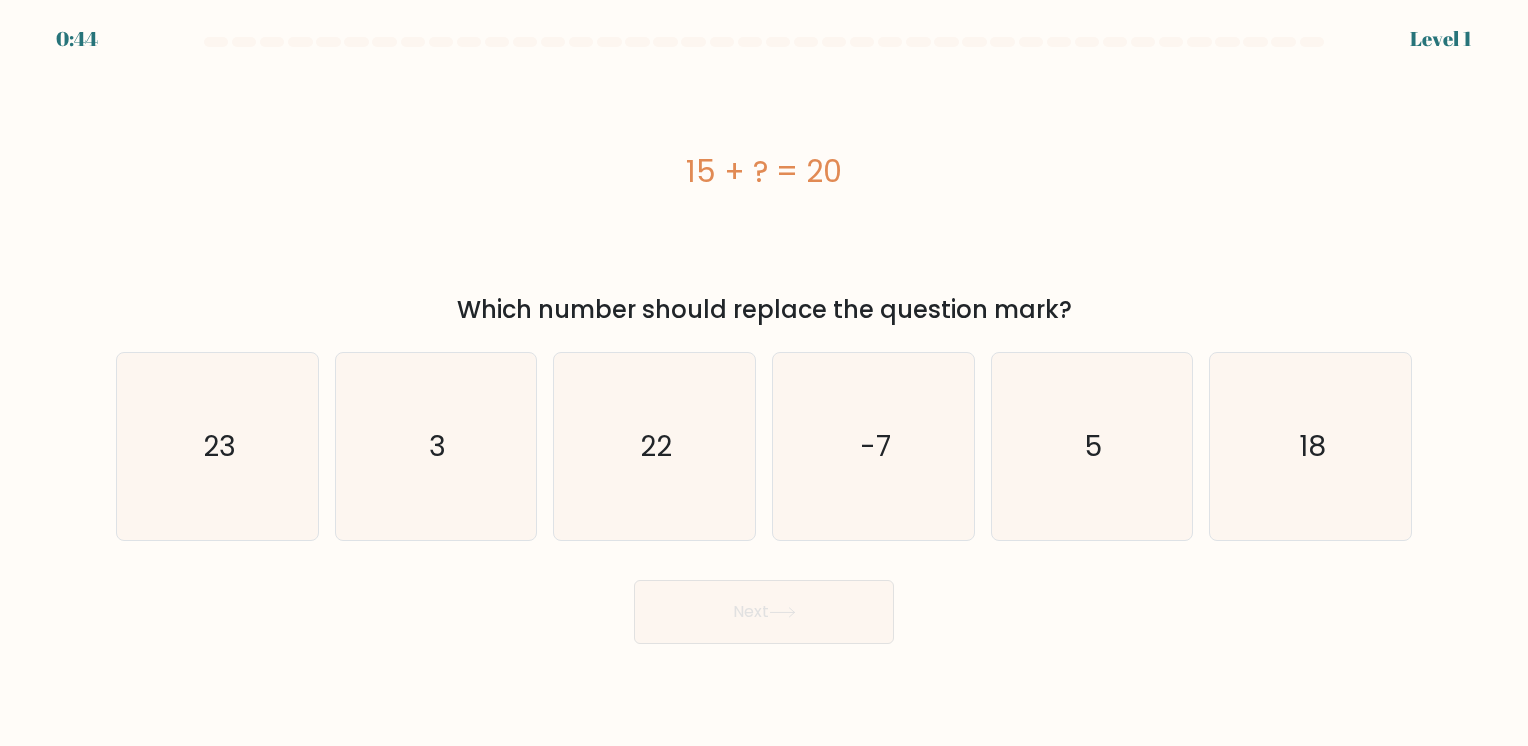 scroll, scrollTop: 0, scrollLeft: 0, axis: both 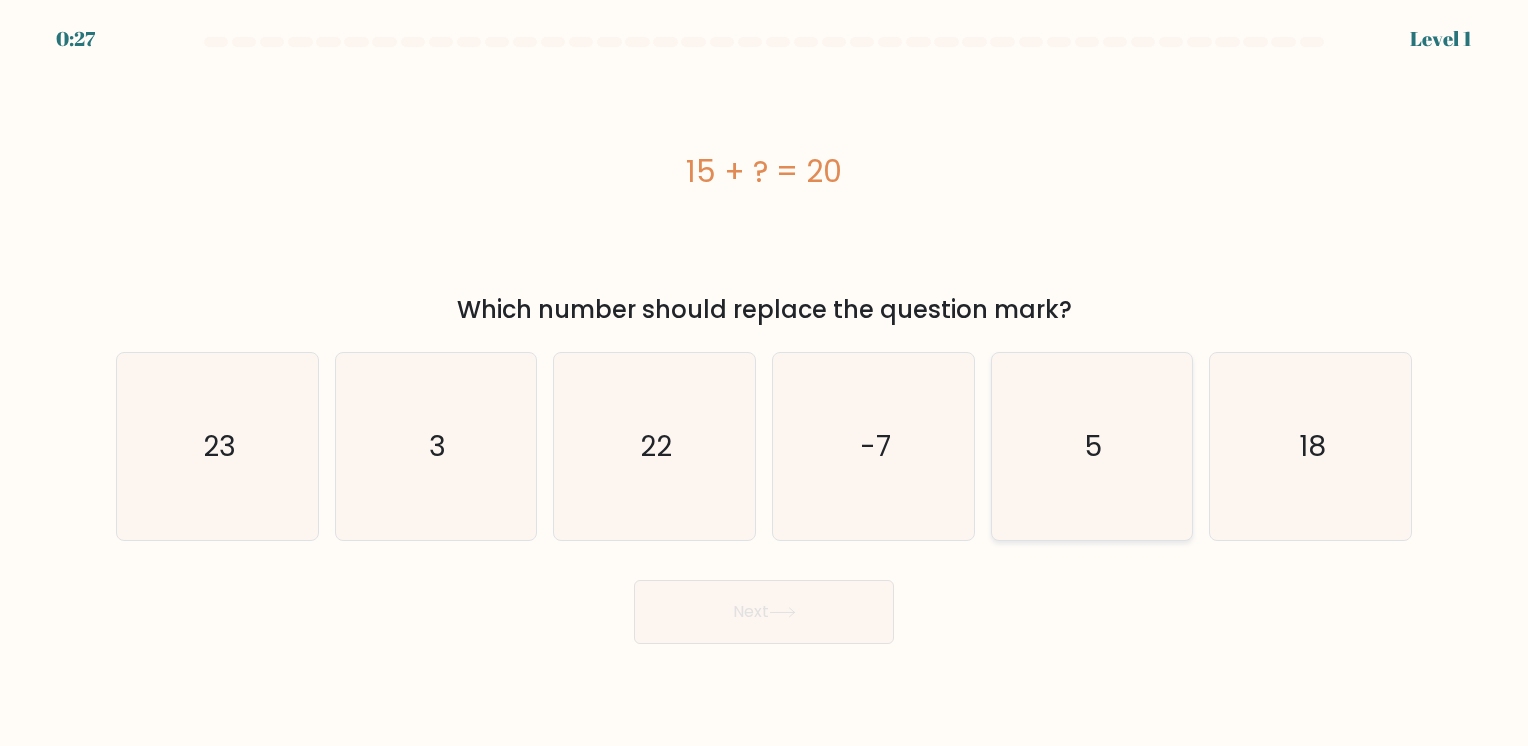 click on "5" at bounding box center (1091, 446) 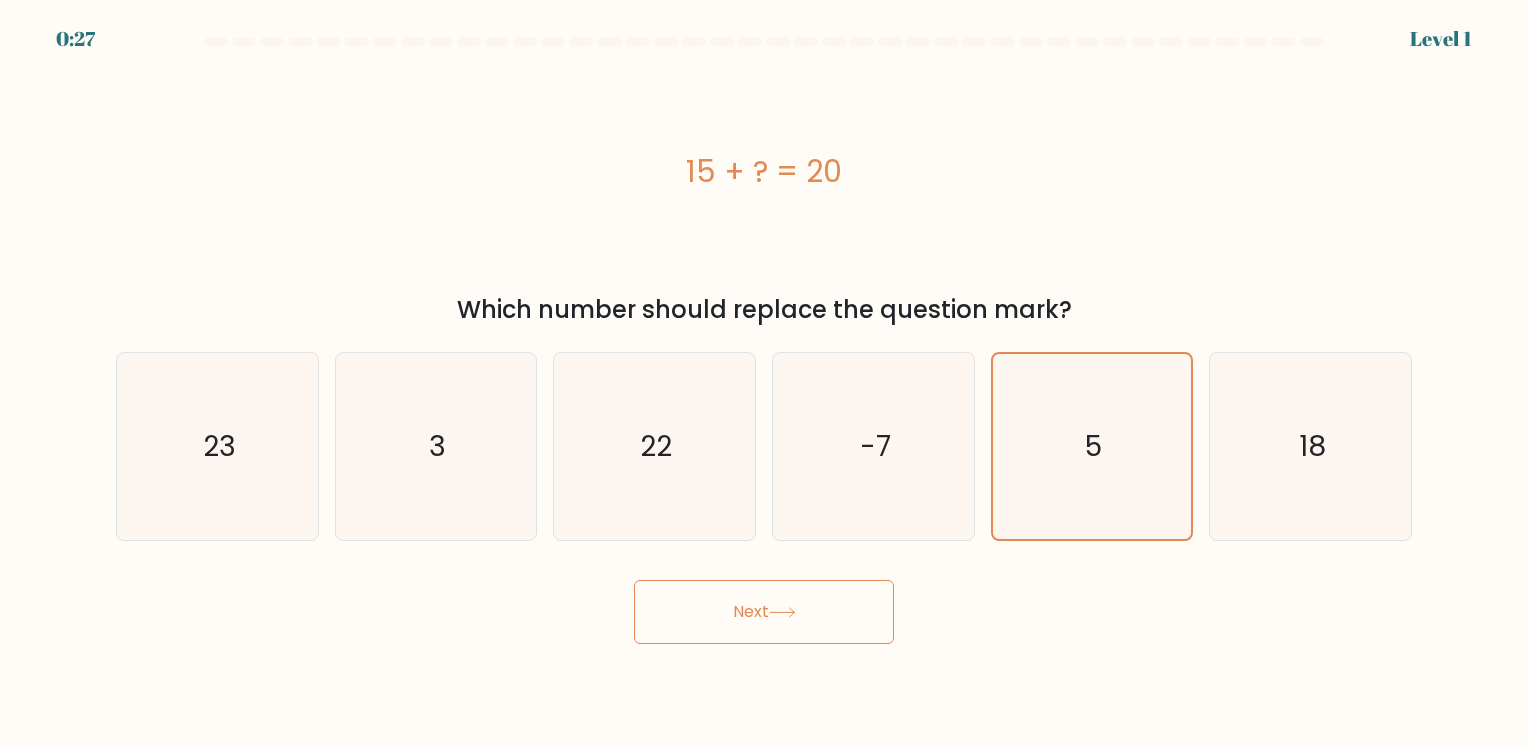 click on "Next" at bounding box center (764, 612) 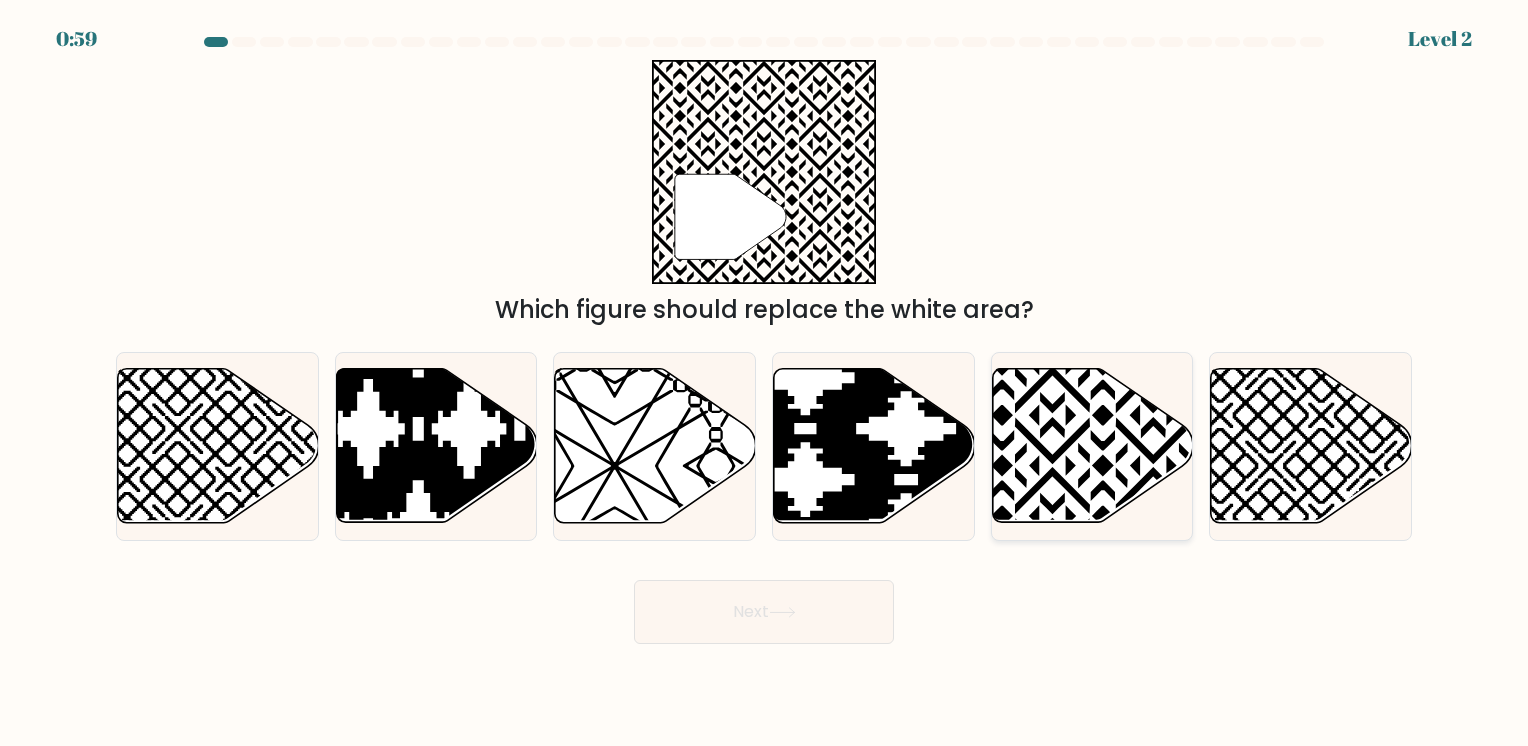 click at bounding box center [1153, 365] 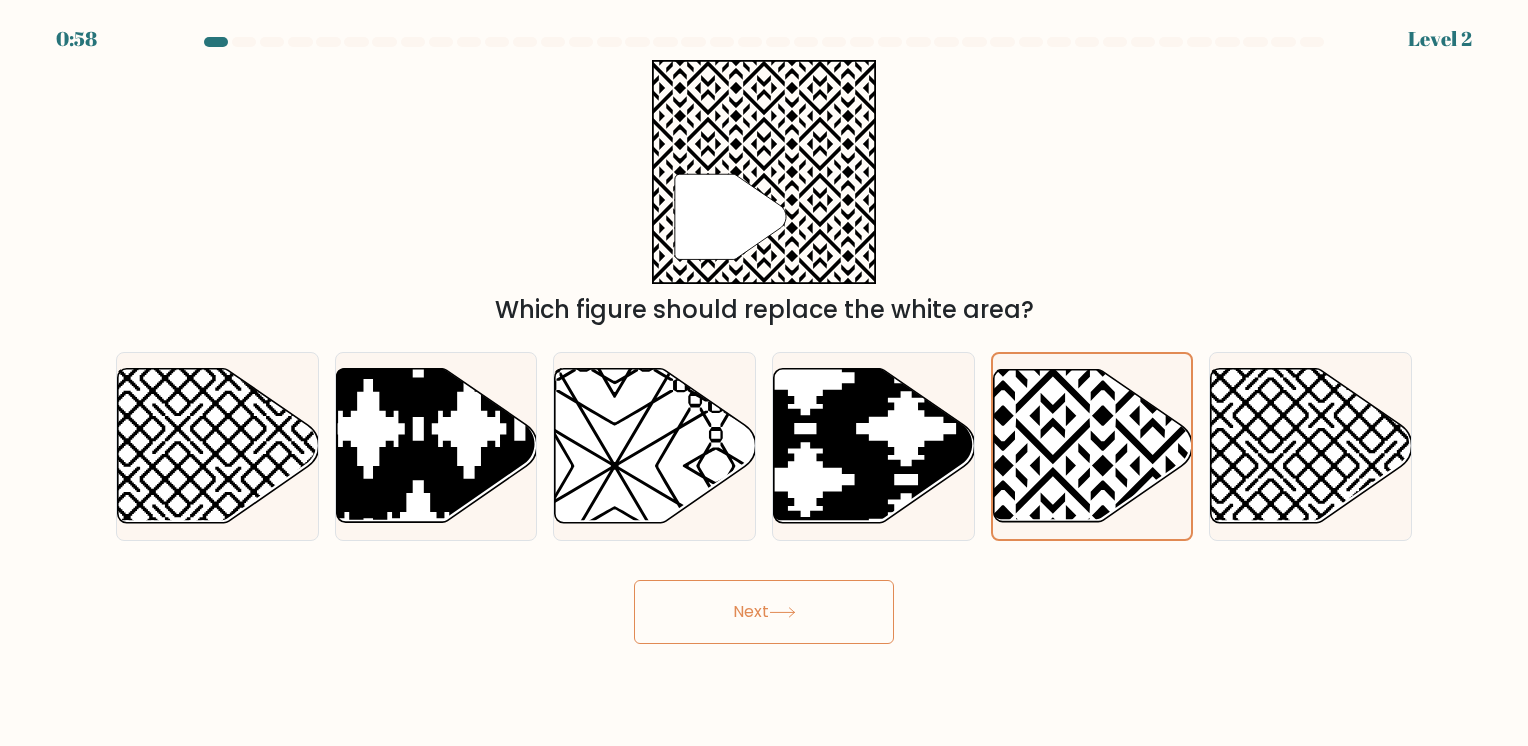 click on "Next" at bounding box center [764, 612] 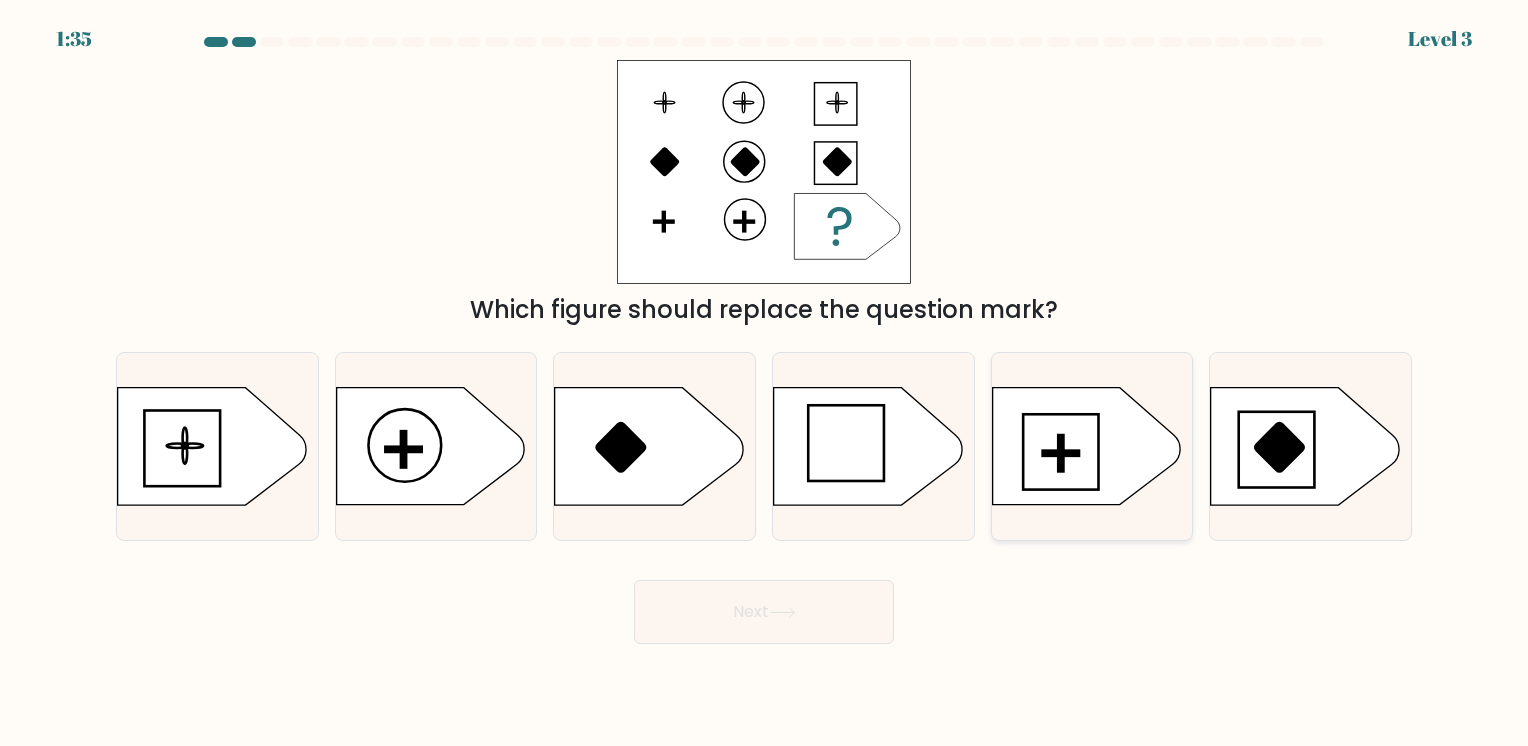 click at bounding box center (1086, 446) 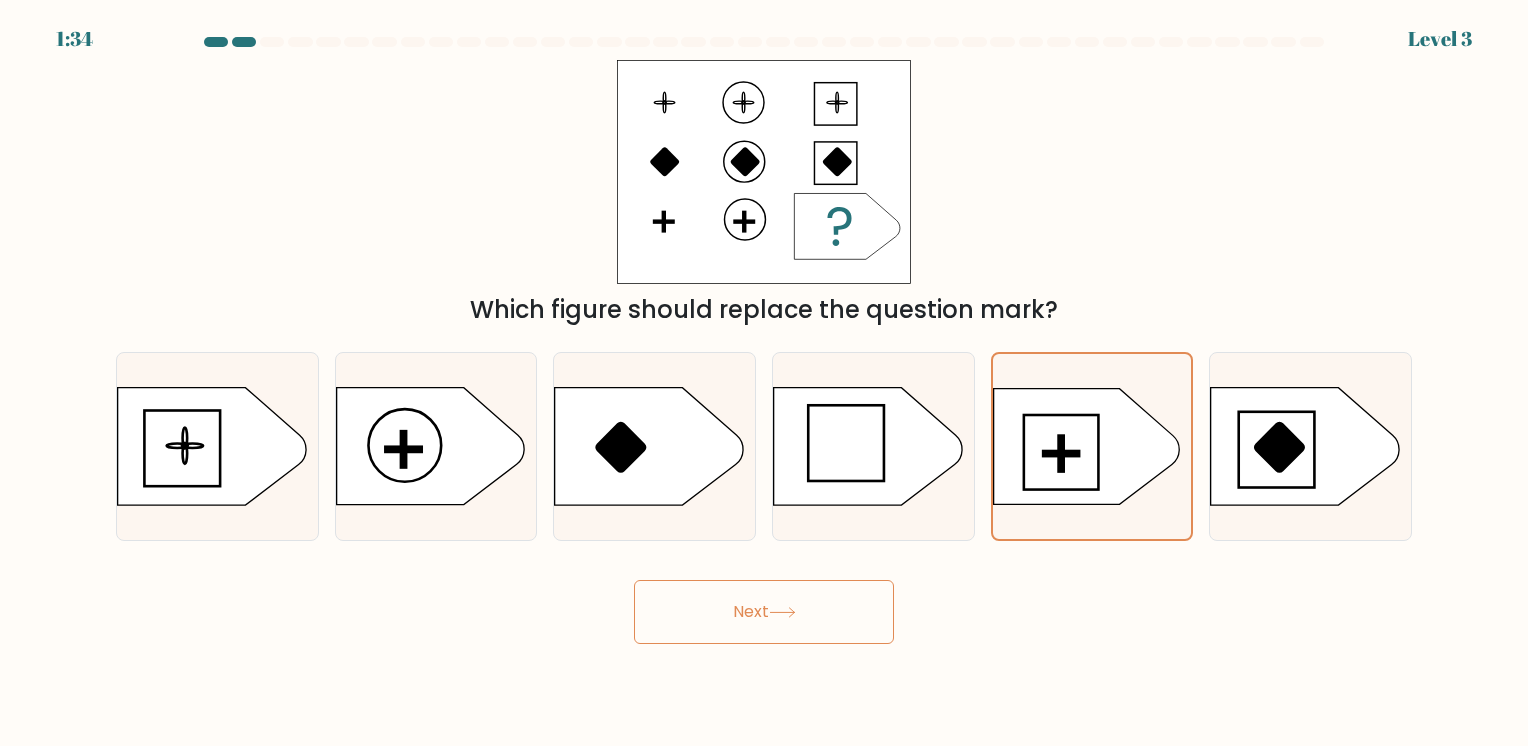 click on "Next" at bounding box center [764, 612] 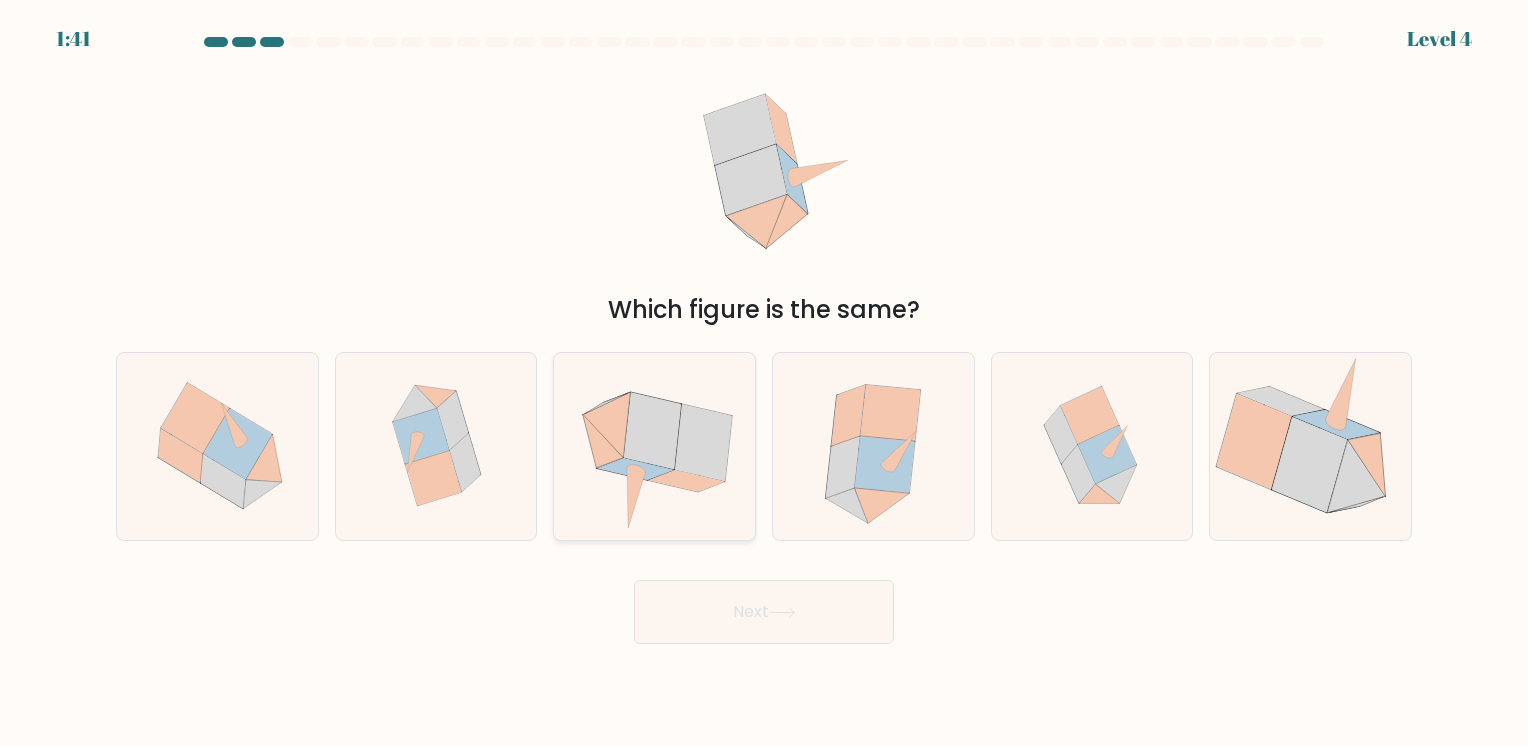 click at bounding box center (652, 430) 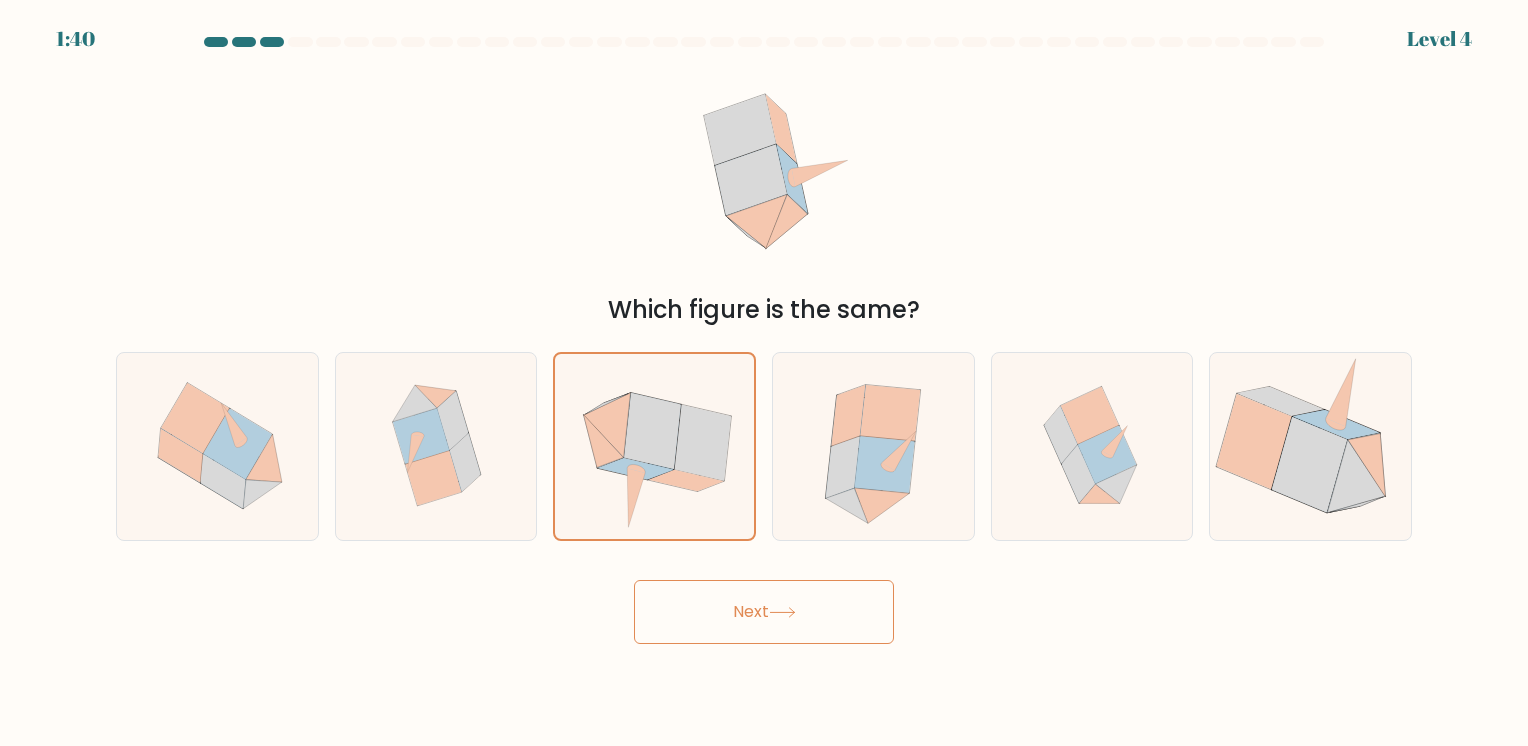 click on "Next" at bounding box center [764, 612] 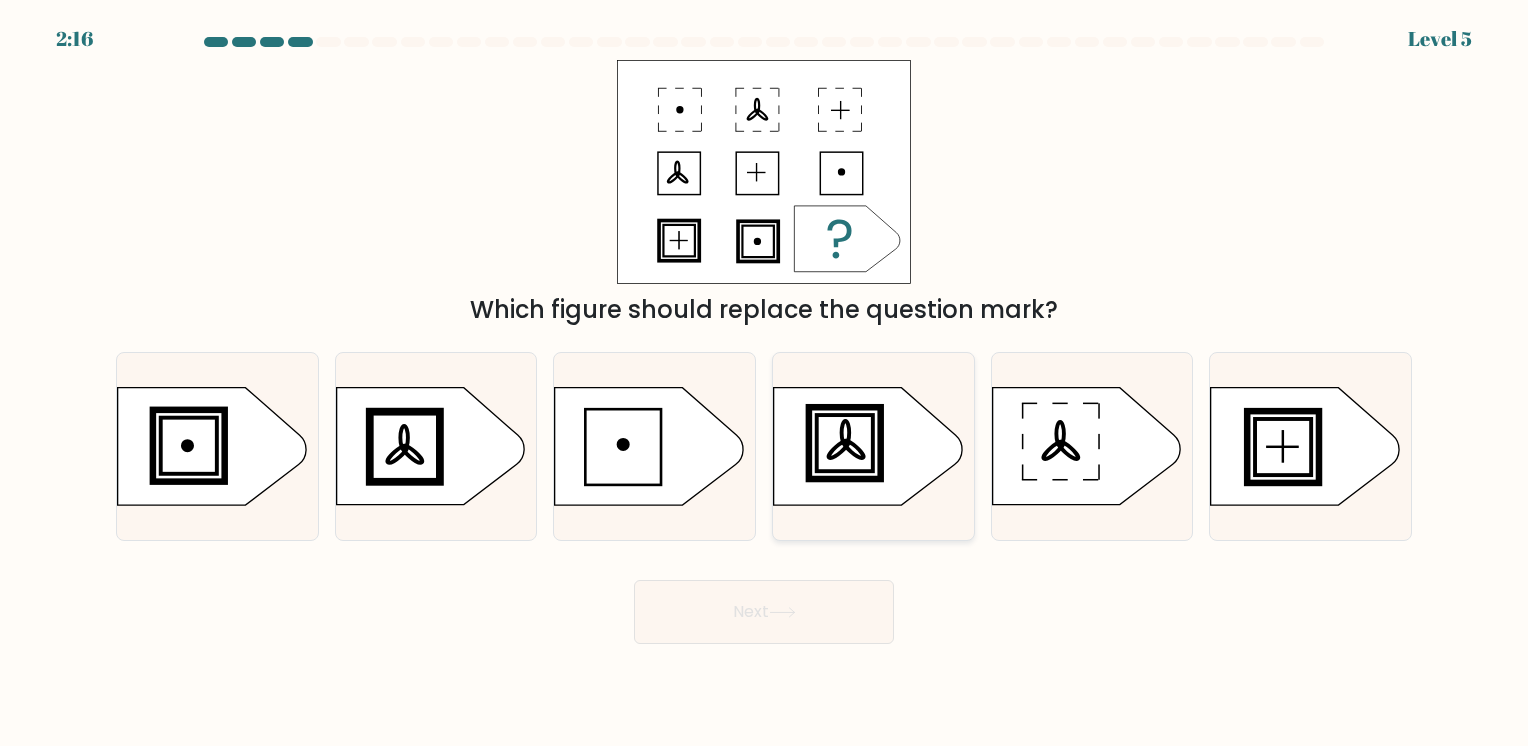 click at bounding box center [838, 449] 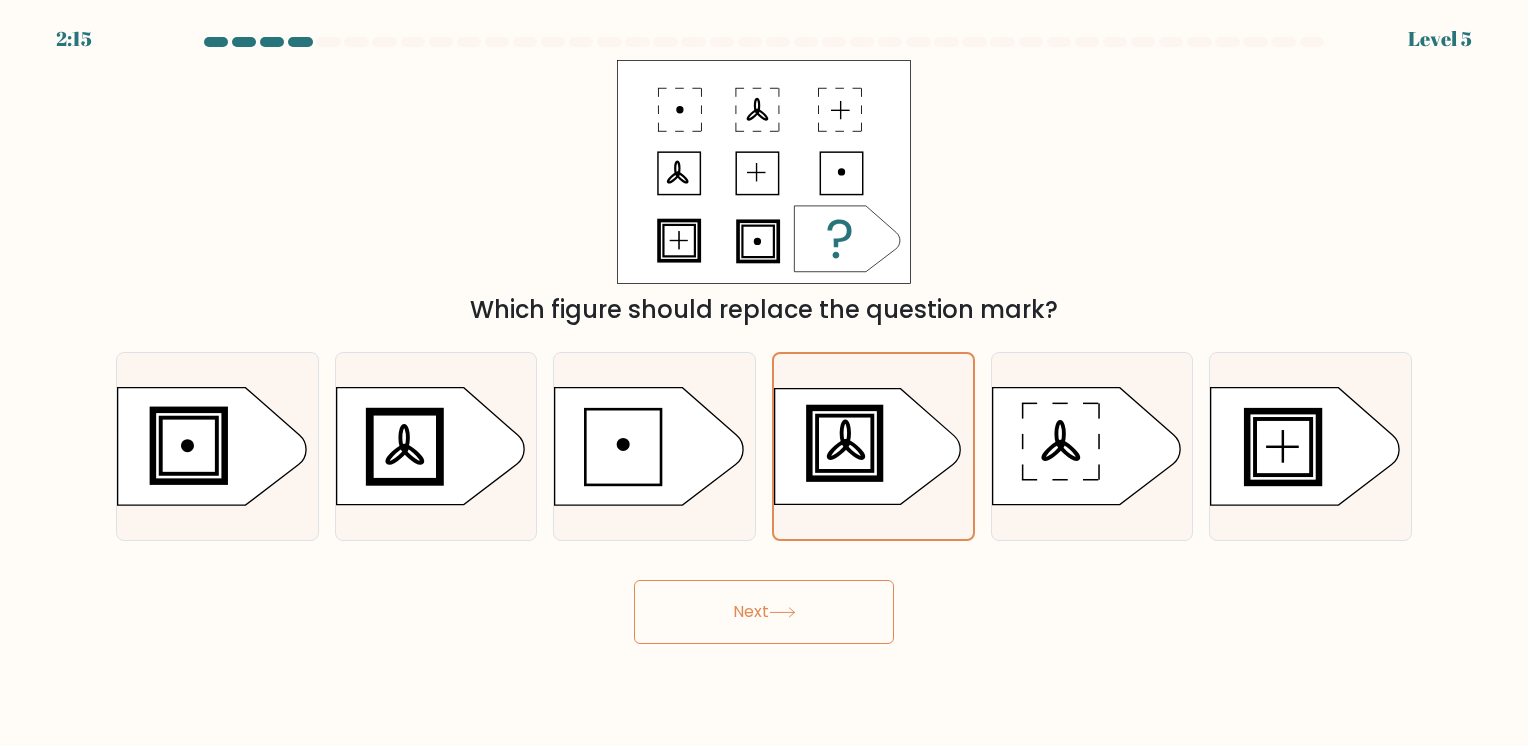 click on "Next" at bounding box center [764, 612] 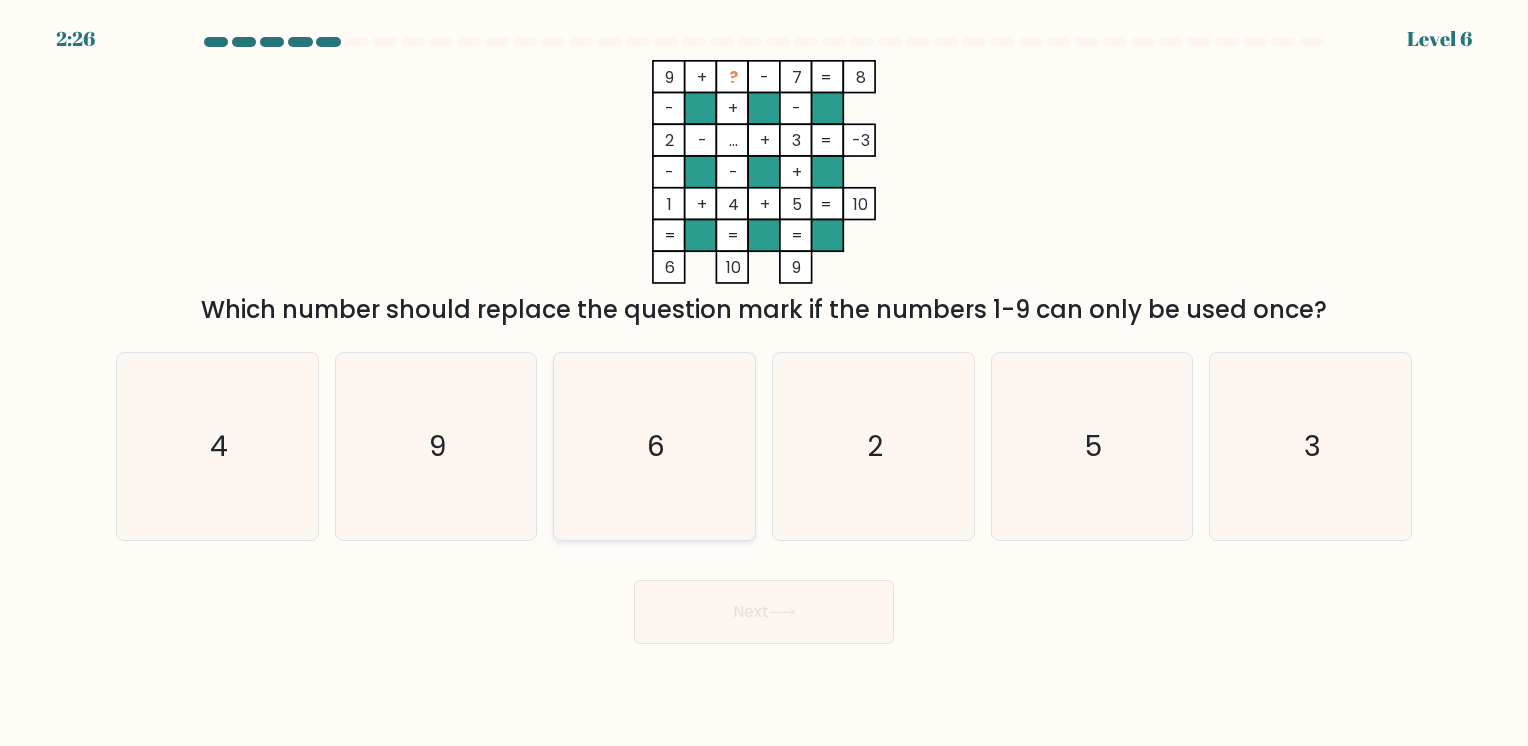 click on "6" at bounding box center [657, 446] 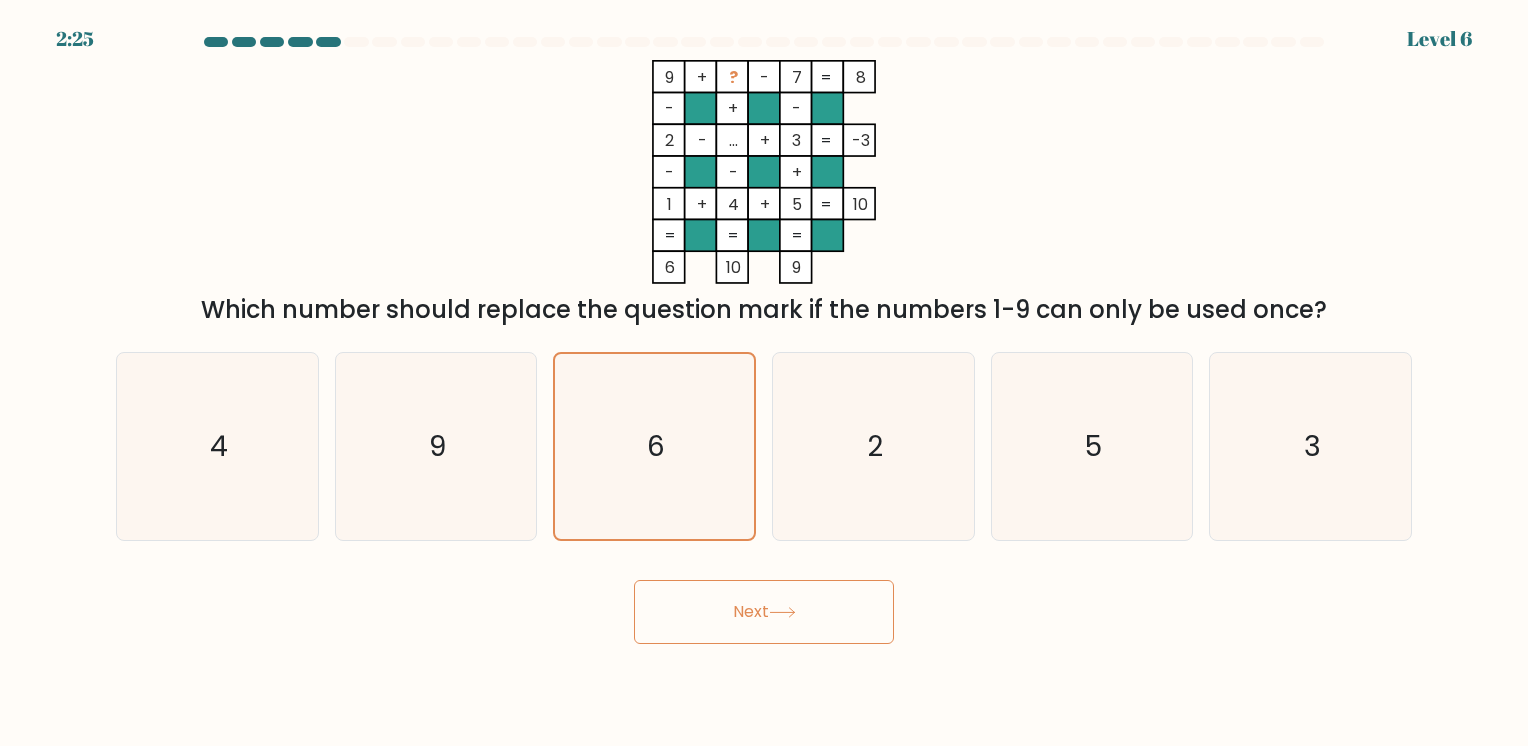 click at bounding box center [782, 612] 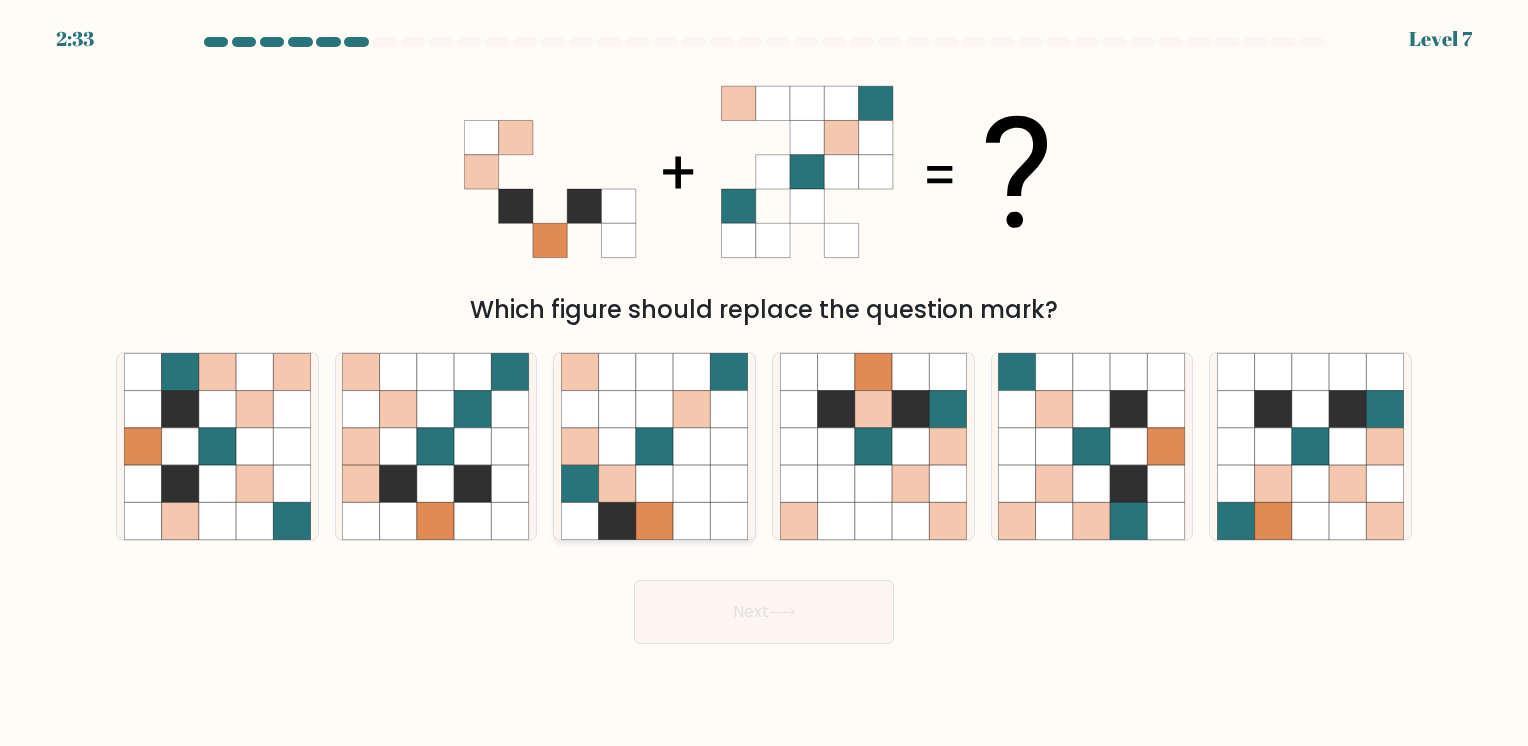 click at bounding box center [654, 446] 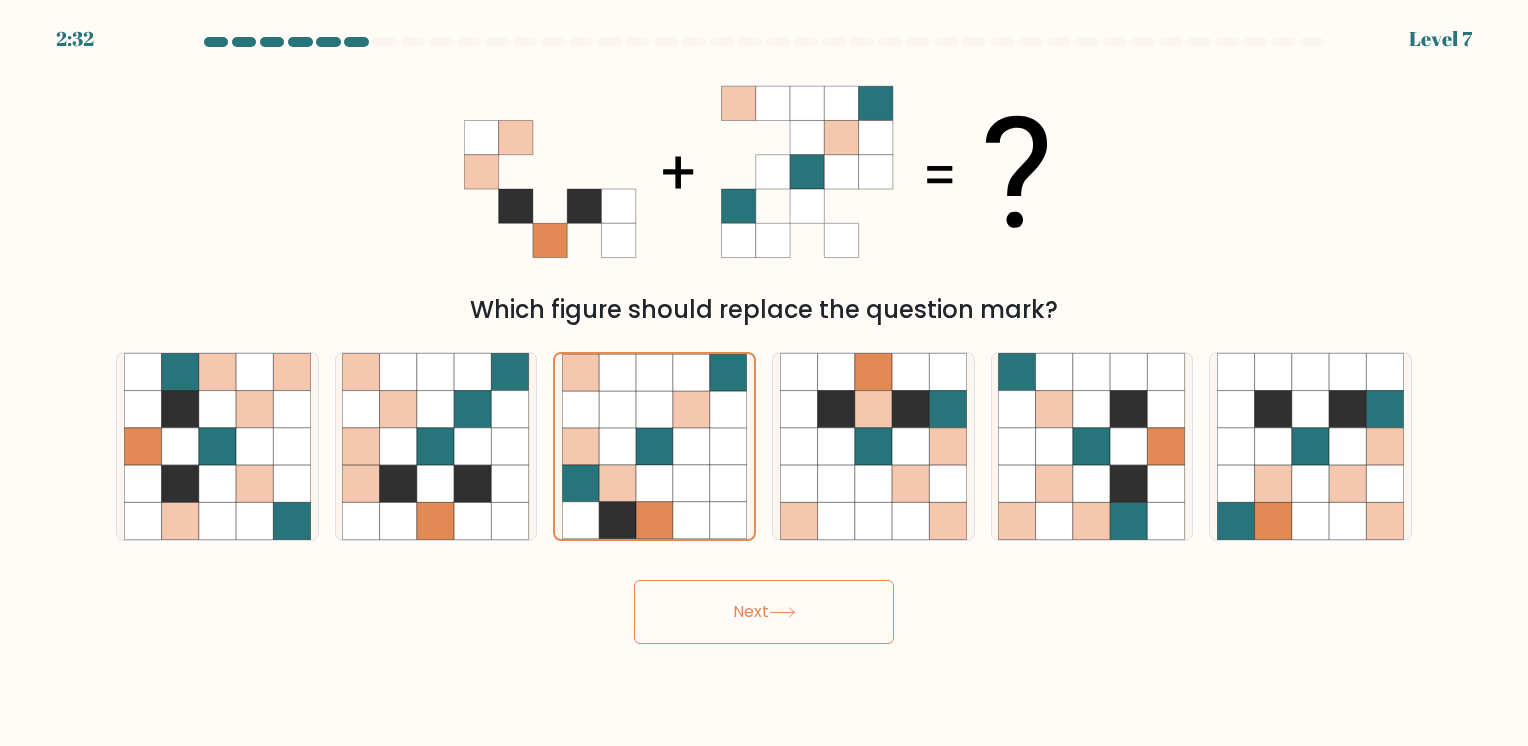 click on "Next" at bounding box center [764, 612] 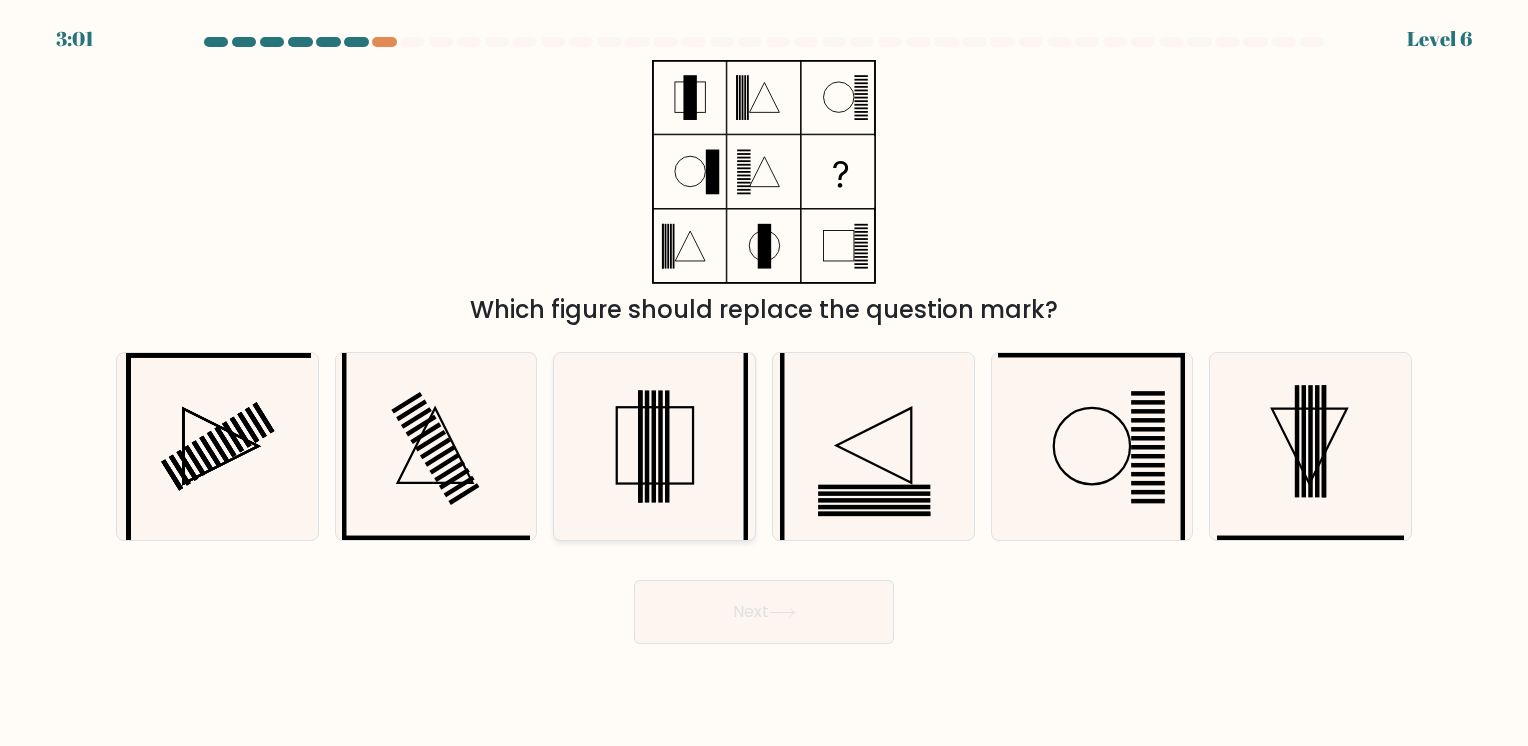 click at bounding box center [640, 446] 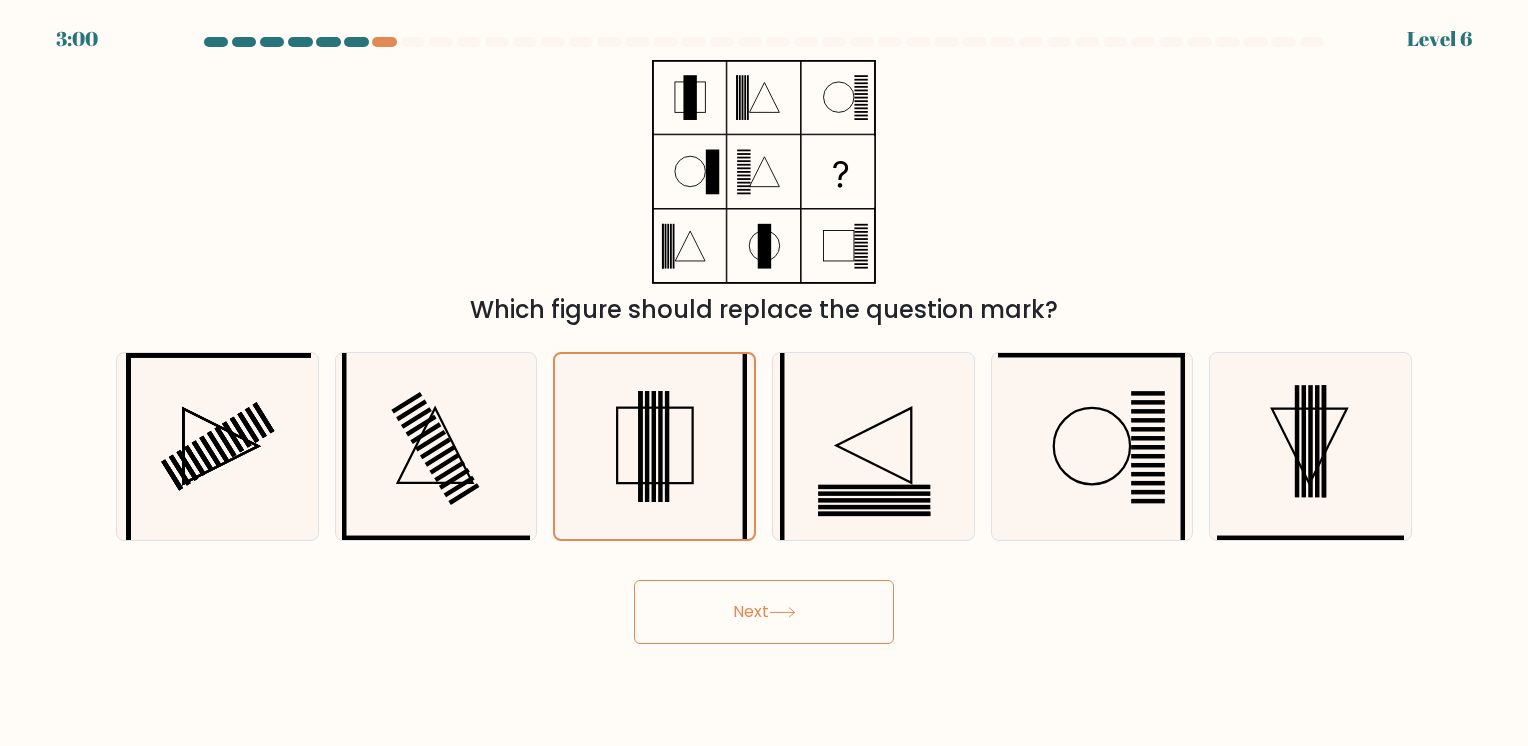 click on "Next" at bounding box center (764, 612) 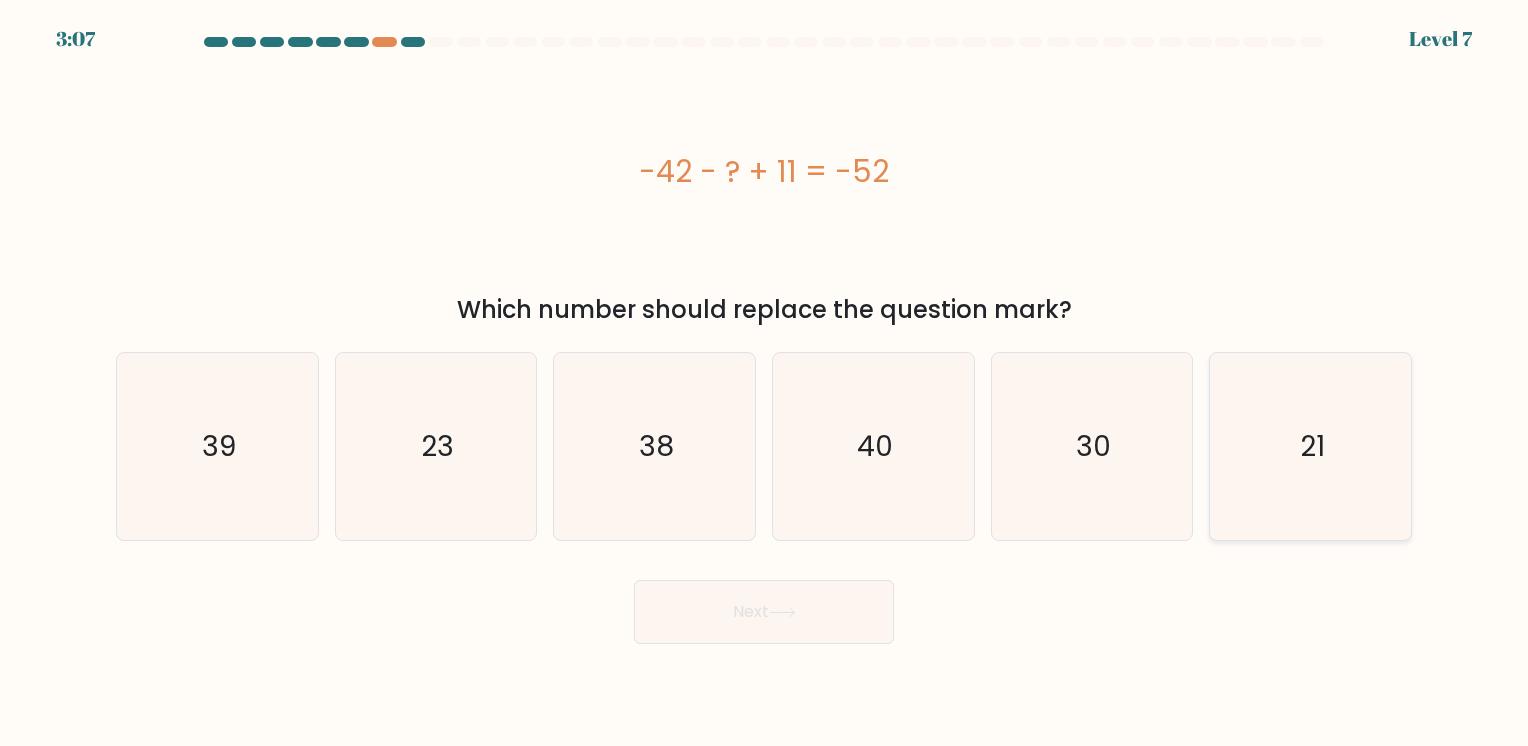 click on "21" at bounding box center (1310, 446) 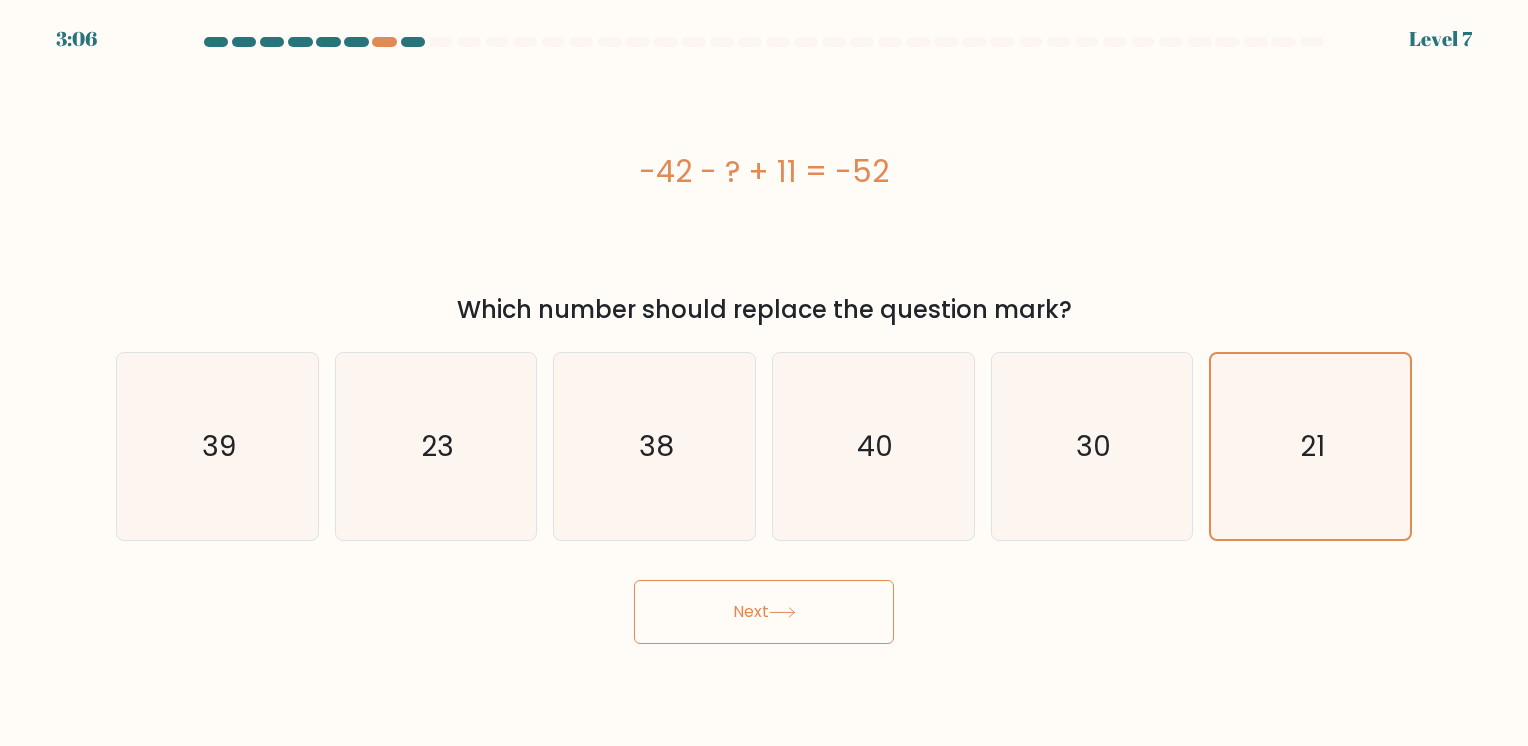 click on "Next" at bounding box center (764, 612) 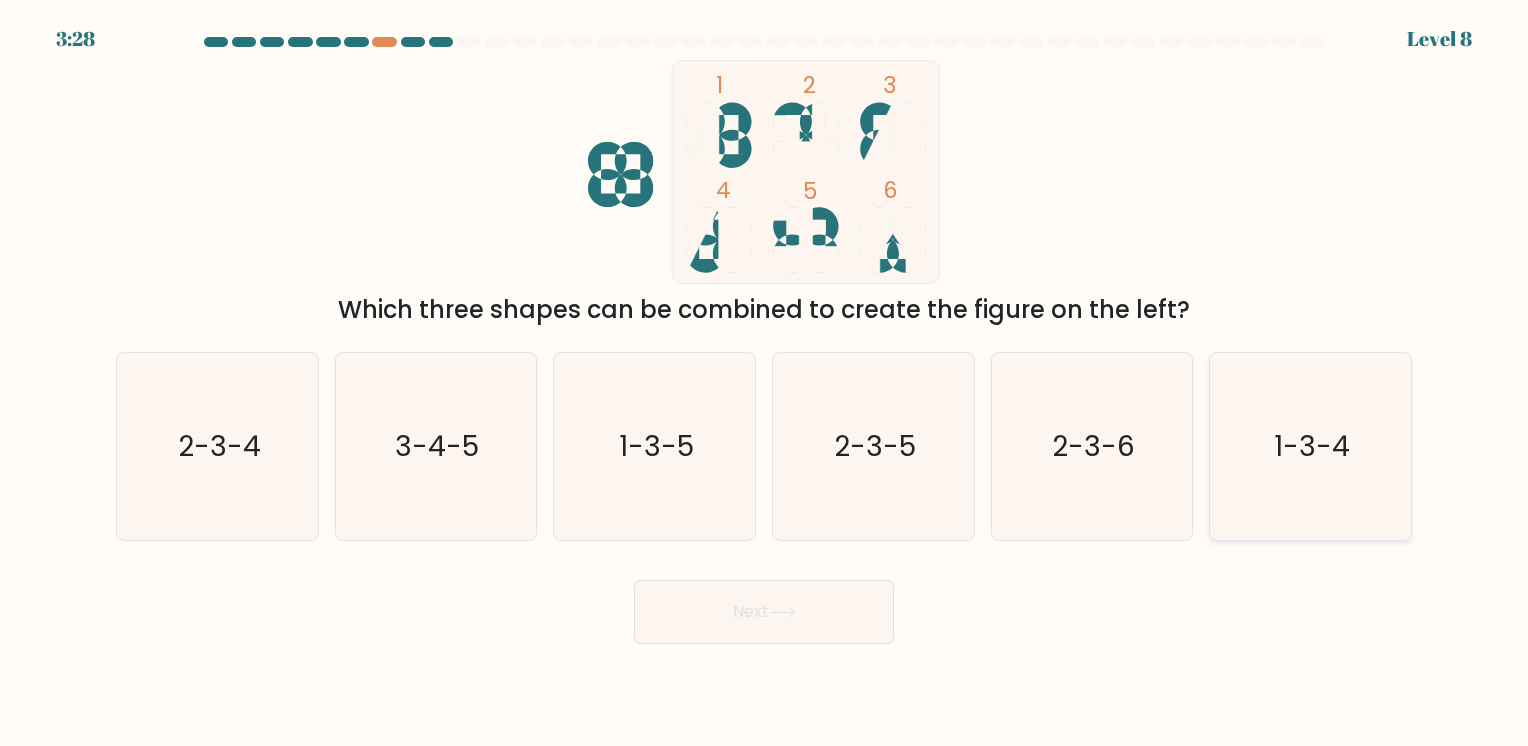 click on "1-3-4" at bounding box center (1310, 446) 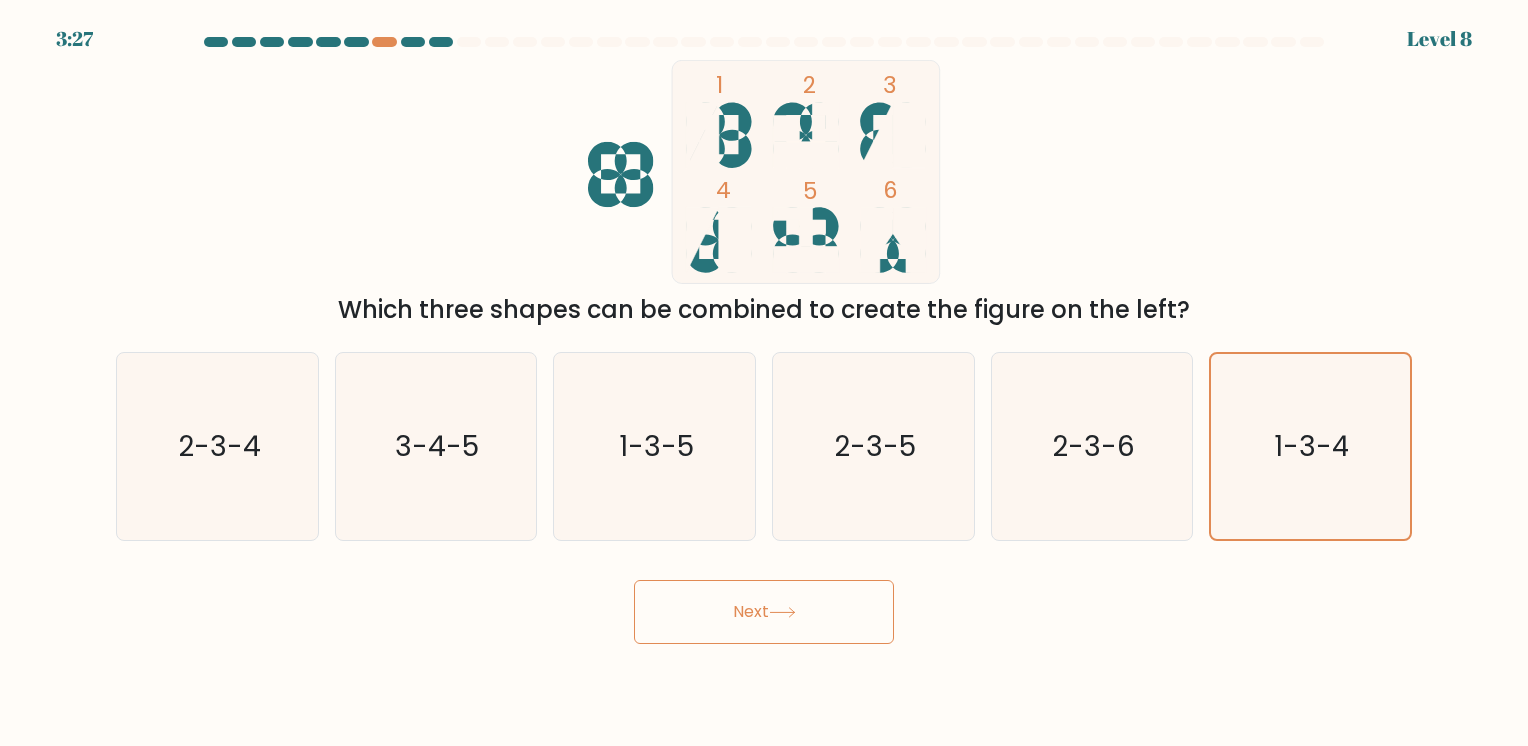 click on "Next" at bounding box center (764, 612) 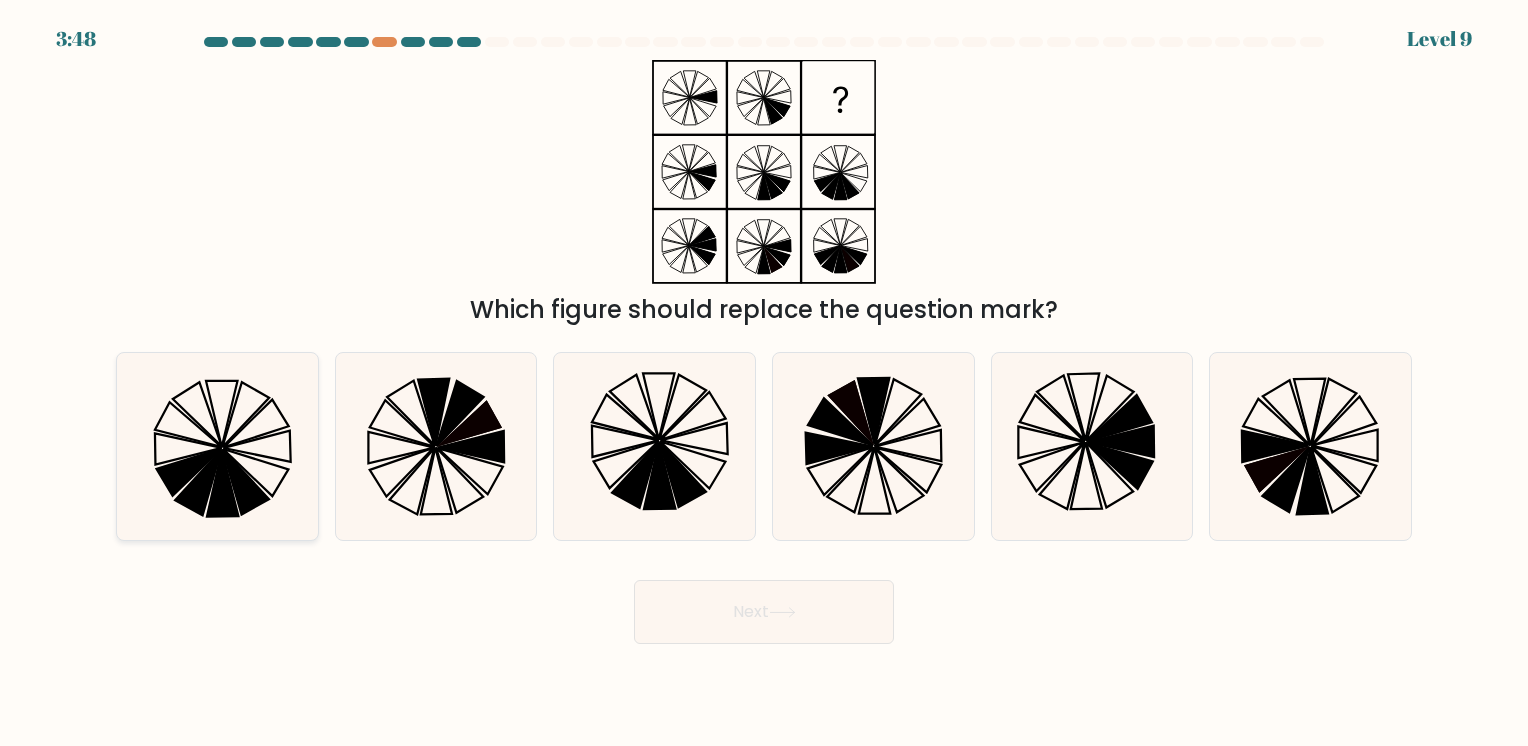click at bounding box center [188, 448] 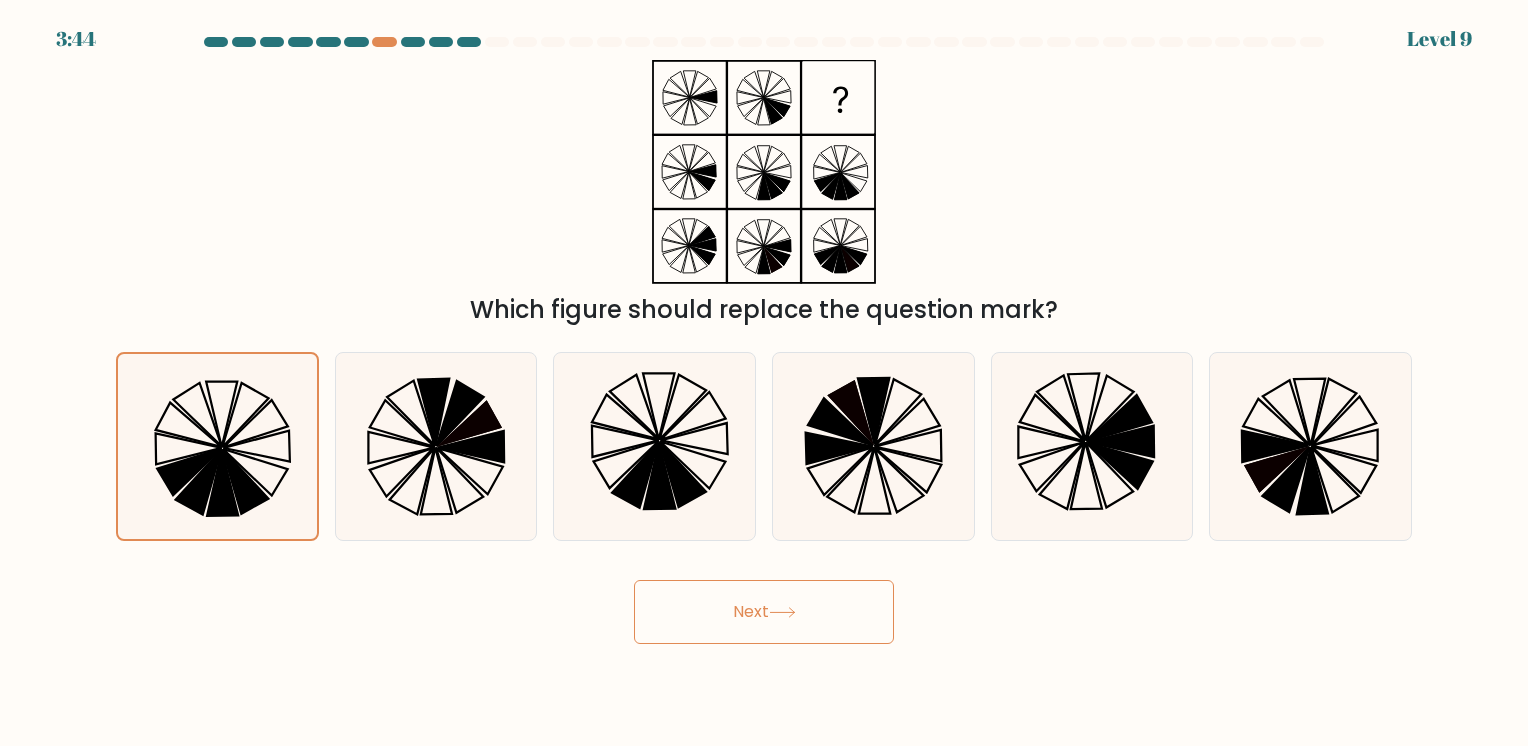 click on "Next" at bounding box center (764, 612) 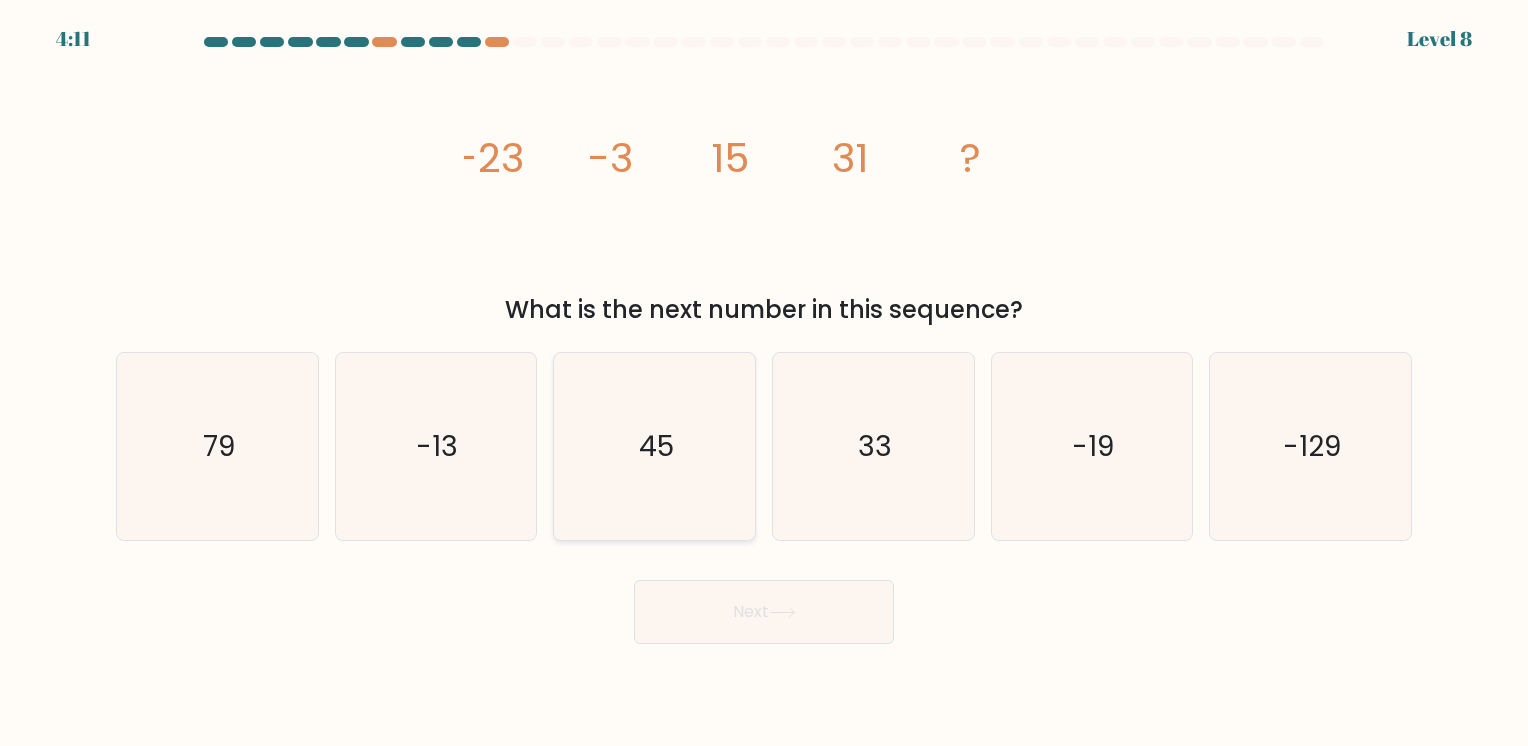 click on "45" at bounding box center [654, 446] 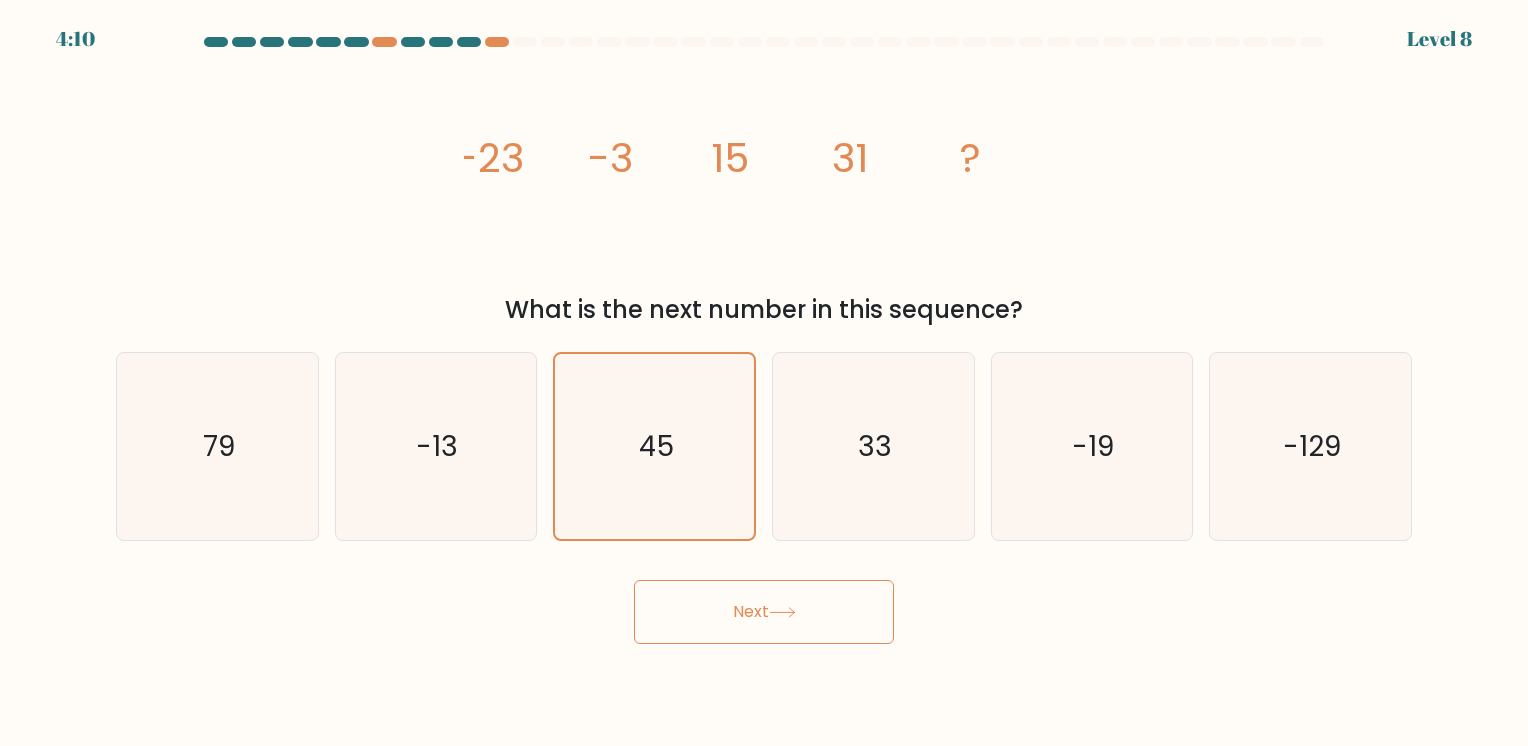 click on "Next" at bounding box center (764, 612) 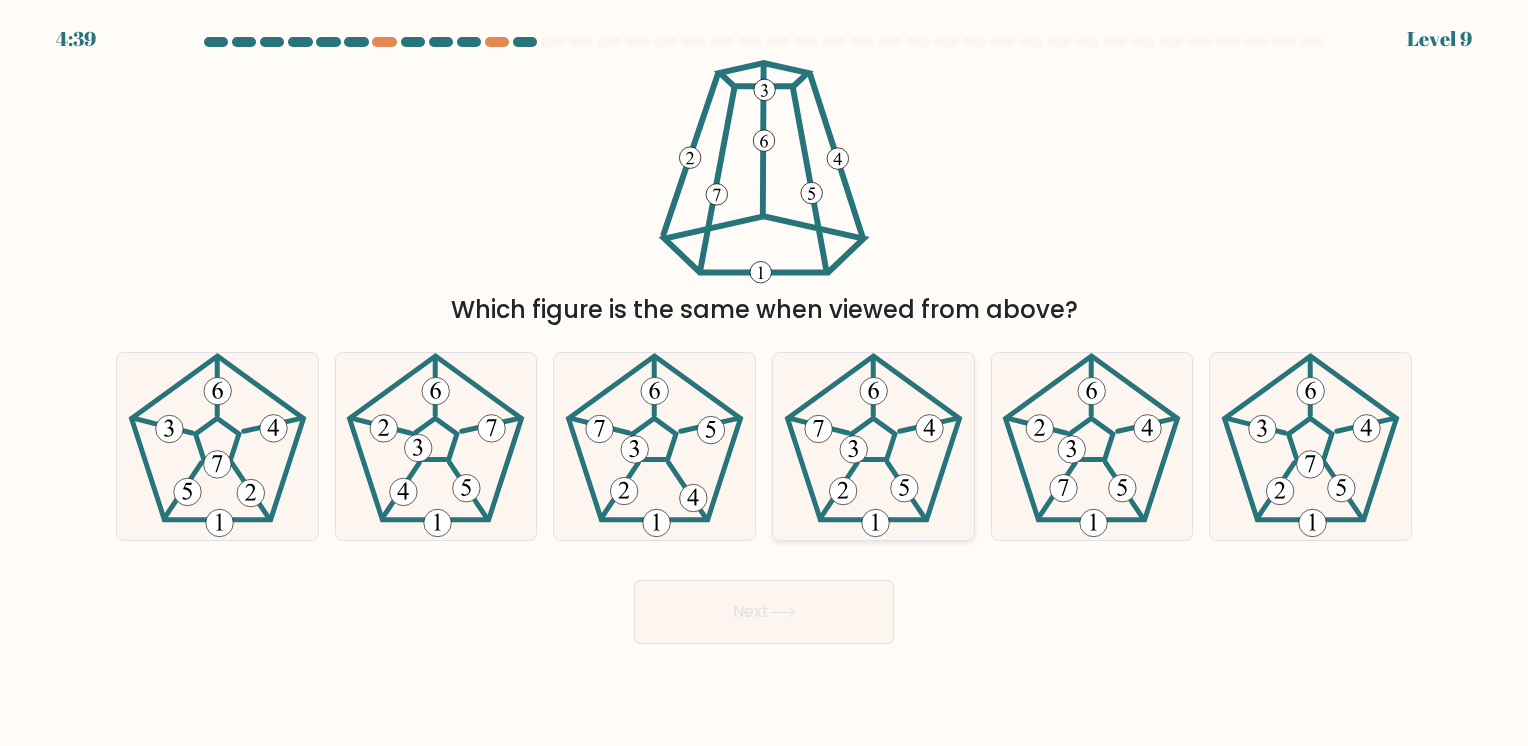 click at bounding box center (873, 446) 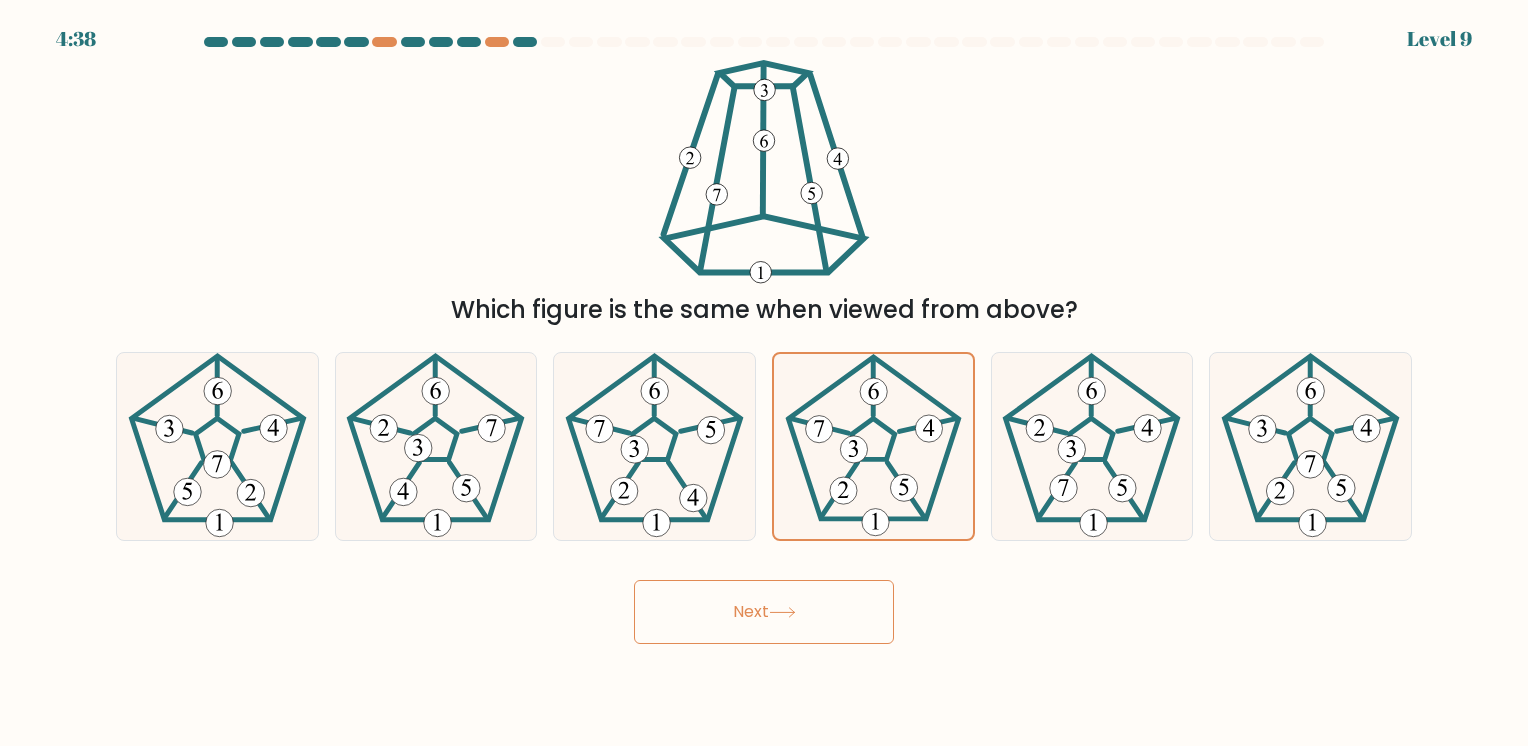 click on "Next" at bounding box center [764, 612] 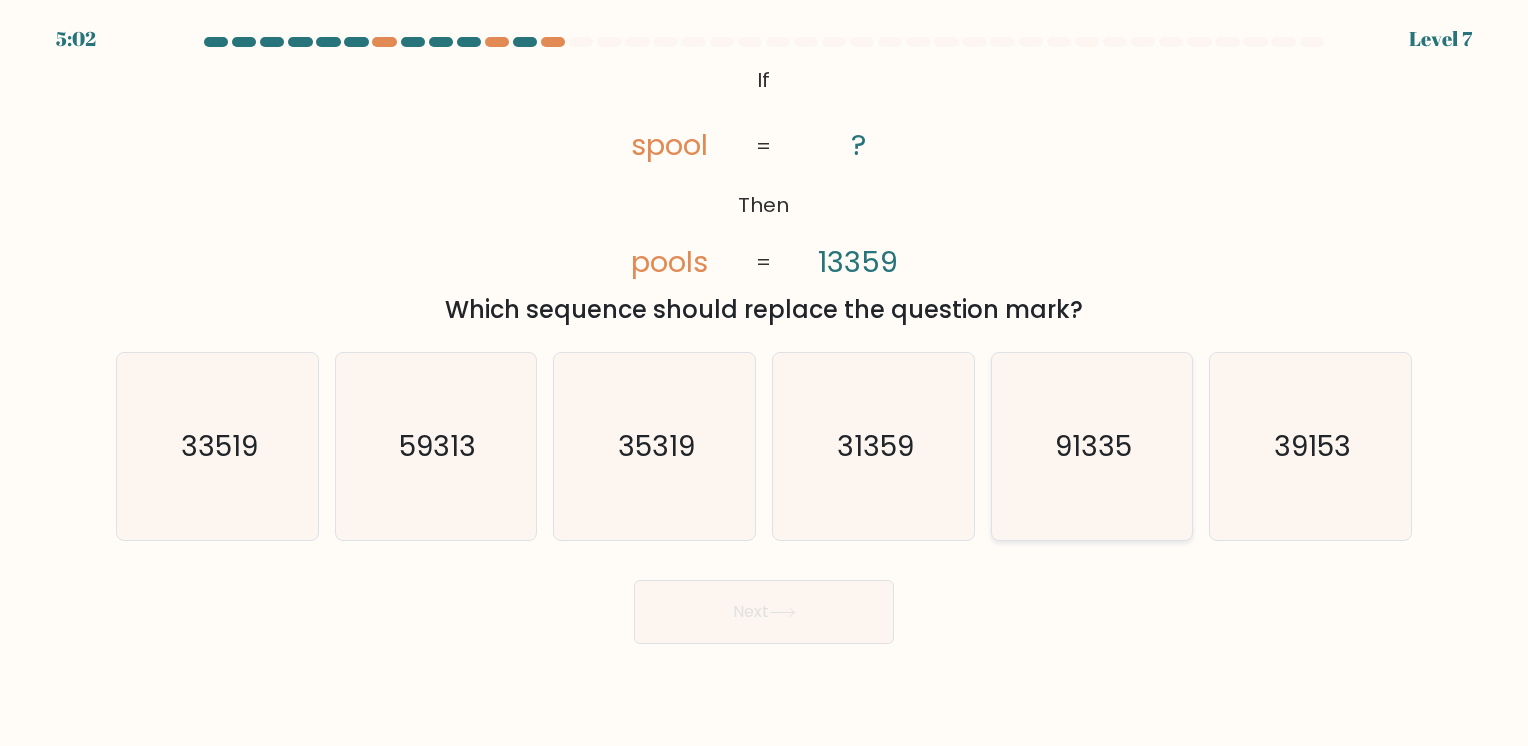 click on "91335" at bounding box center (1093, 446) 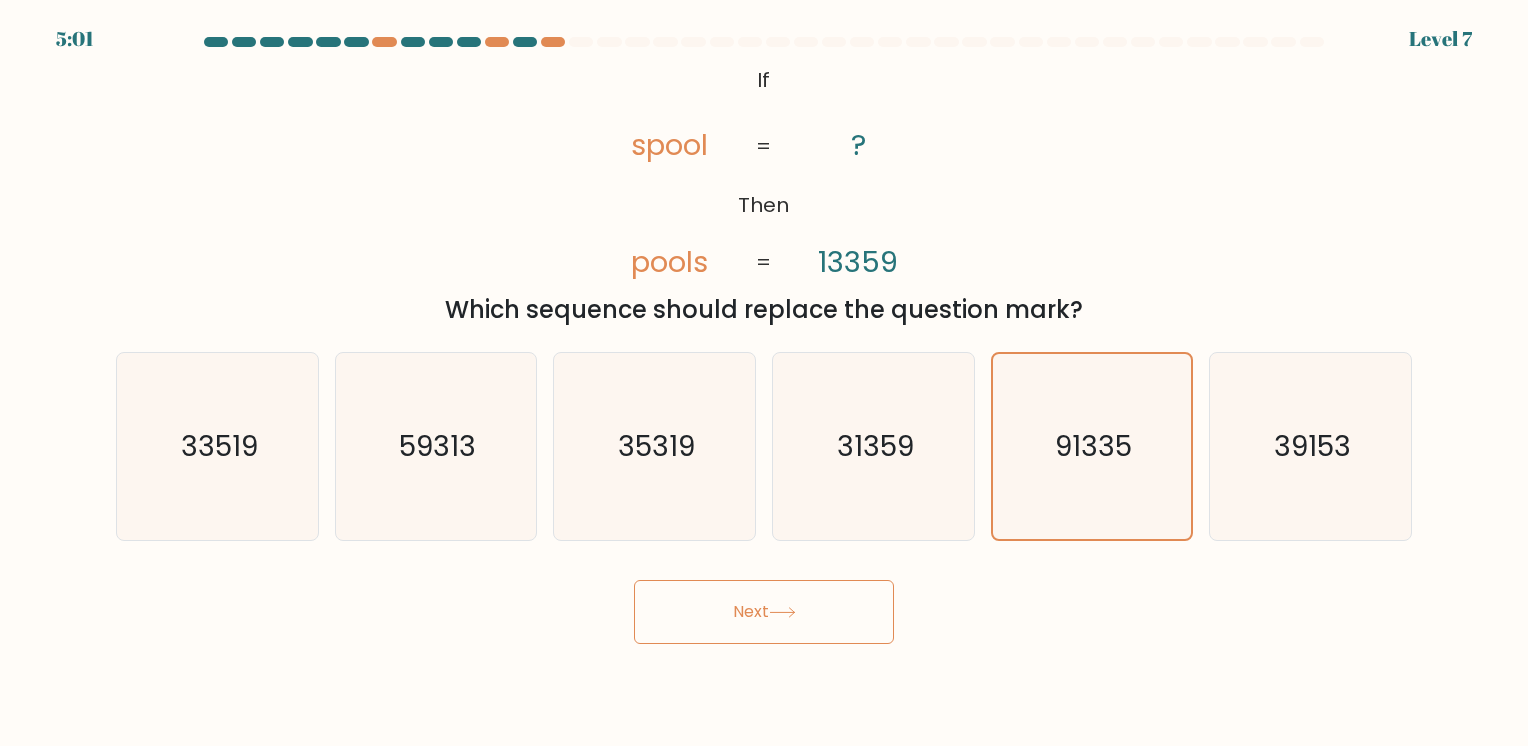 click on "Next" at bounding box center [764, 612] 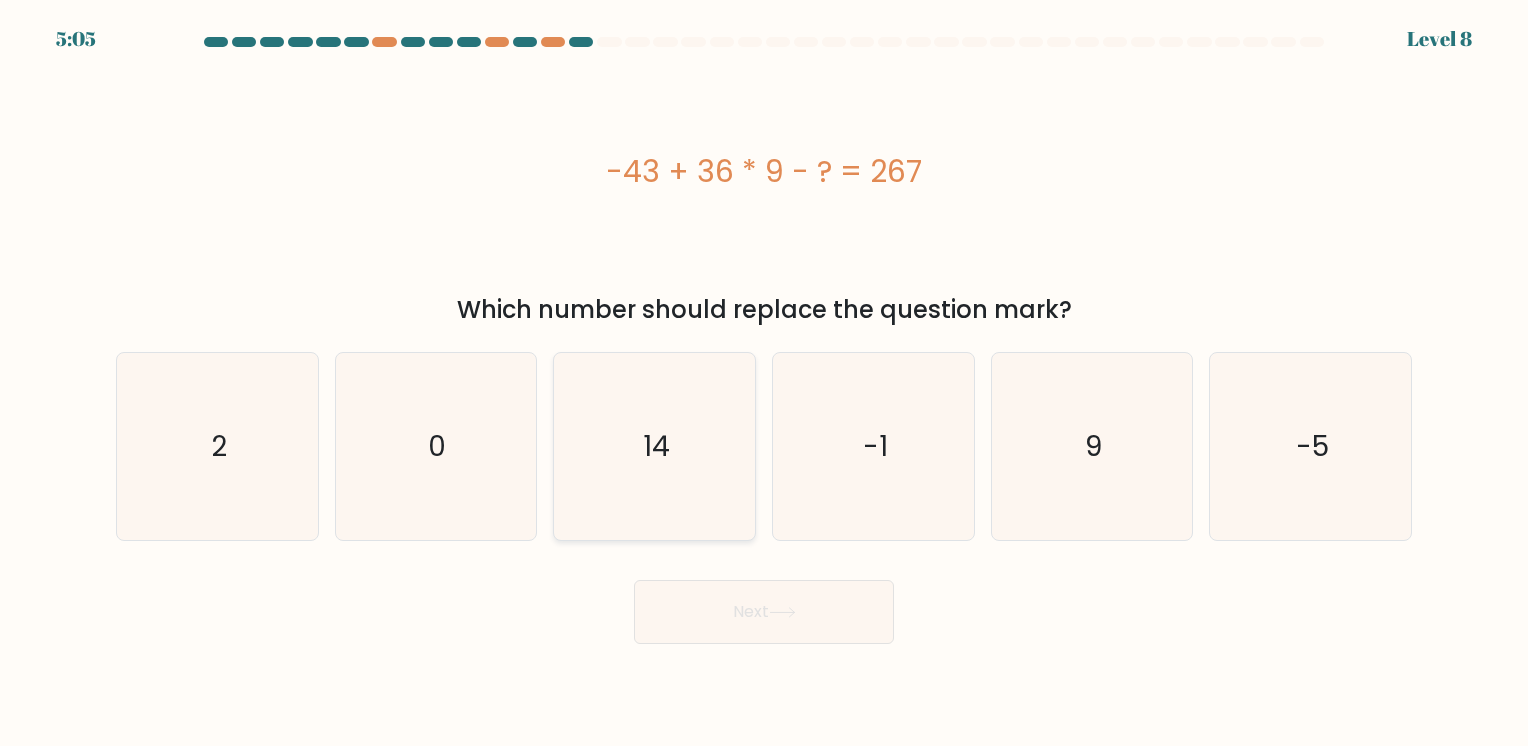 click on "14" at bounding box center [654, 446] 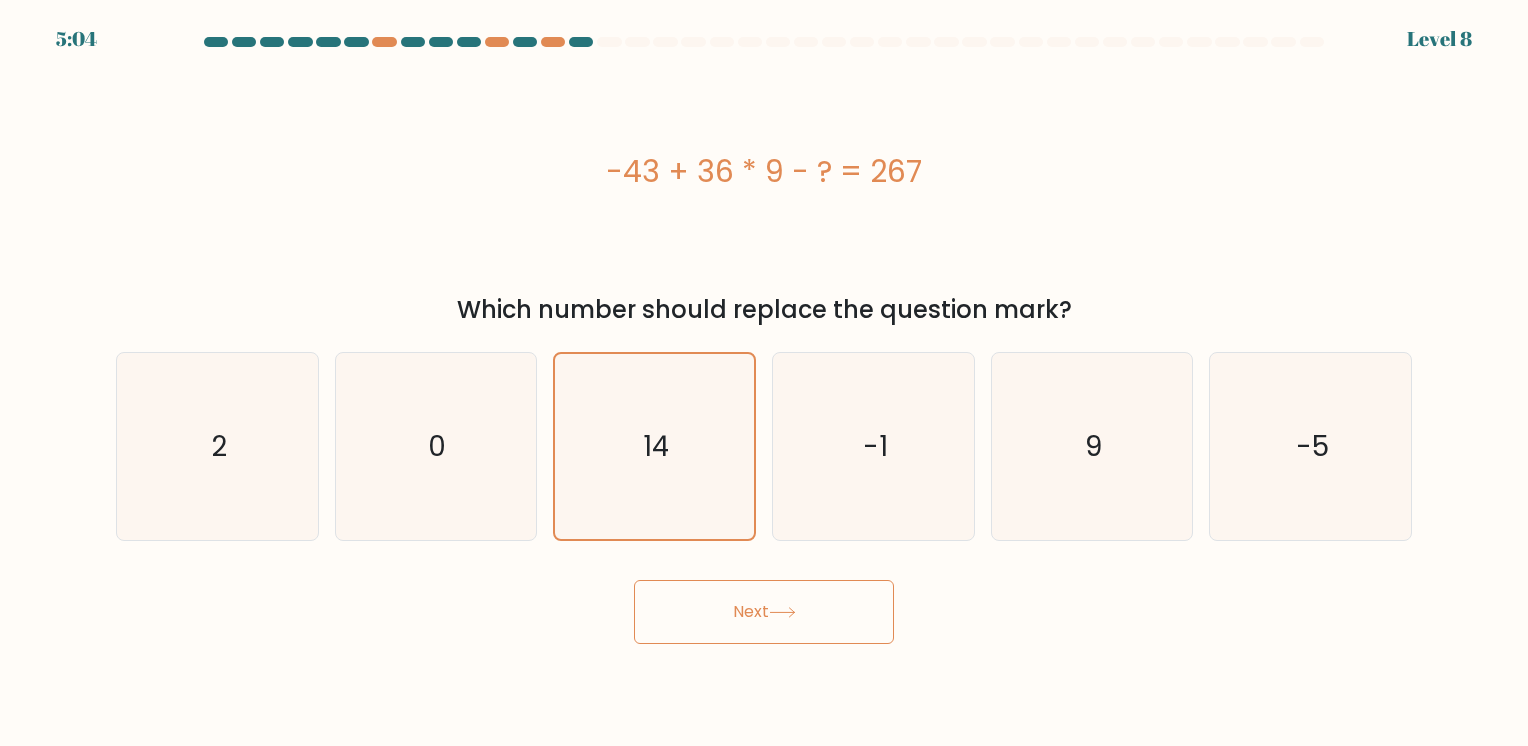 click on "Next" at bounding box center (764, 612) 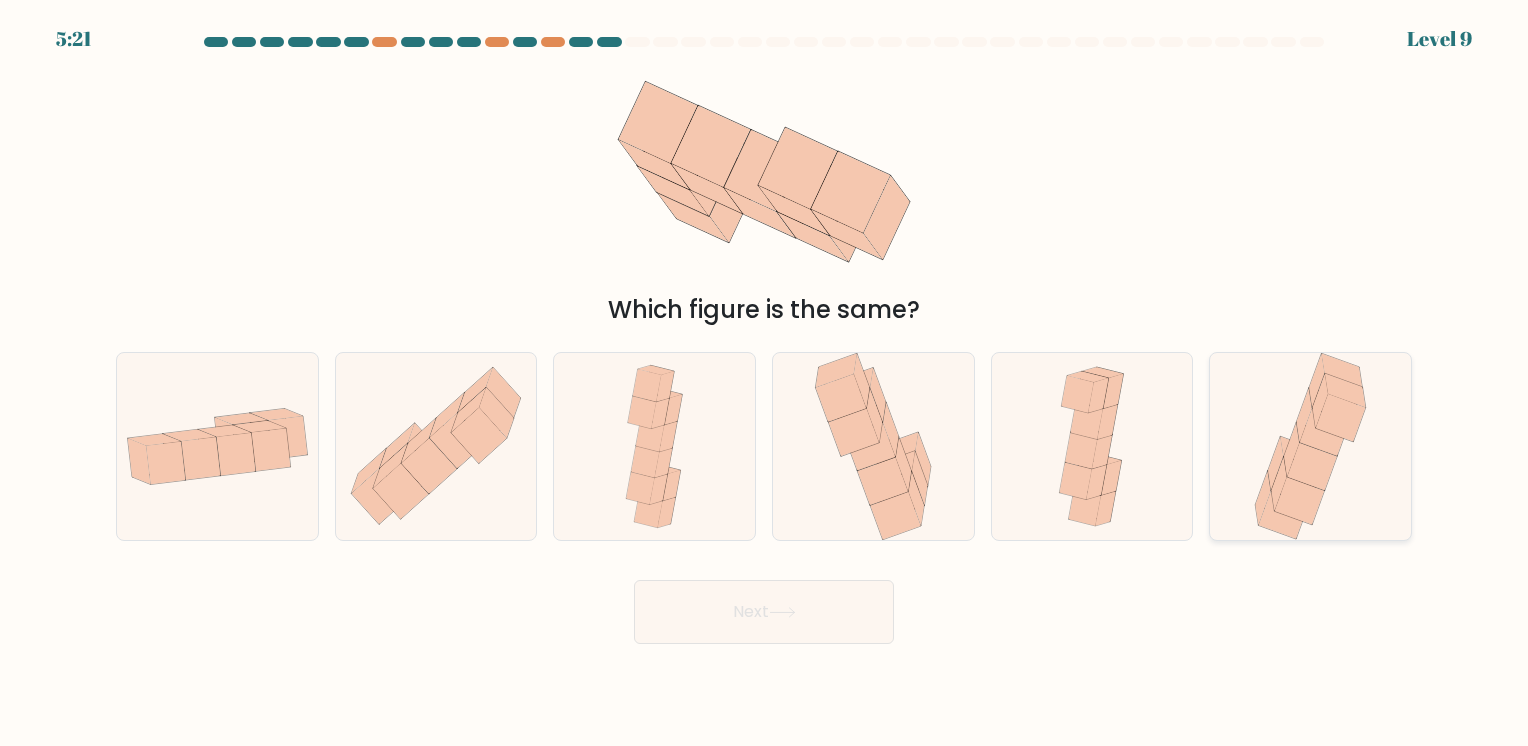 click at bounding box center [1341, 418] 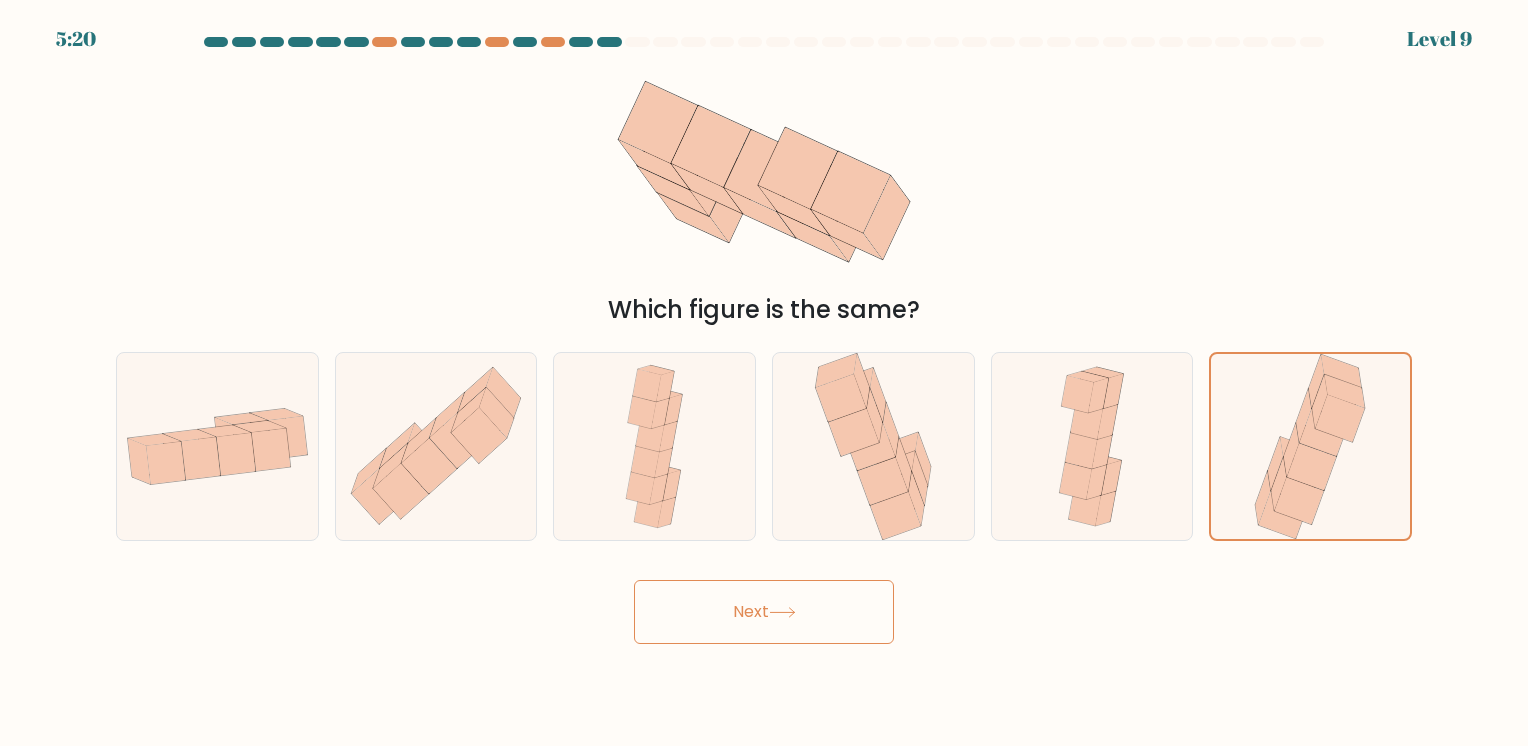 click on "Next" at bounding box center [764, 612] 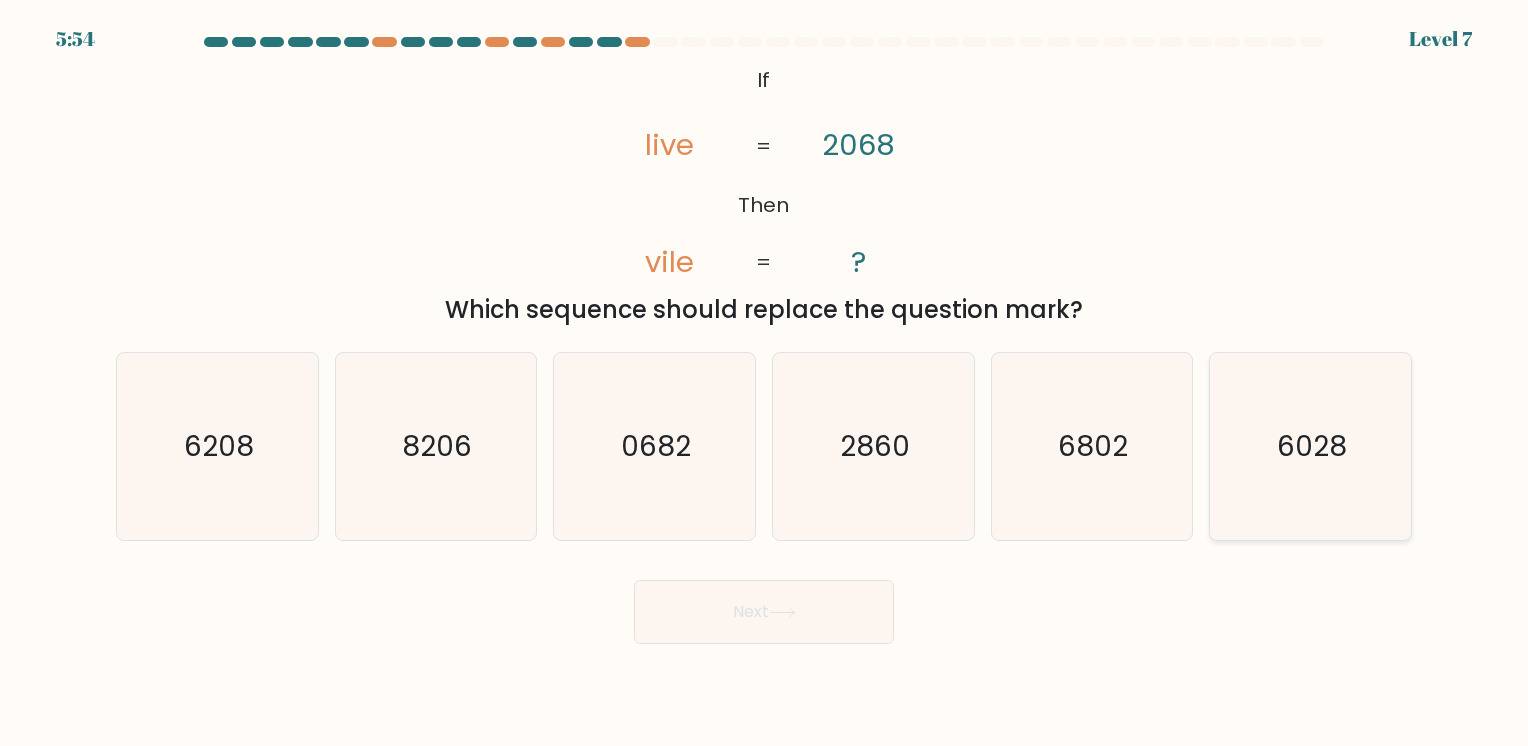 click on "6028" at bounding box center [1312, 446] 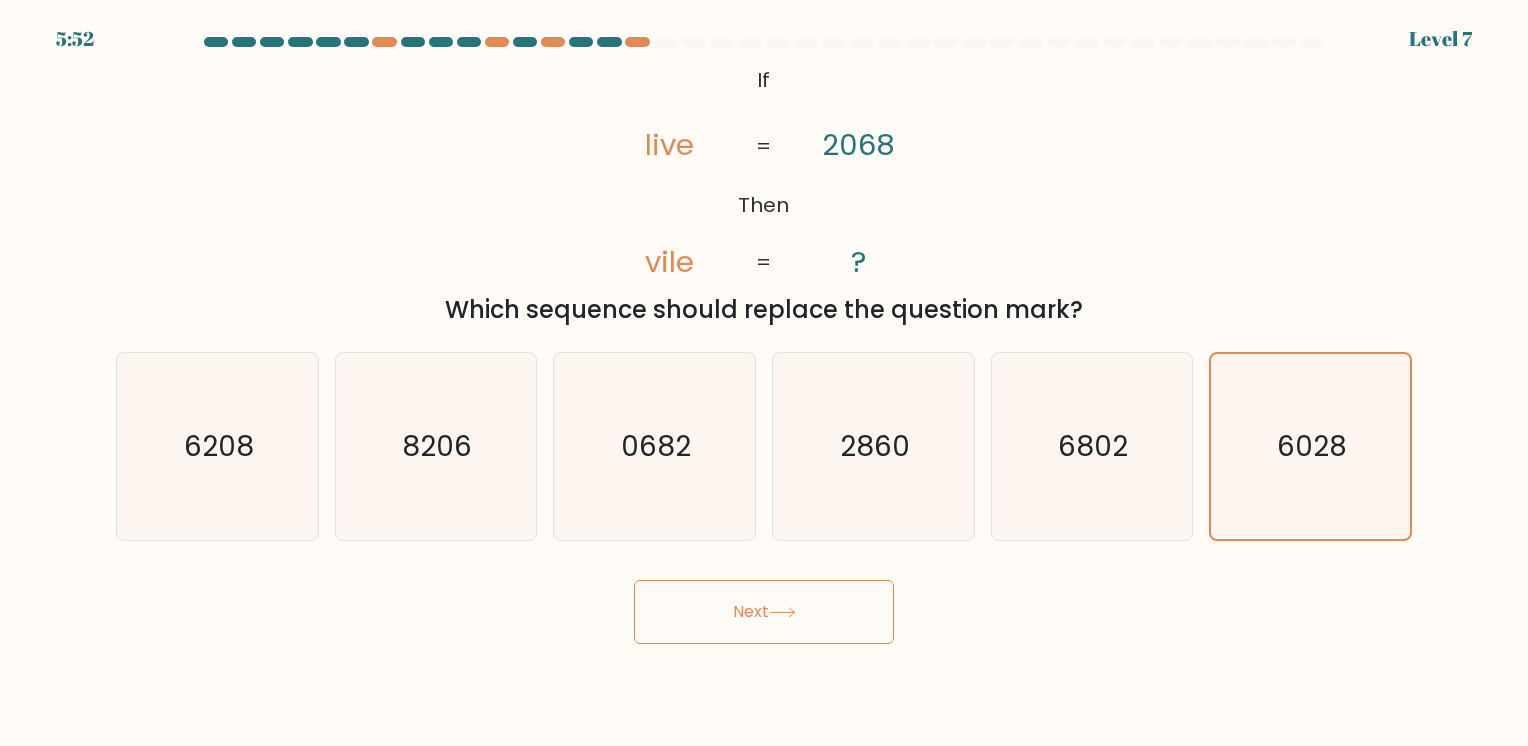 click on "Next" at bounding box center [764, 612] 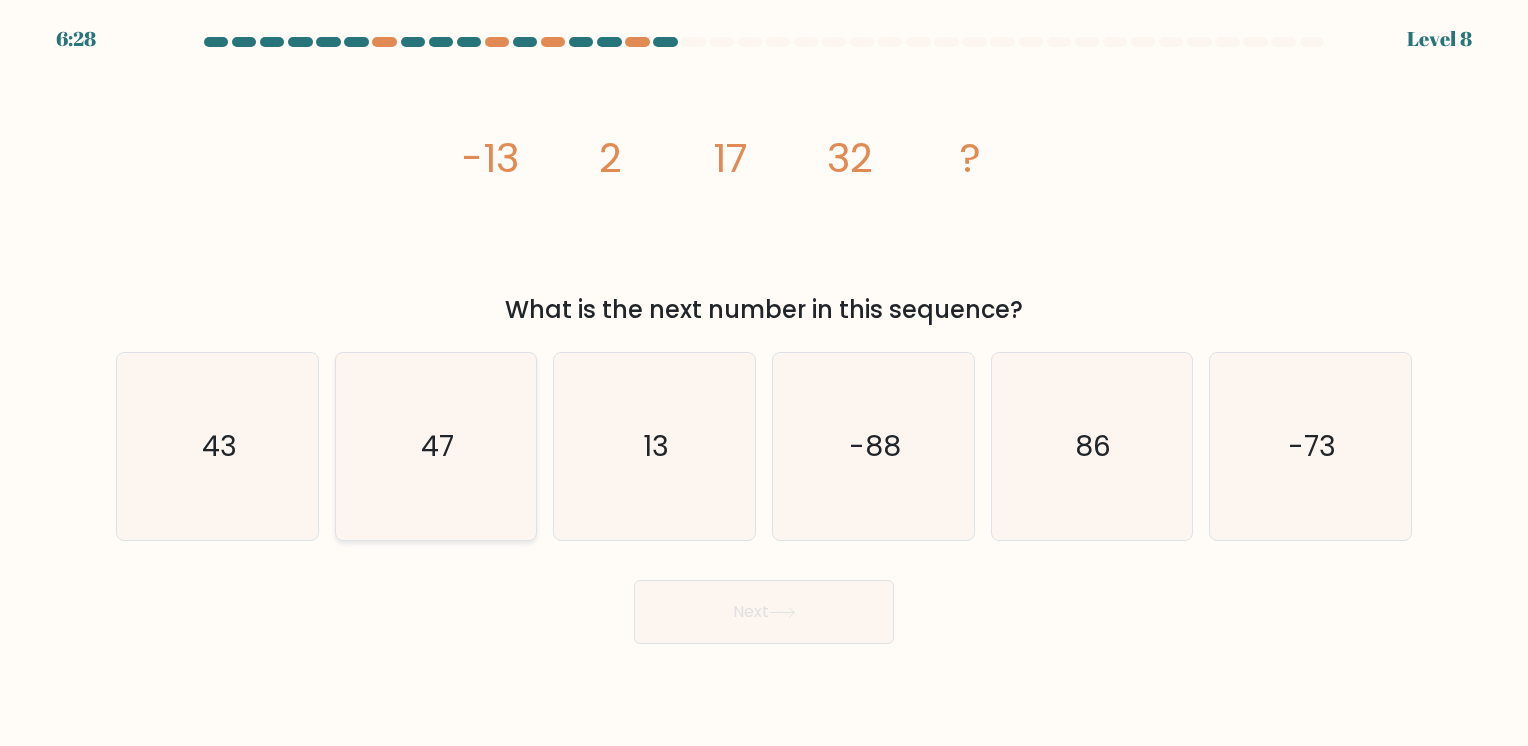 click on "47" at bounding box center [435, 446] 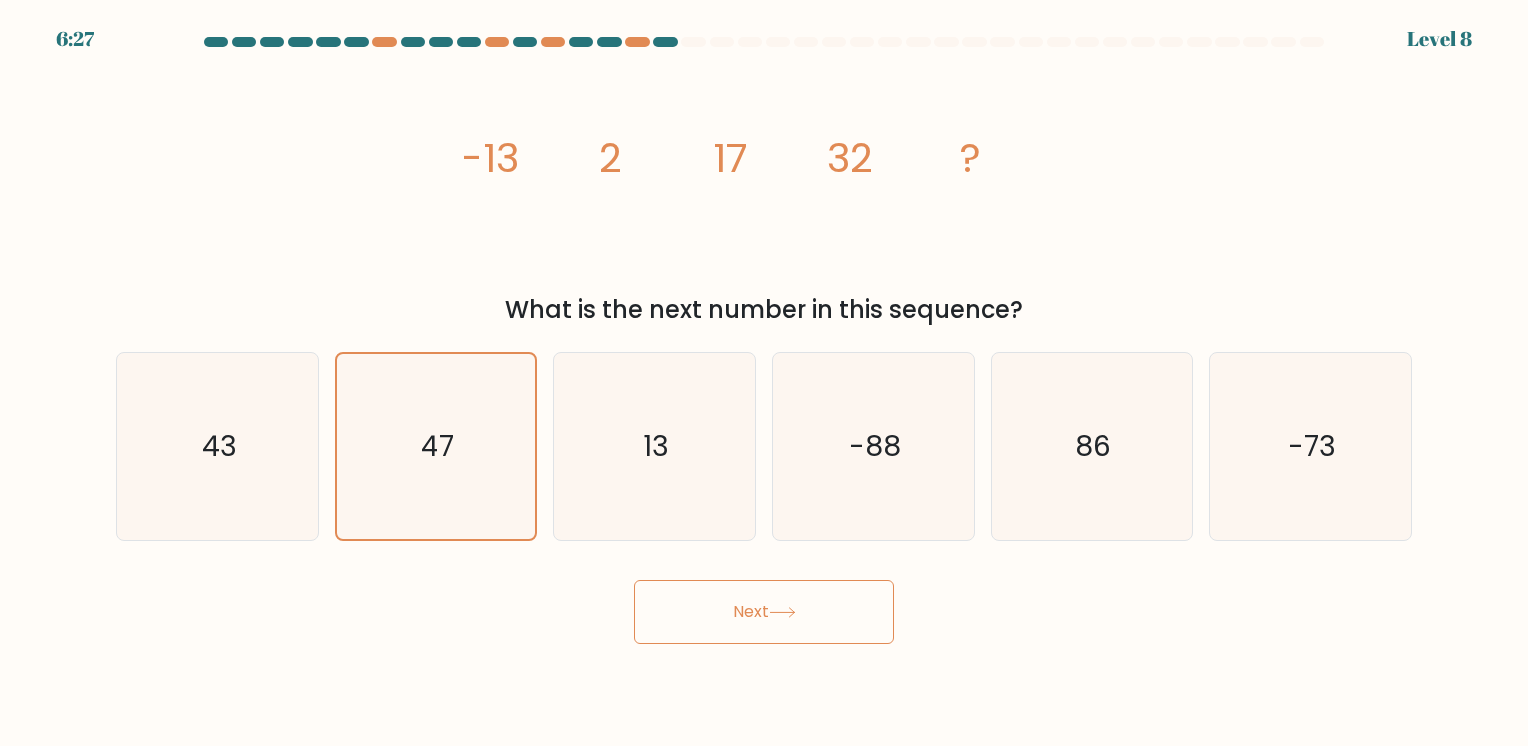 click on "Next" at bounding box center (764, 612) 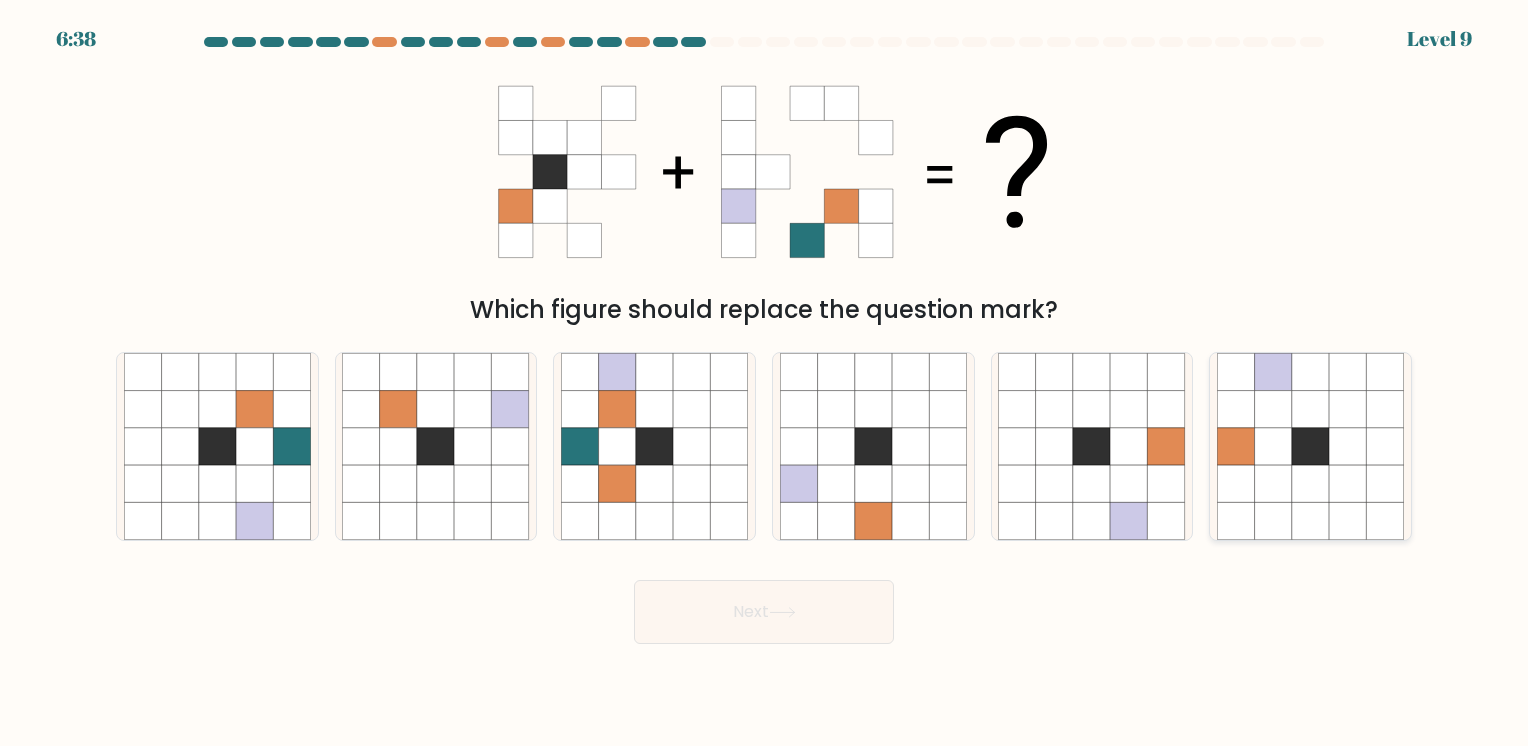 click at bounding box center (1273, 483) 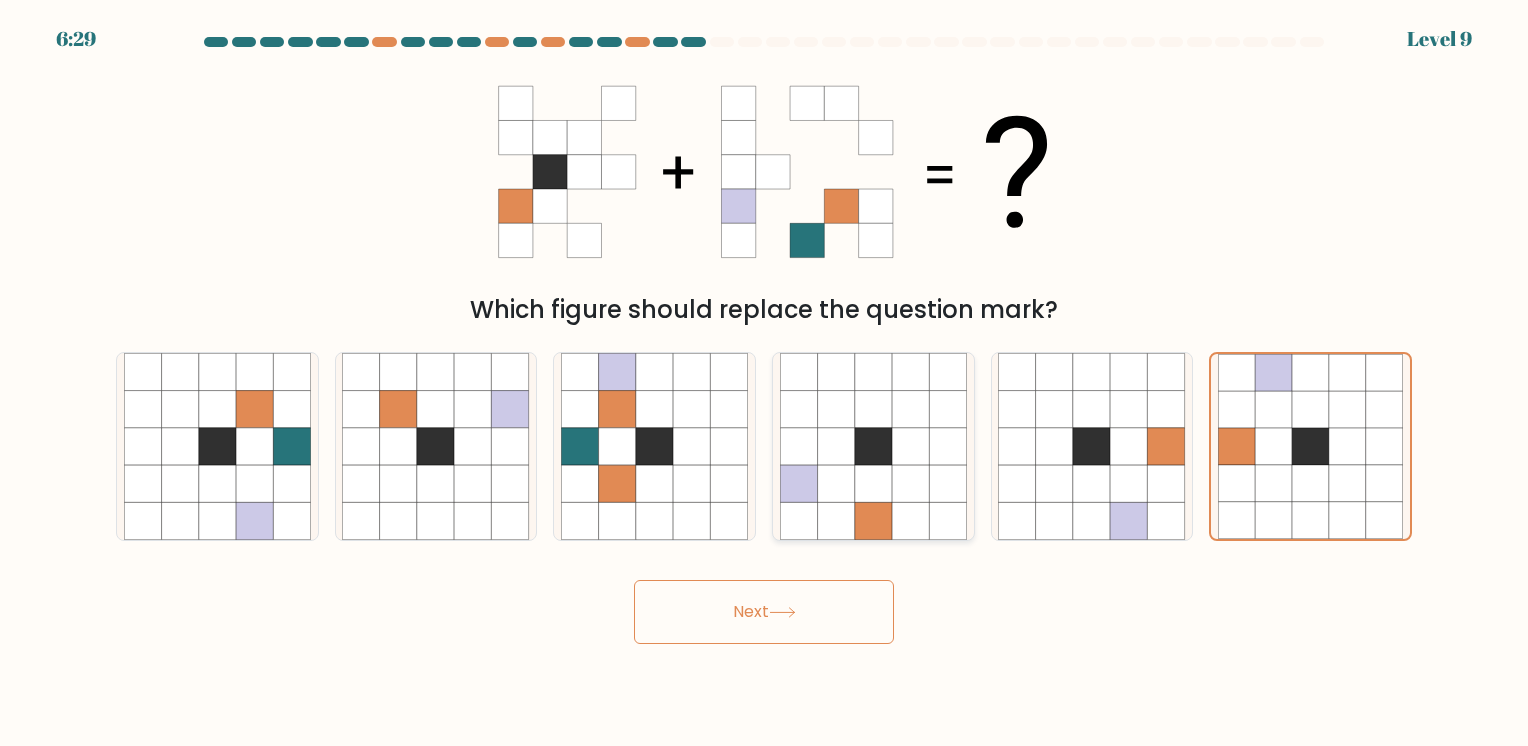 click at bounding box center [835, 446] 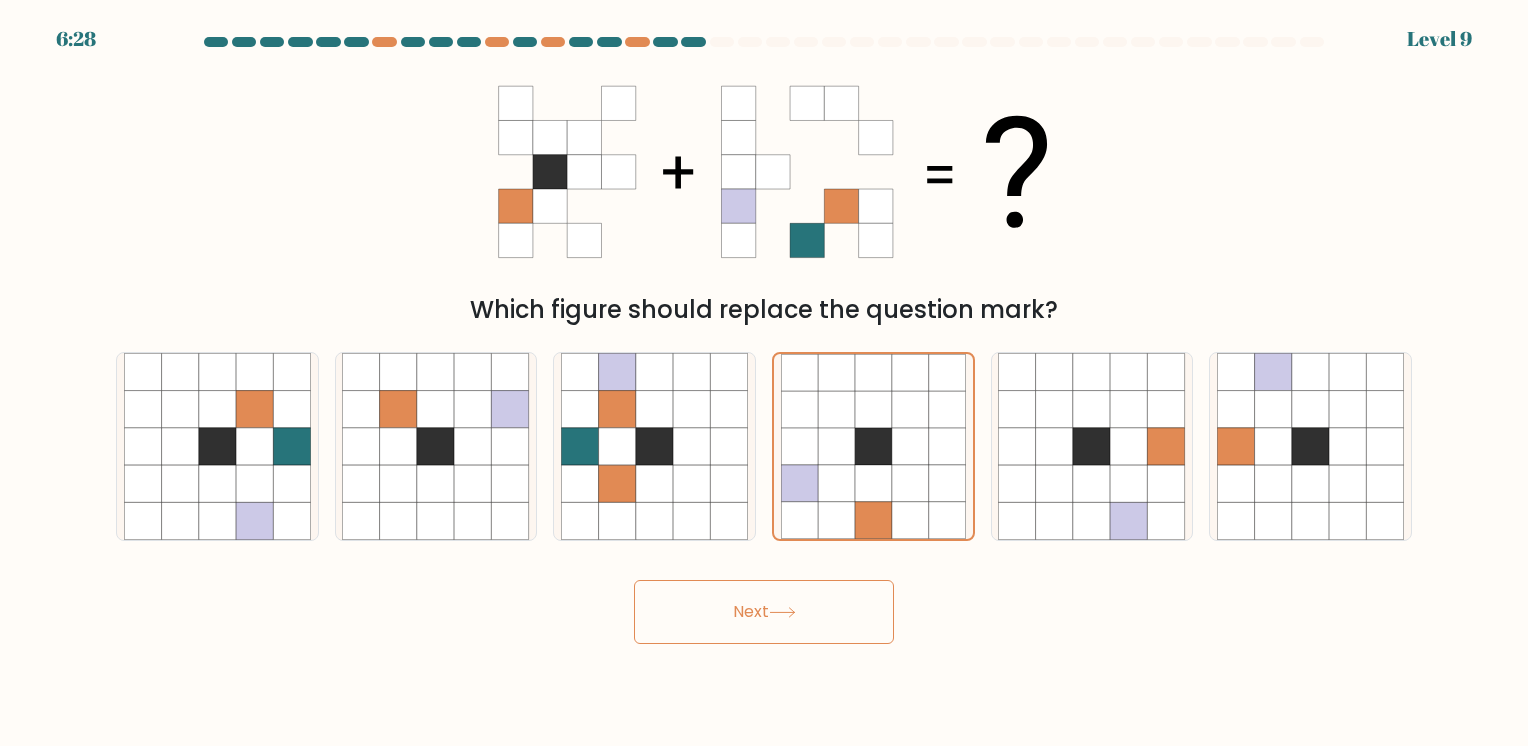 click on "Next" at bounding box center [764, 612] 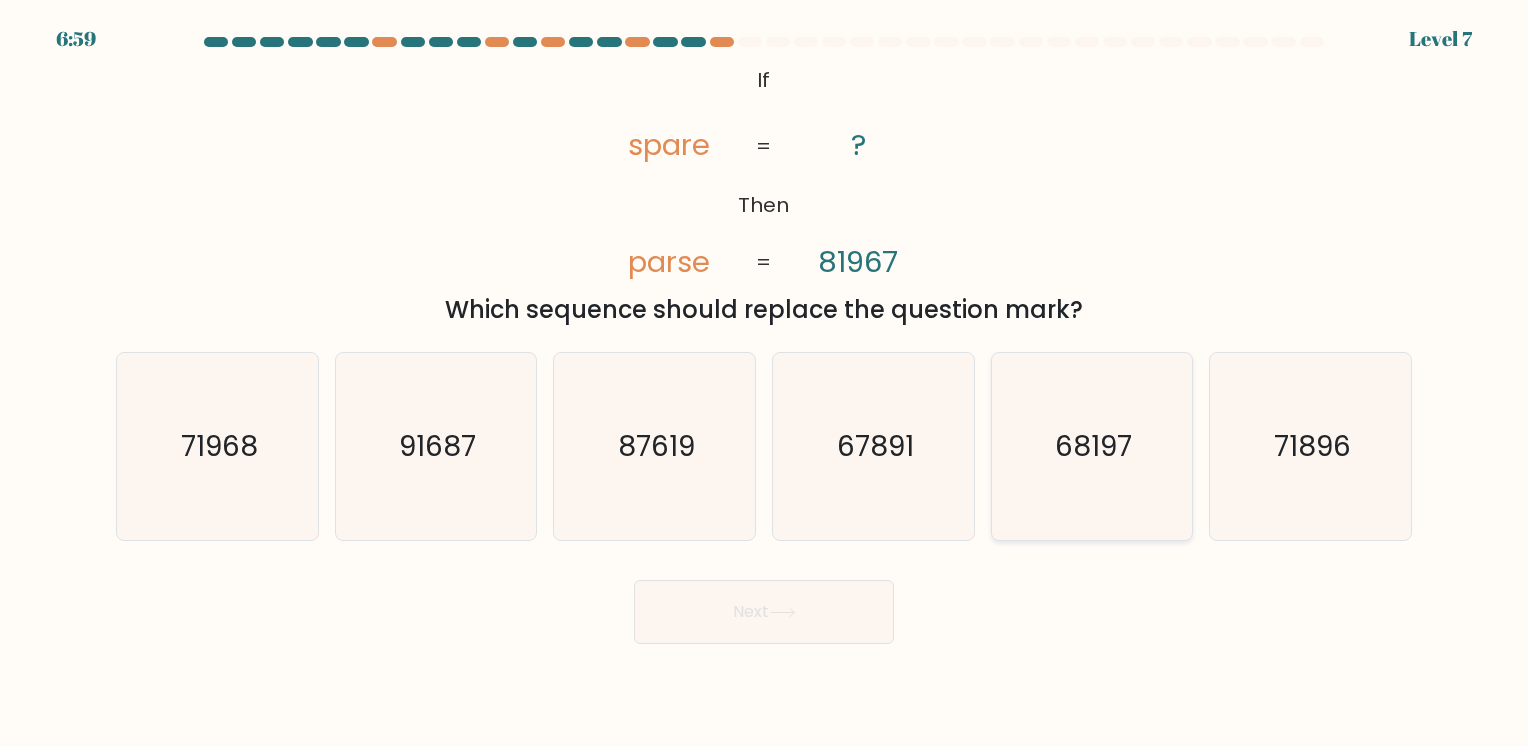 click on "68197" at bounding box center (1091, 446) 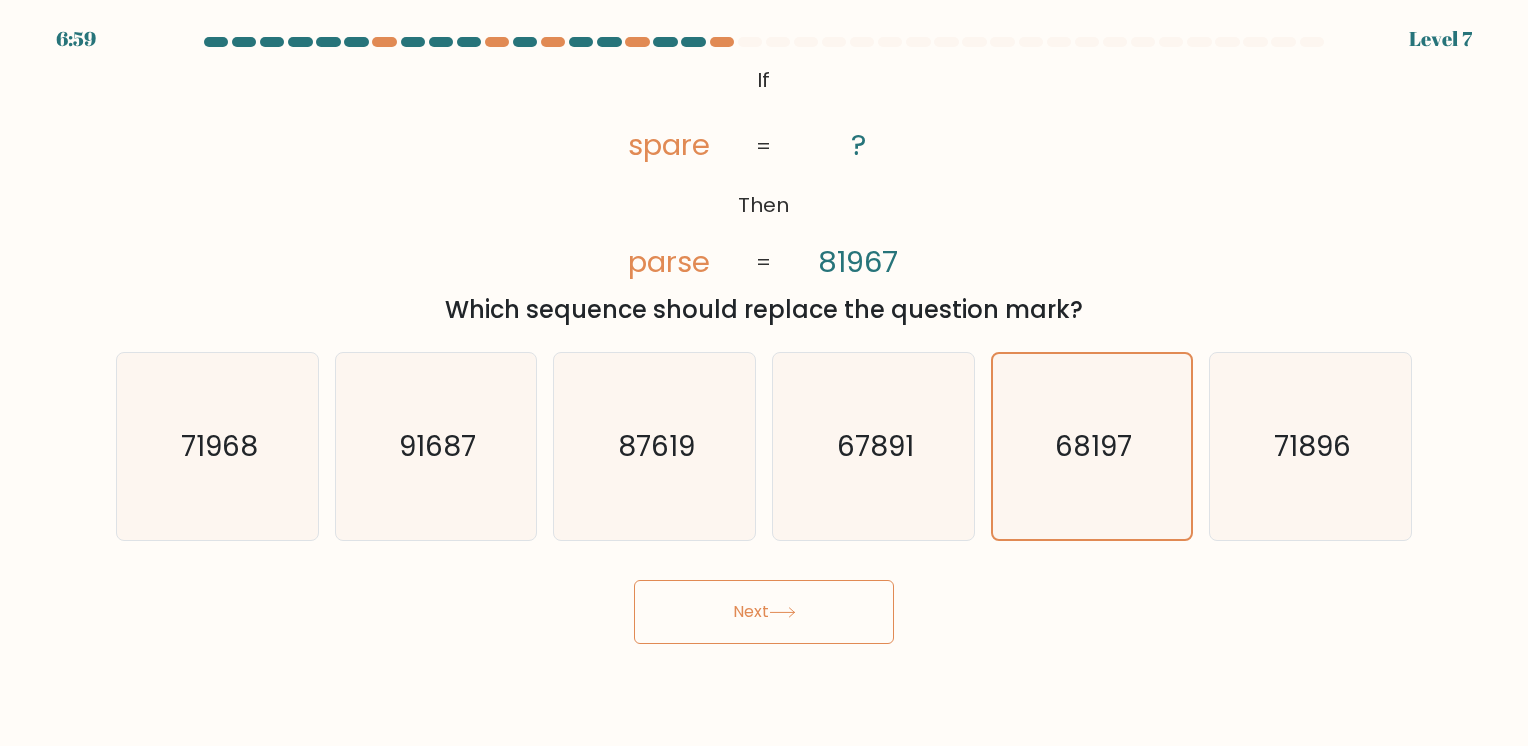 click on "Next" at bounding box center (764, 612) 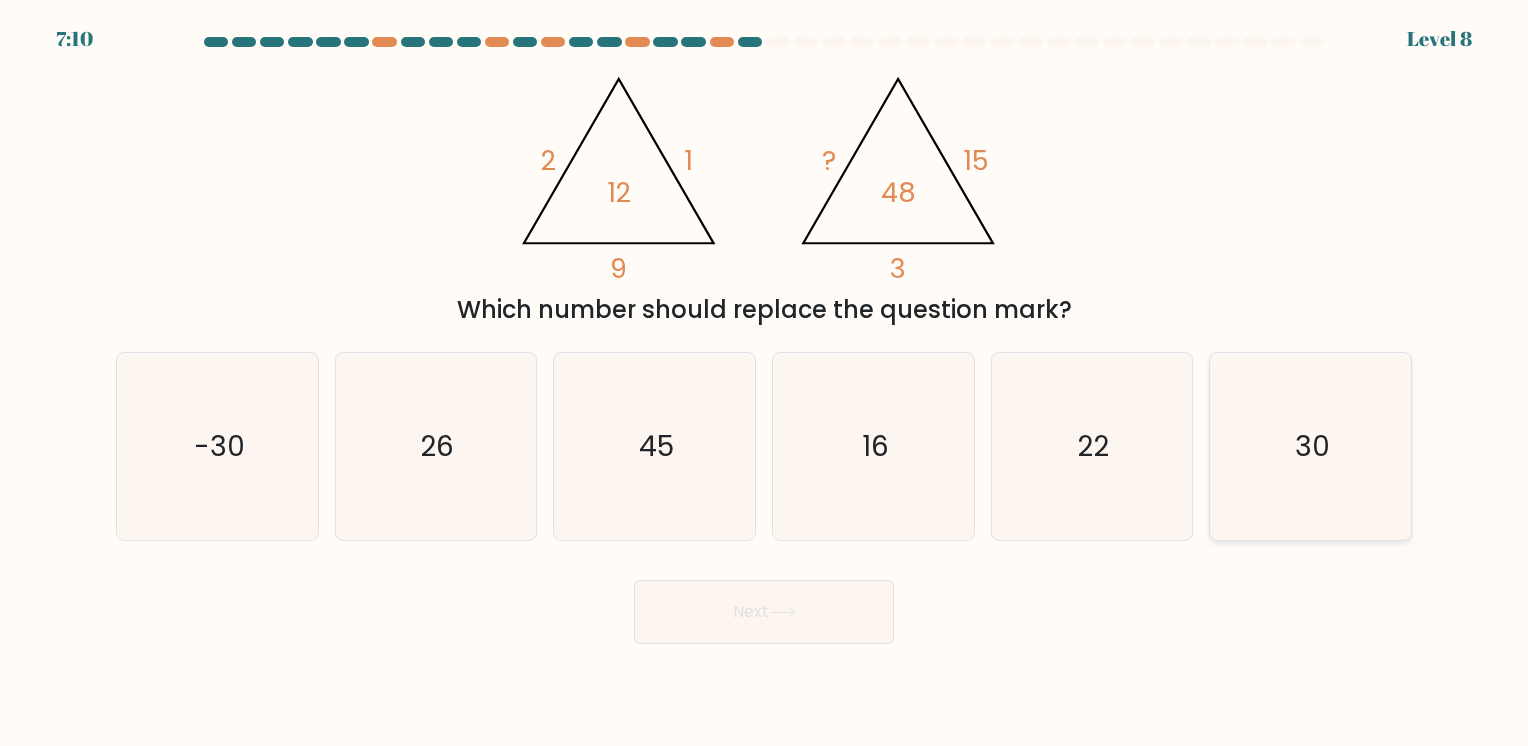 click on "30" at bounding box center [1310, 446] 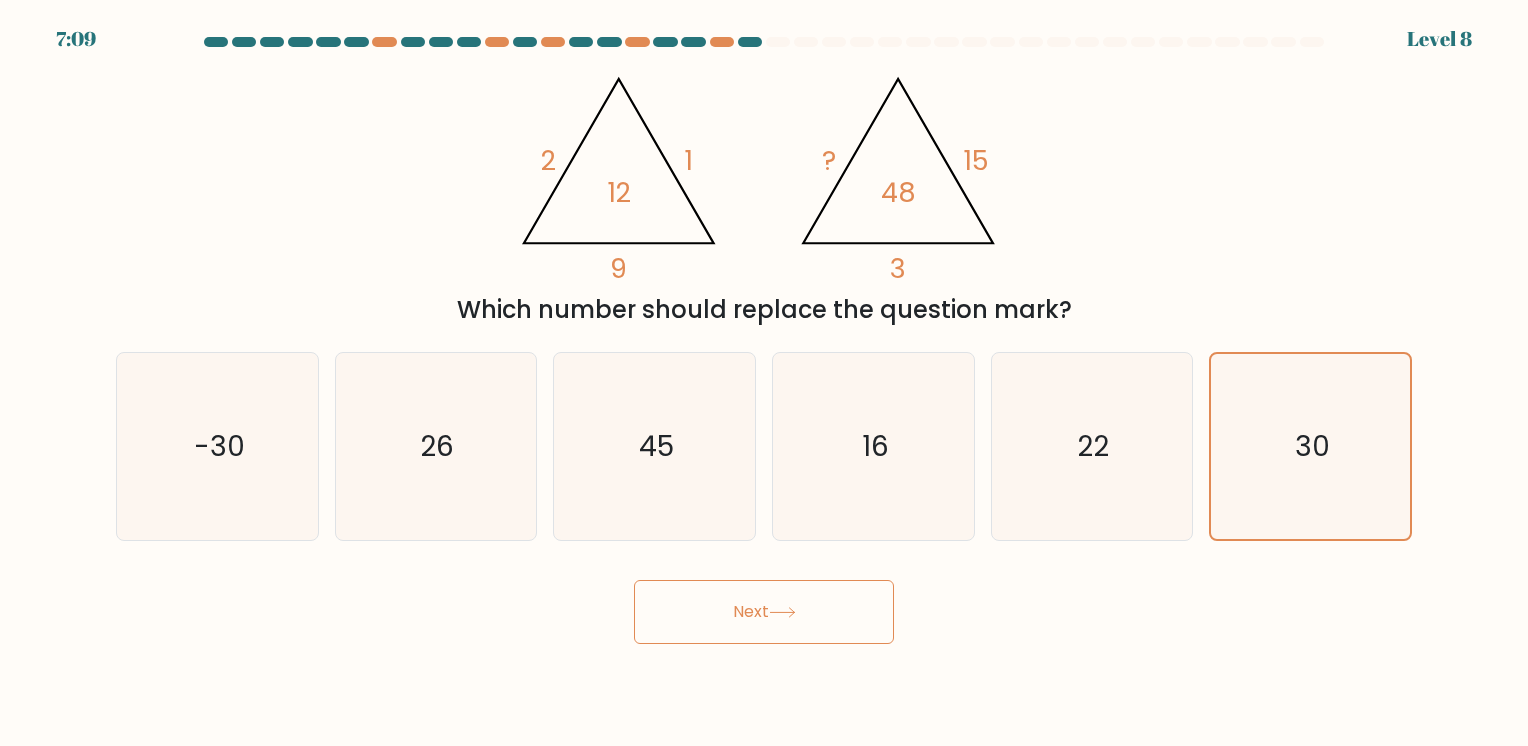 click on "Next" at bounding box center (764, 612) 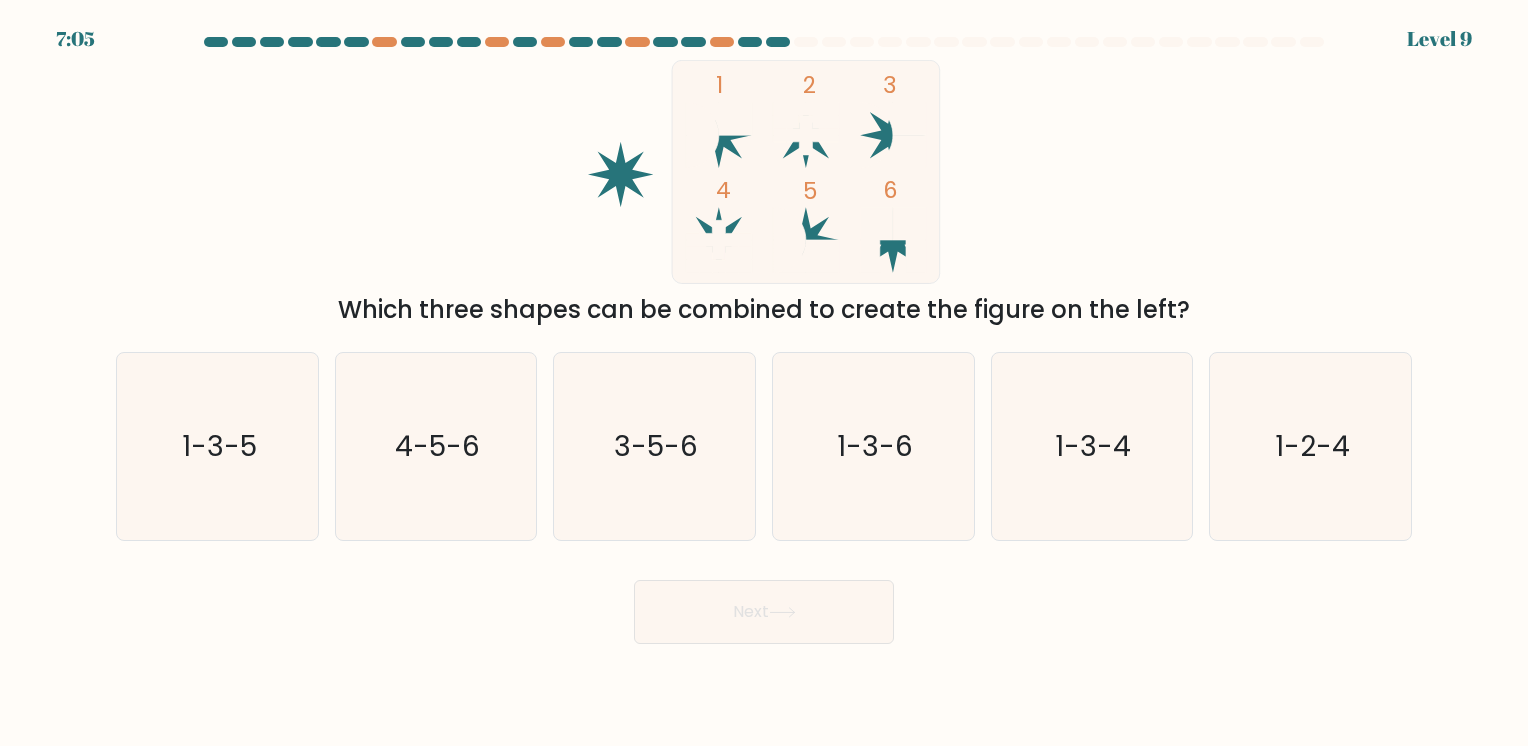 click at bounding box center (806, 171) 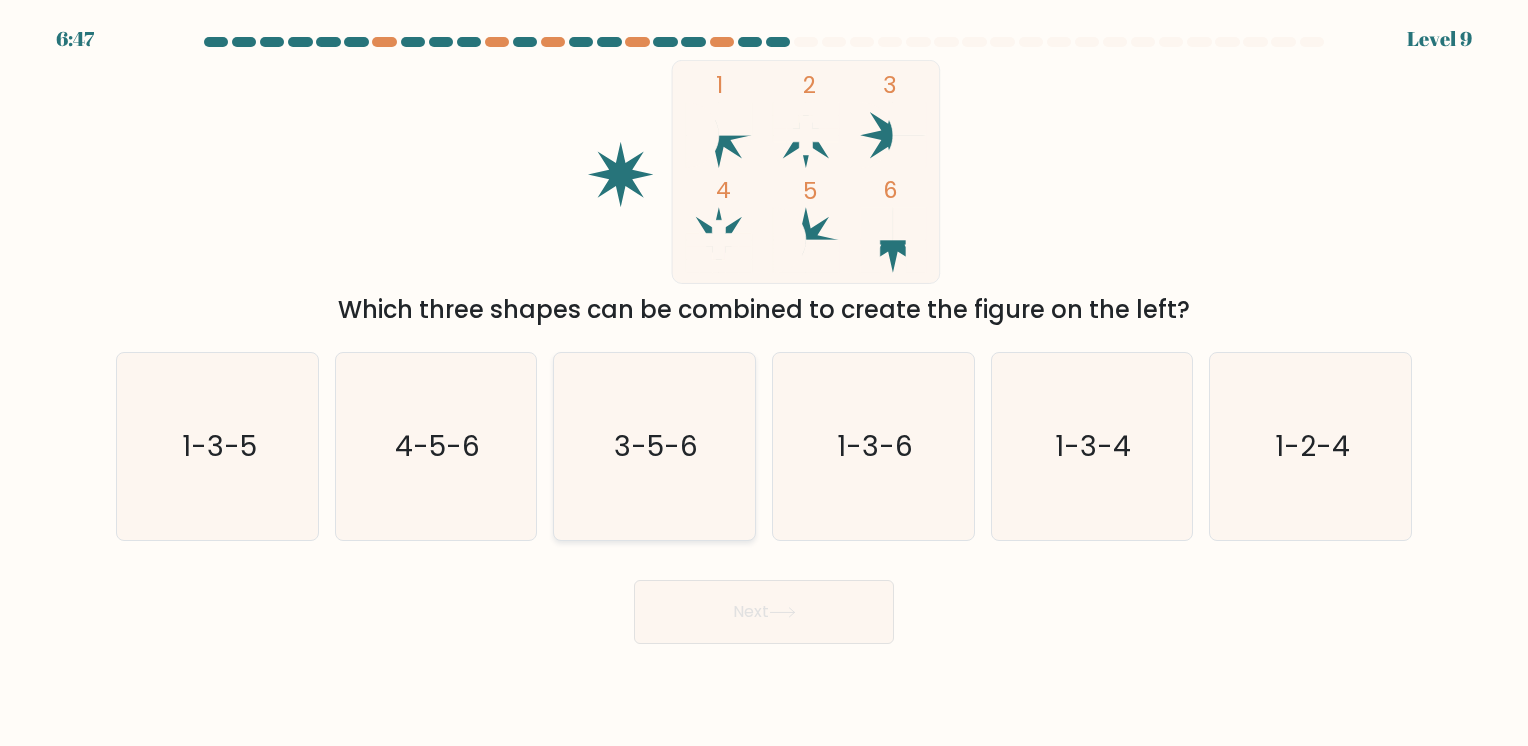 click on "3-5-6" at bounding box center [654, 446] 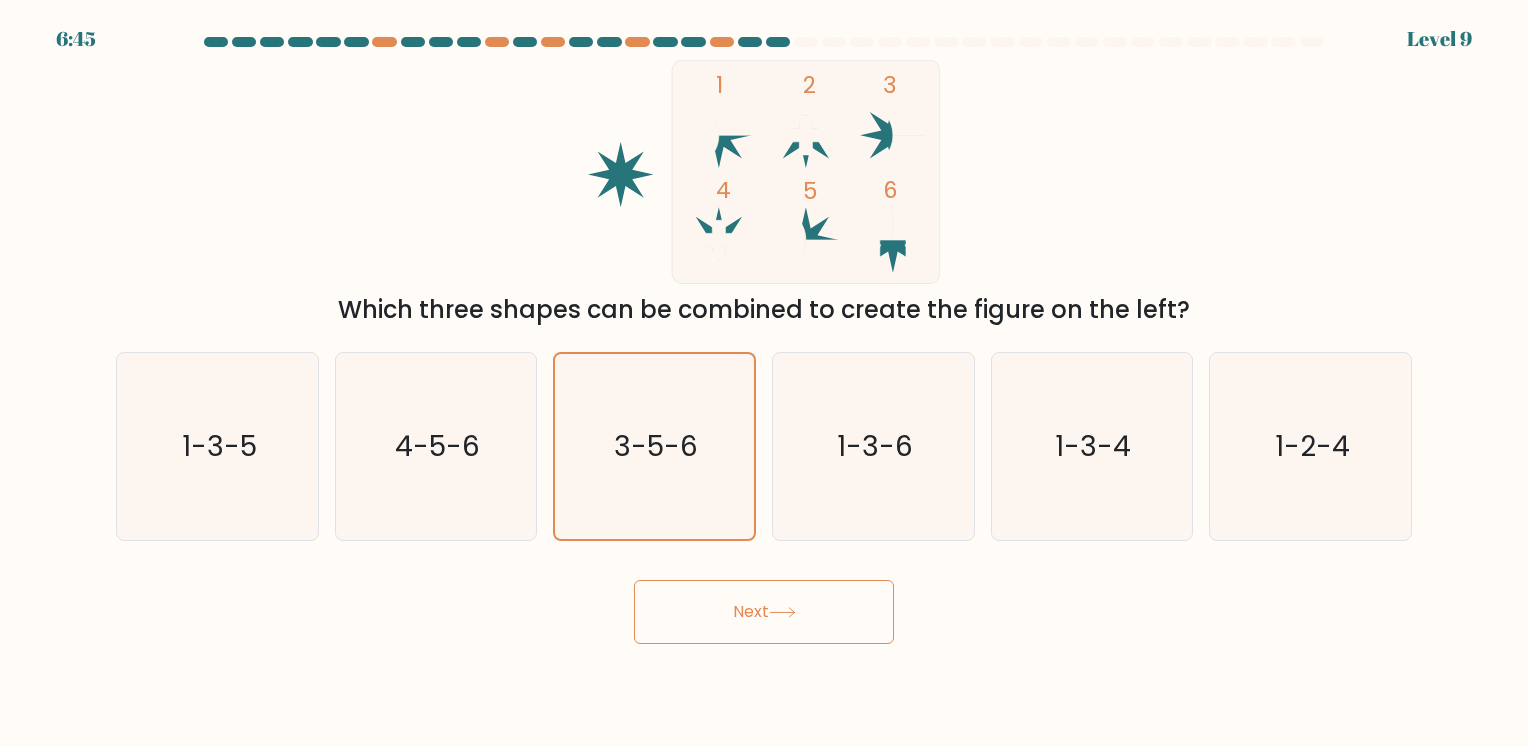 click on "Next" at bounding box center (764, 612) 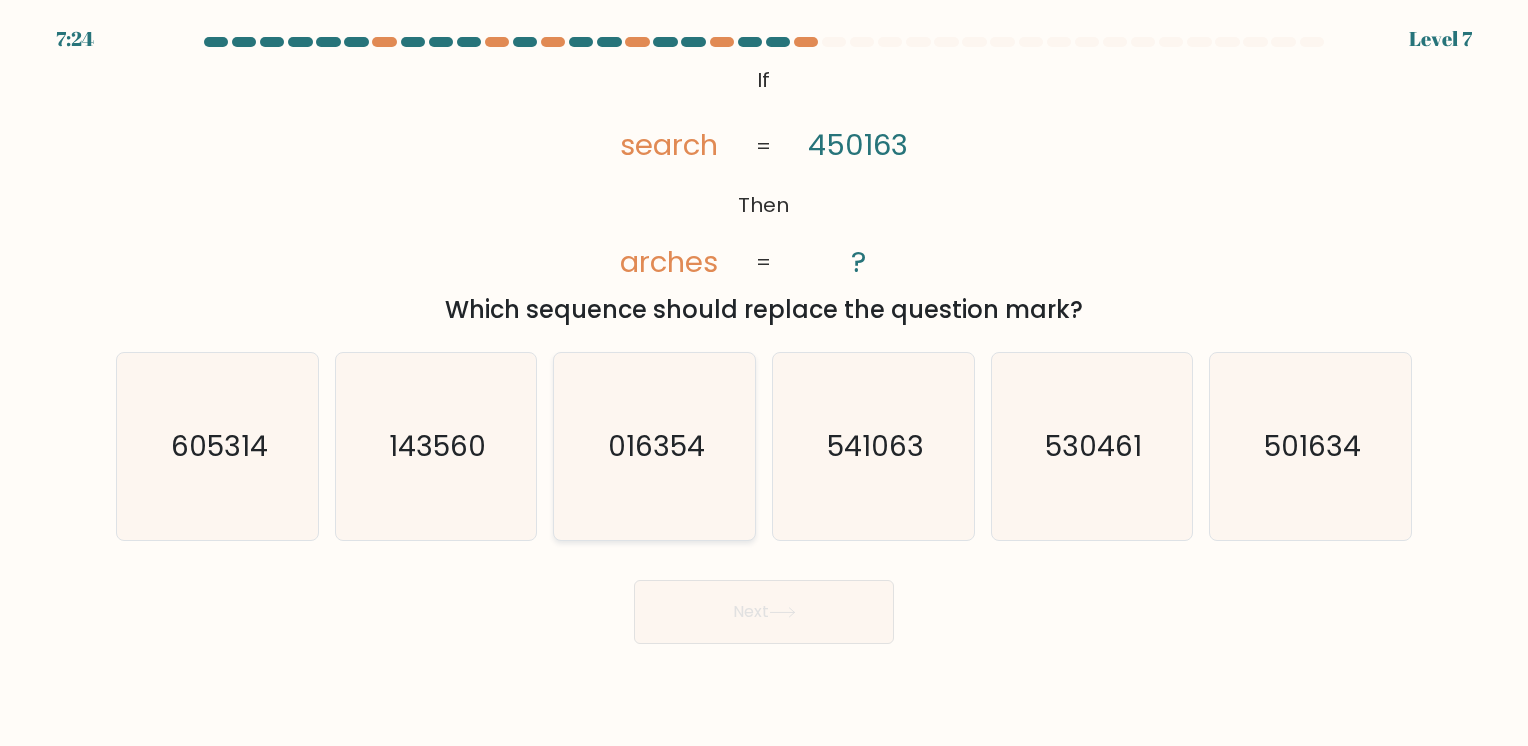 click on "016354" at bounding box center [654, 446] 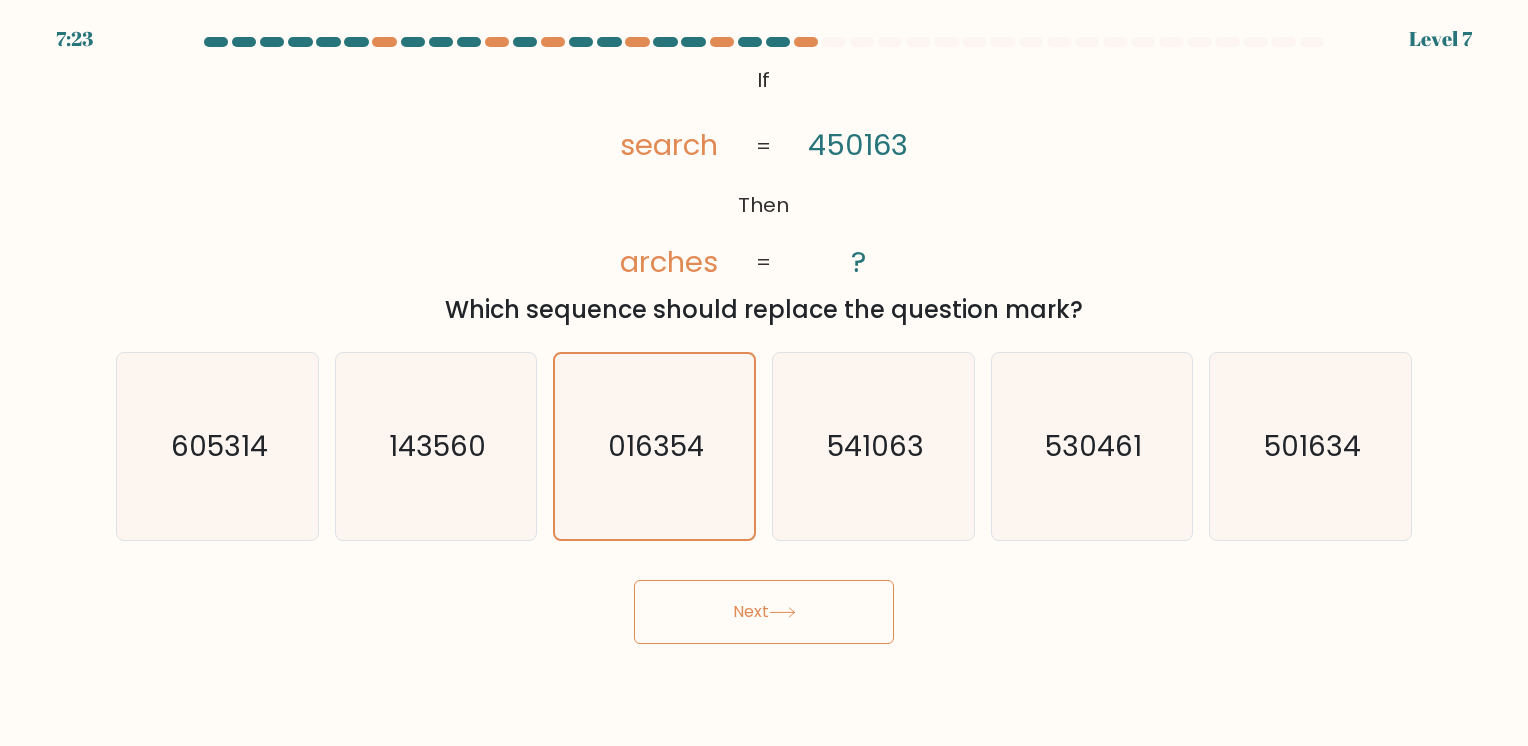 click at bounding box center [782, 612] 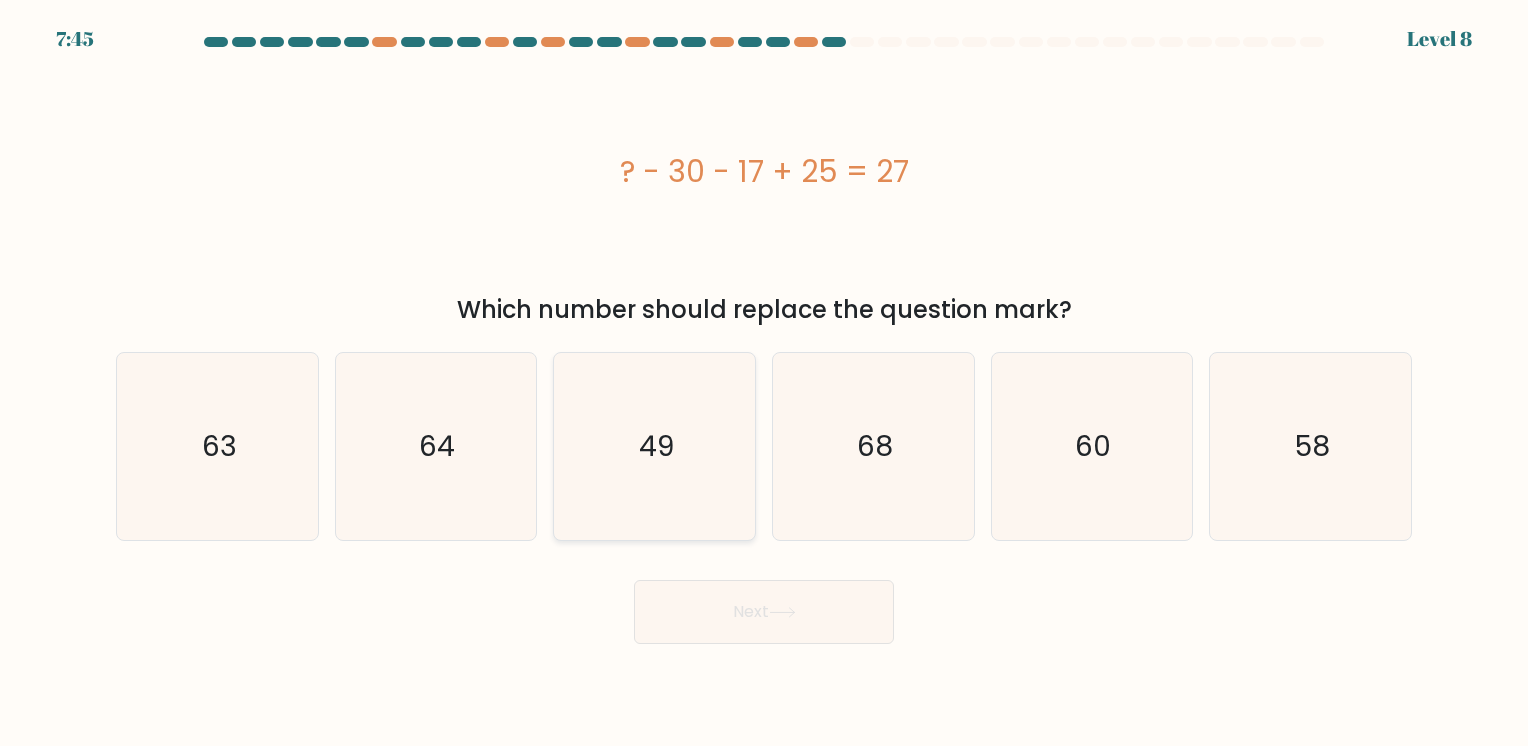 click on "49" at bounding box center (654, 446) 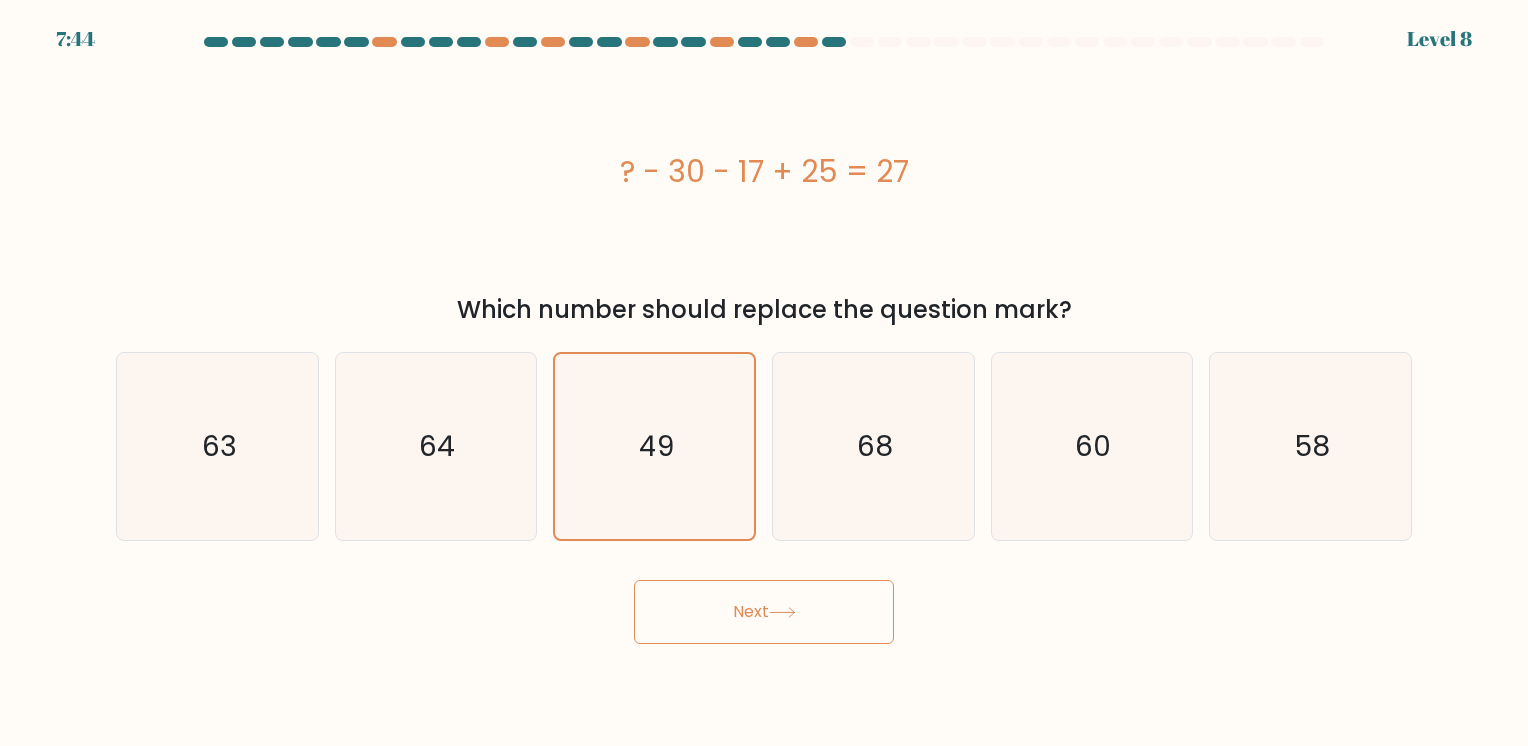 click on "Next" at bounding box center (764, 612) 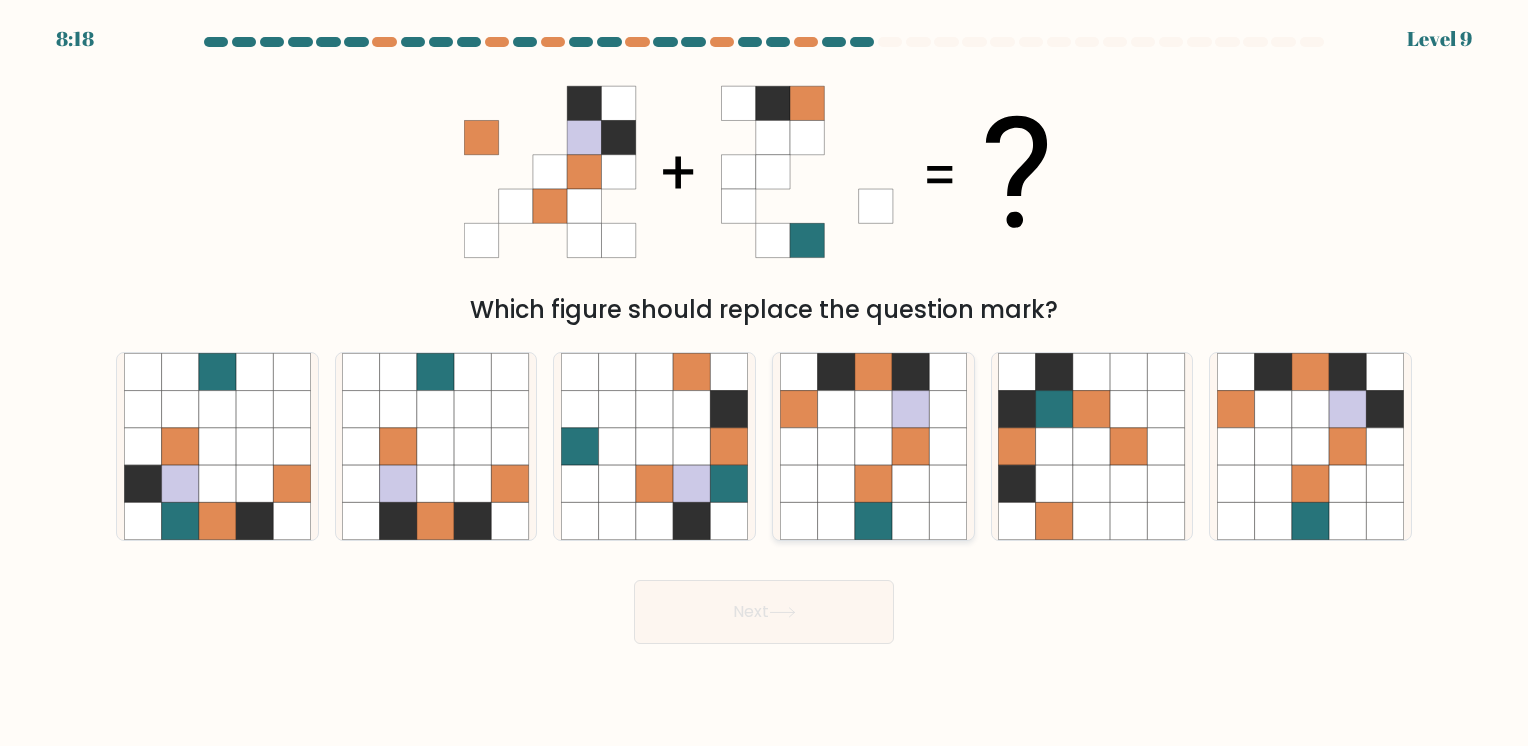 click at bounding box center (873, 446) 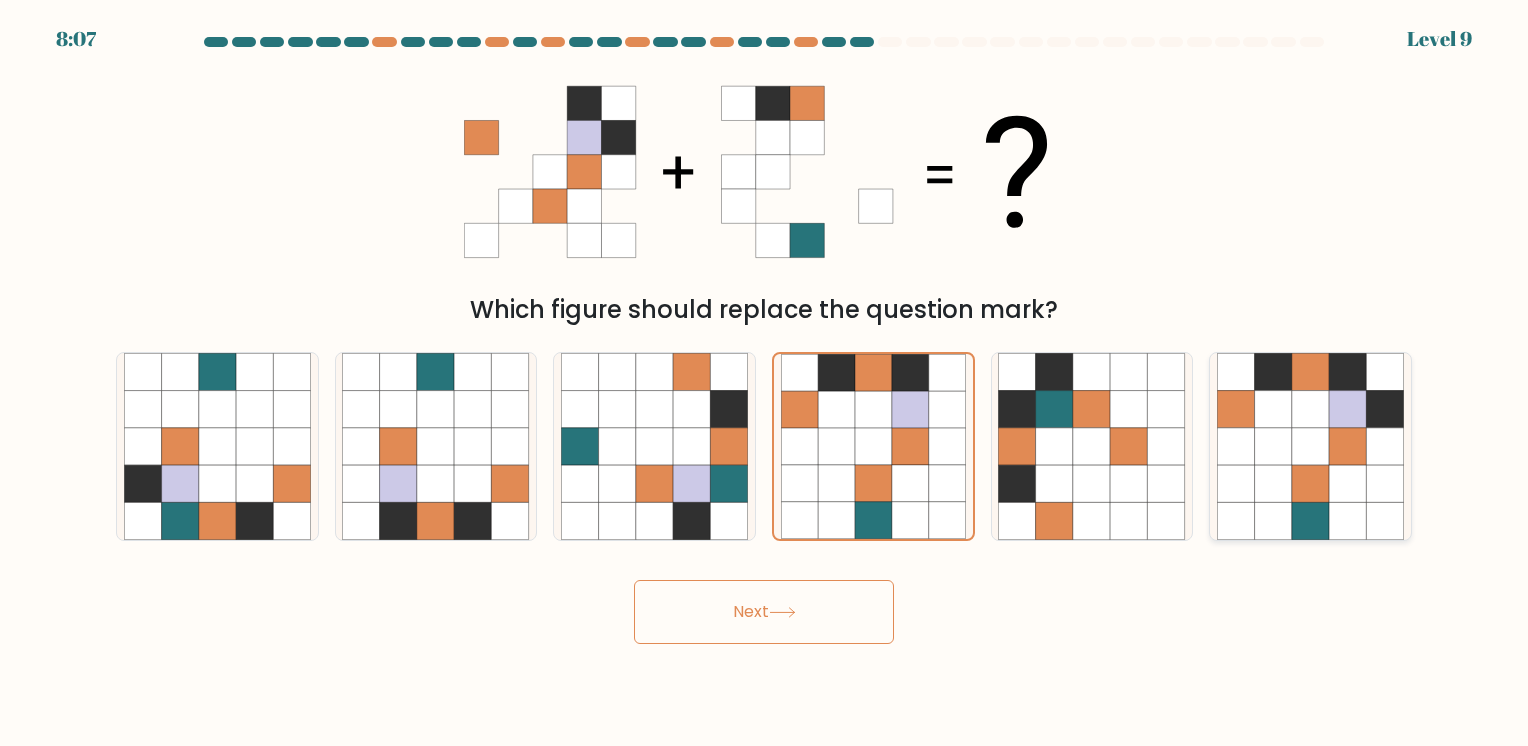 click at bounding box center [1273, 446] 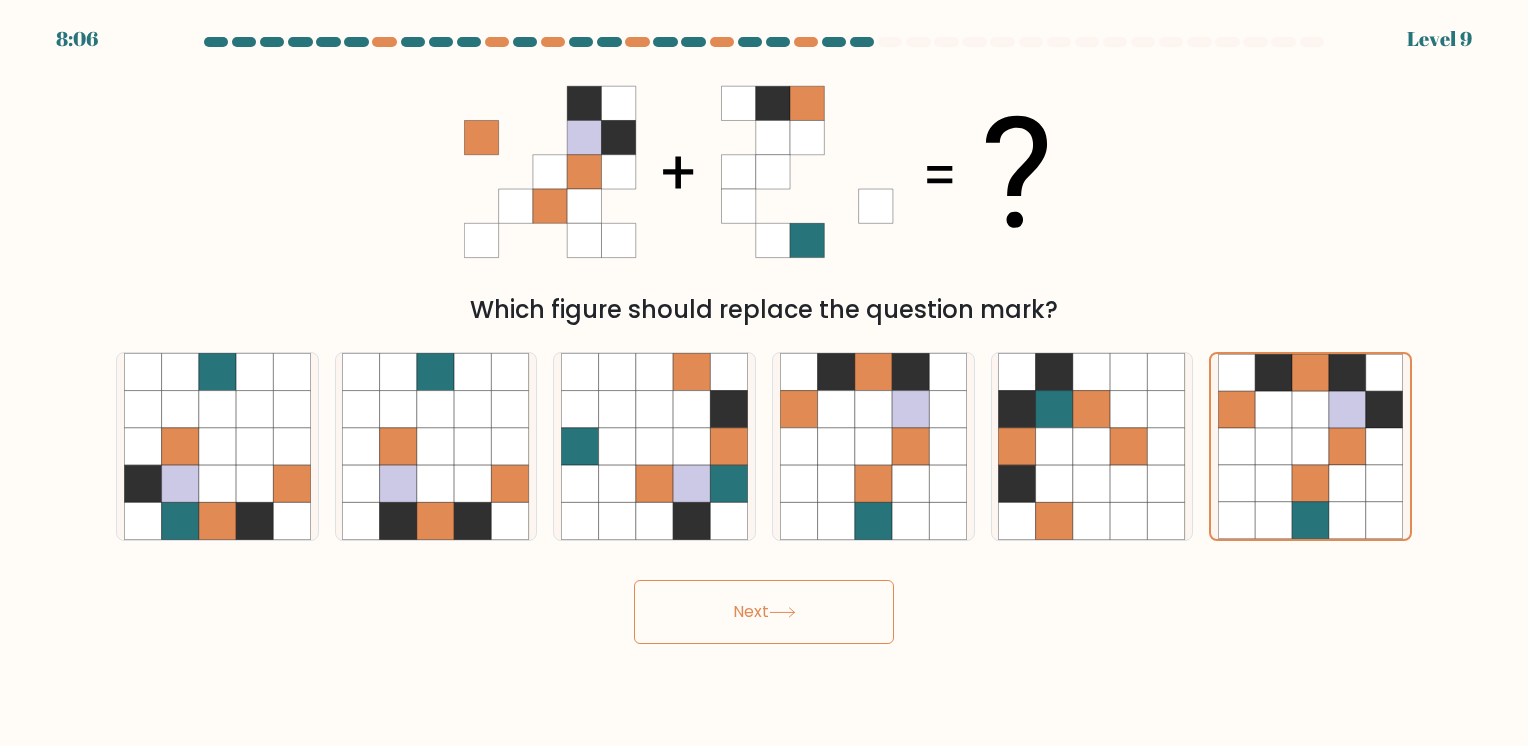 click on "8:06
Level 9" at bounding box center [764, 373] 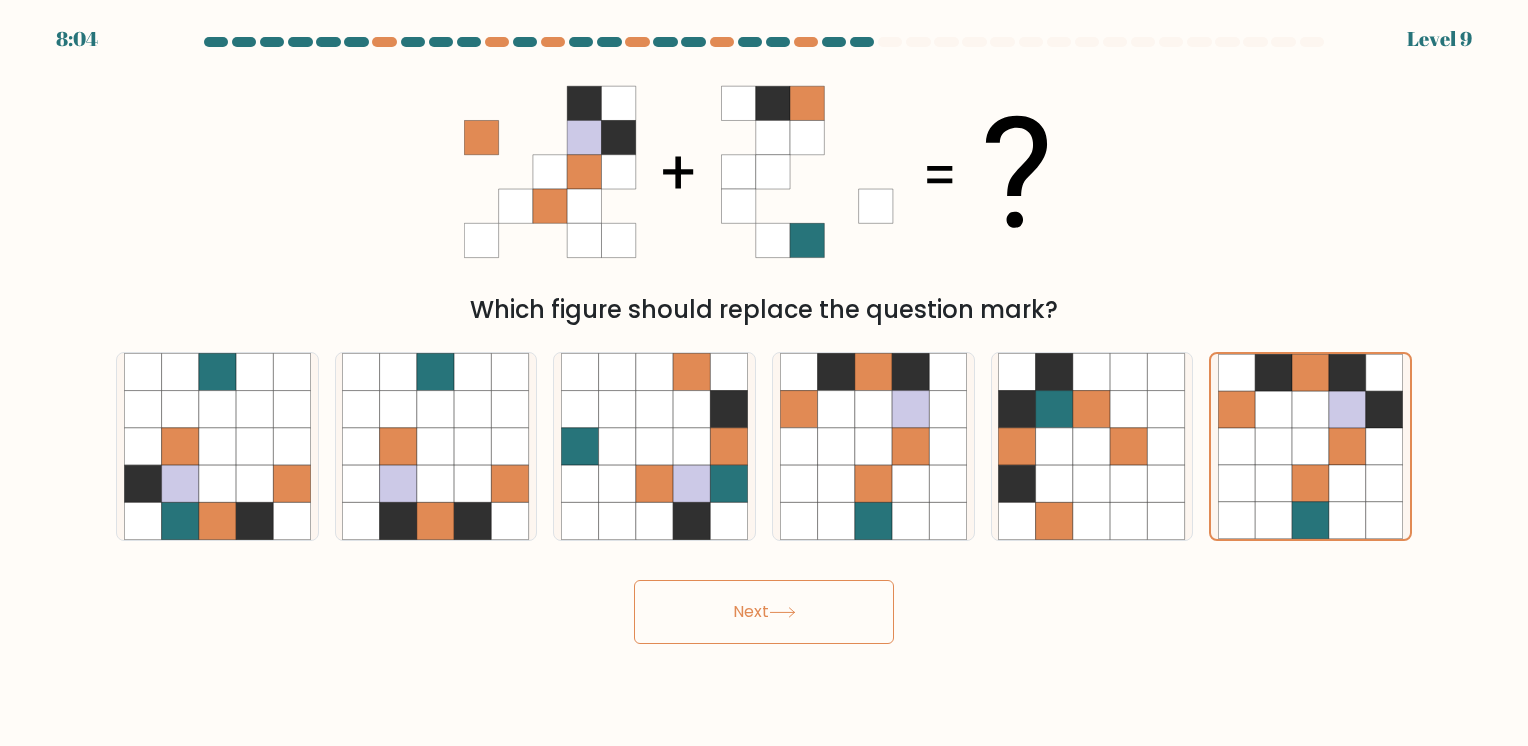 click on "Next" at bounding box center (764, 612) 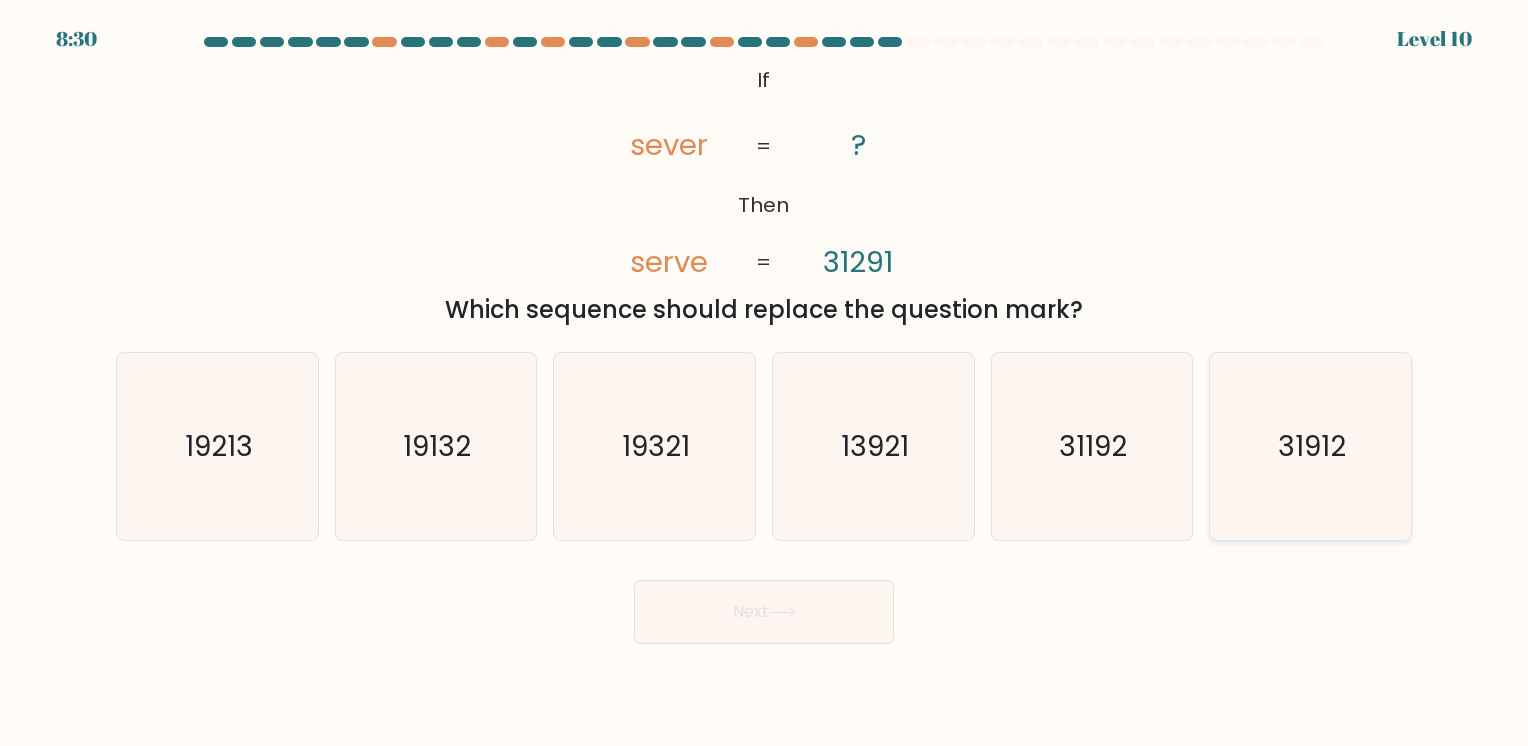 click on "31912" at bounding box center (1312, 446) 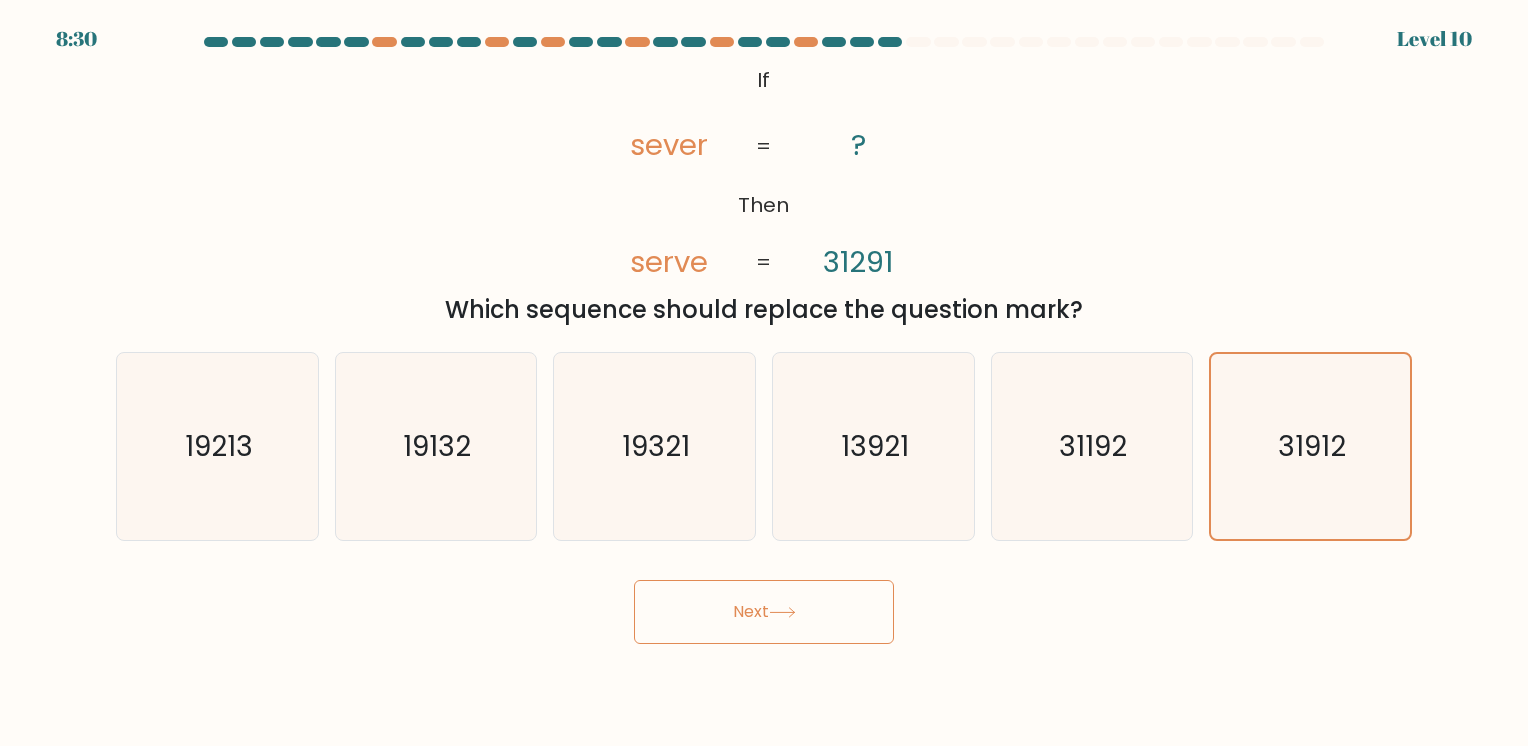 click on "Next" at bounding box center (764, 612) 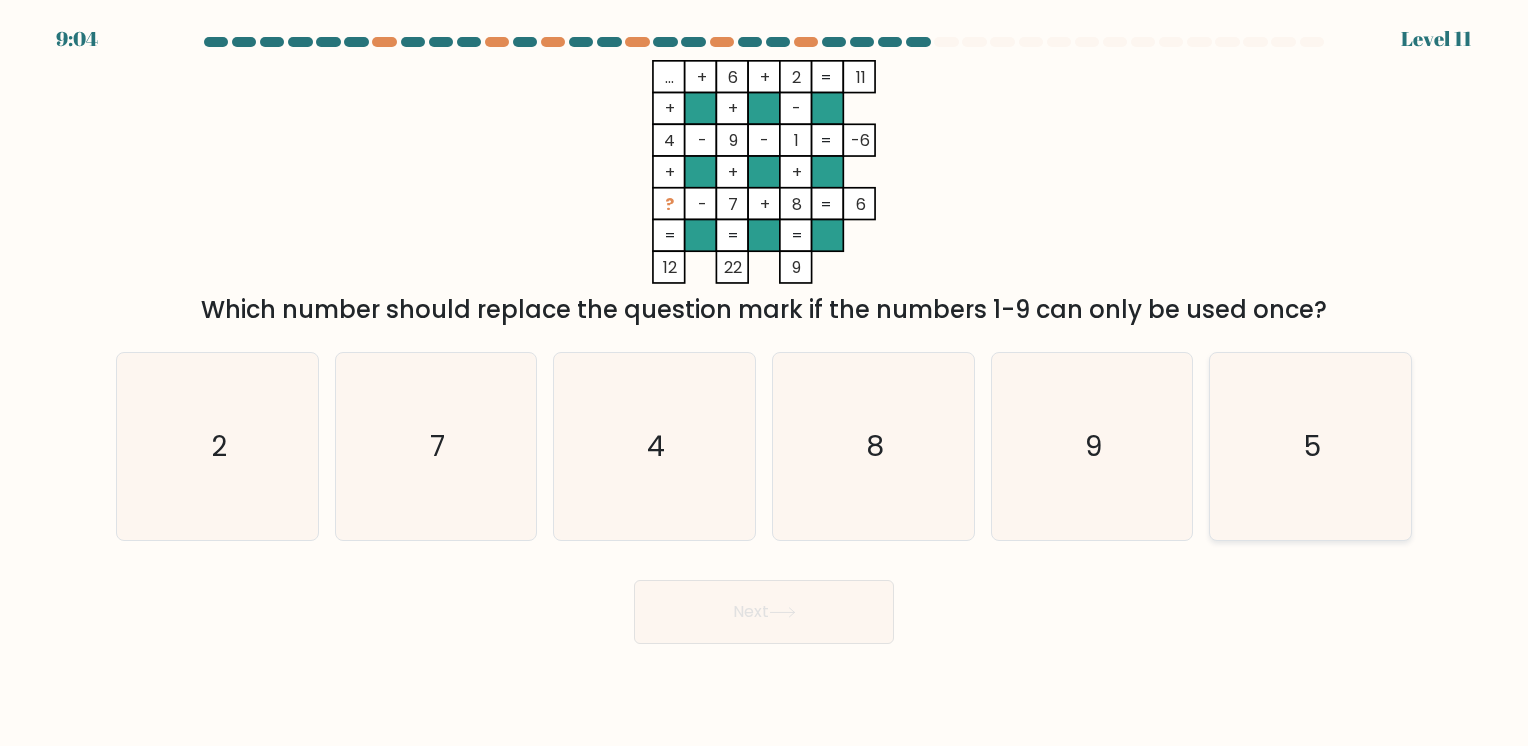 click on "5" at bounding box center (1310, 446) 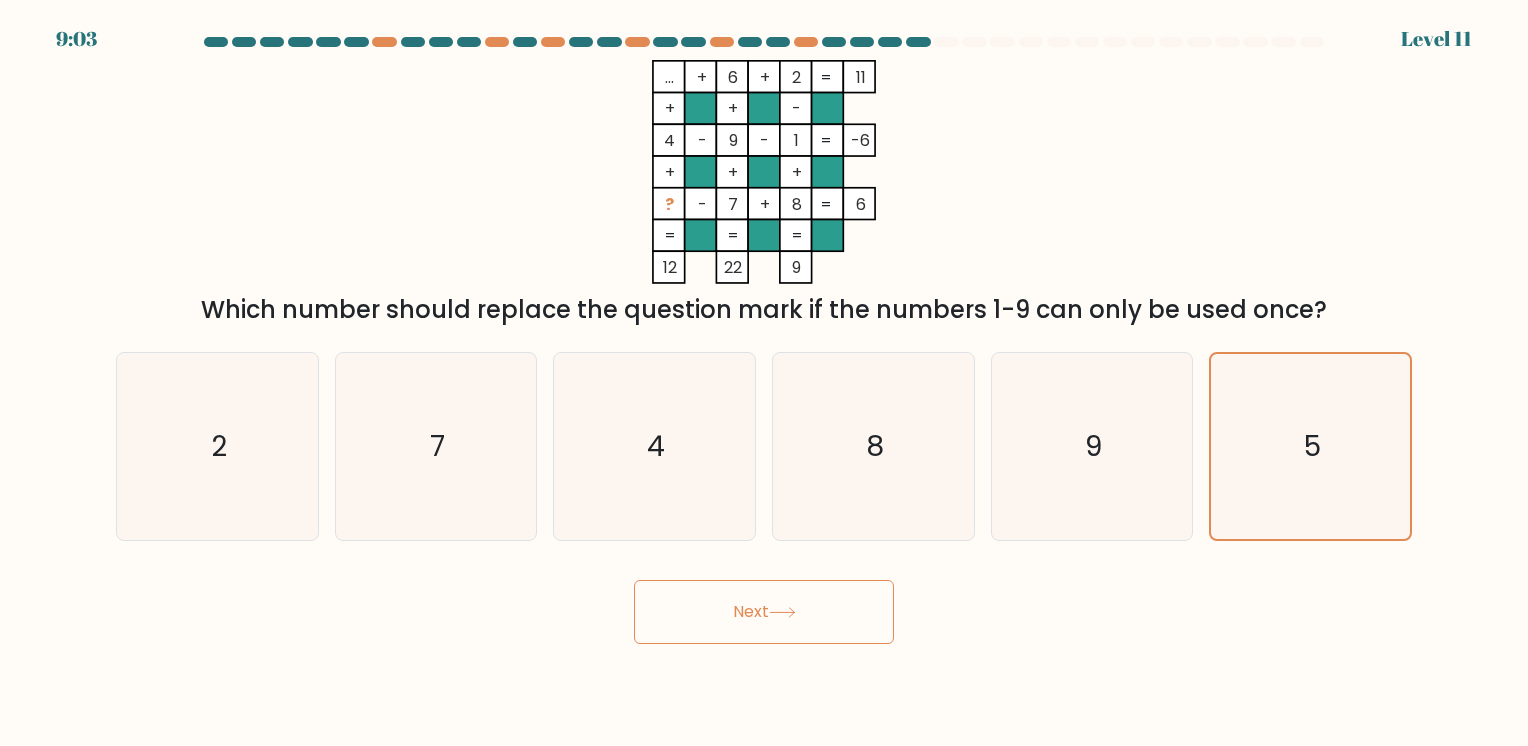 click on "Next" at bounding box center (764, 612) 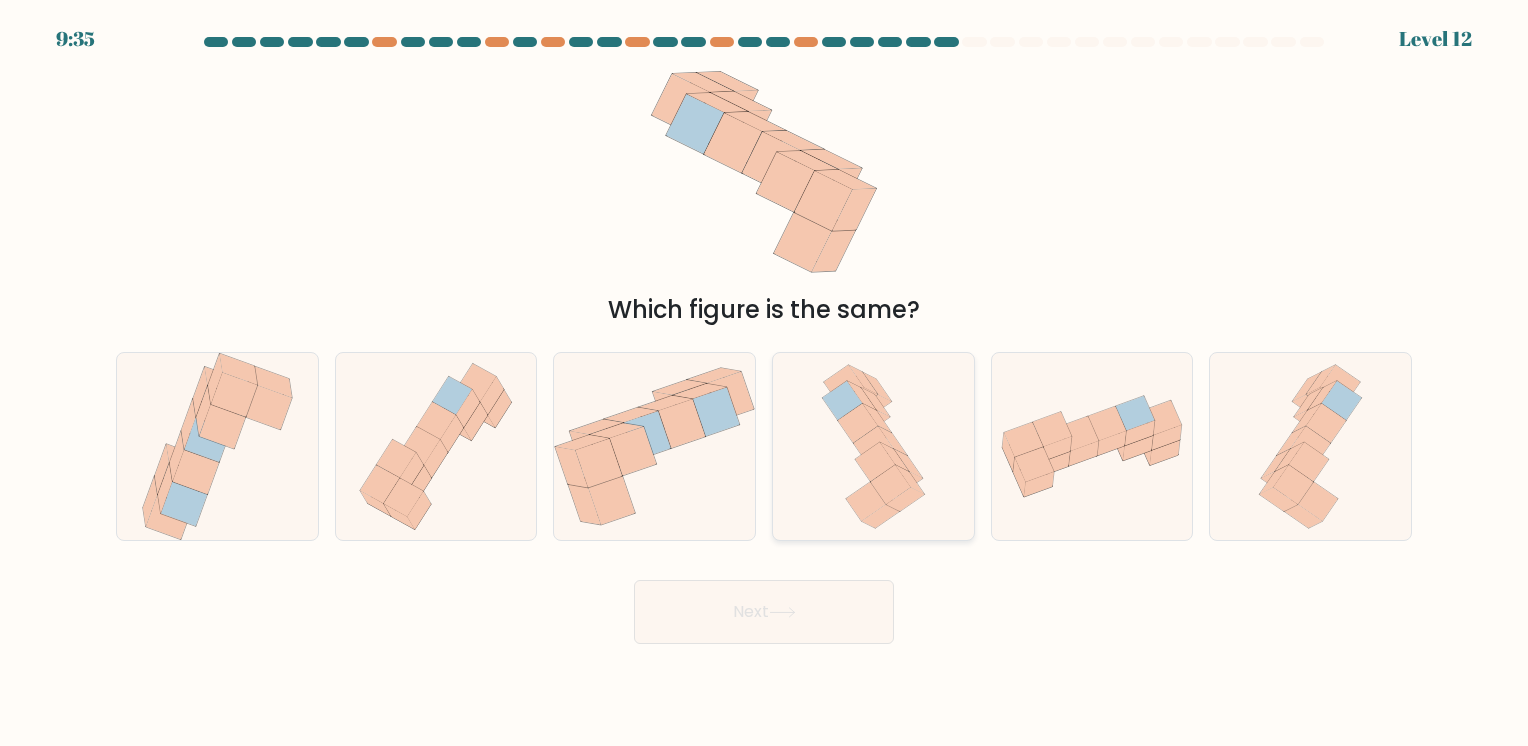 click at bounding box center [890, 485] 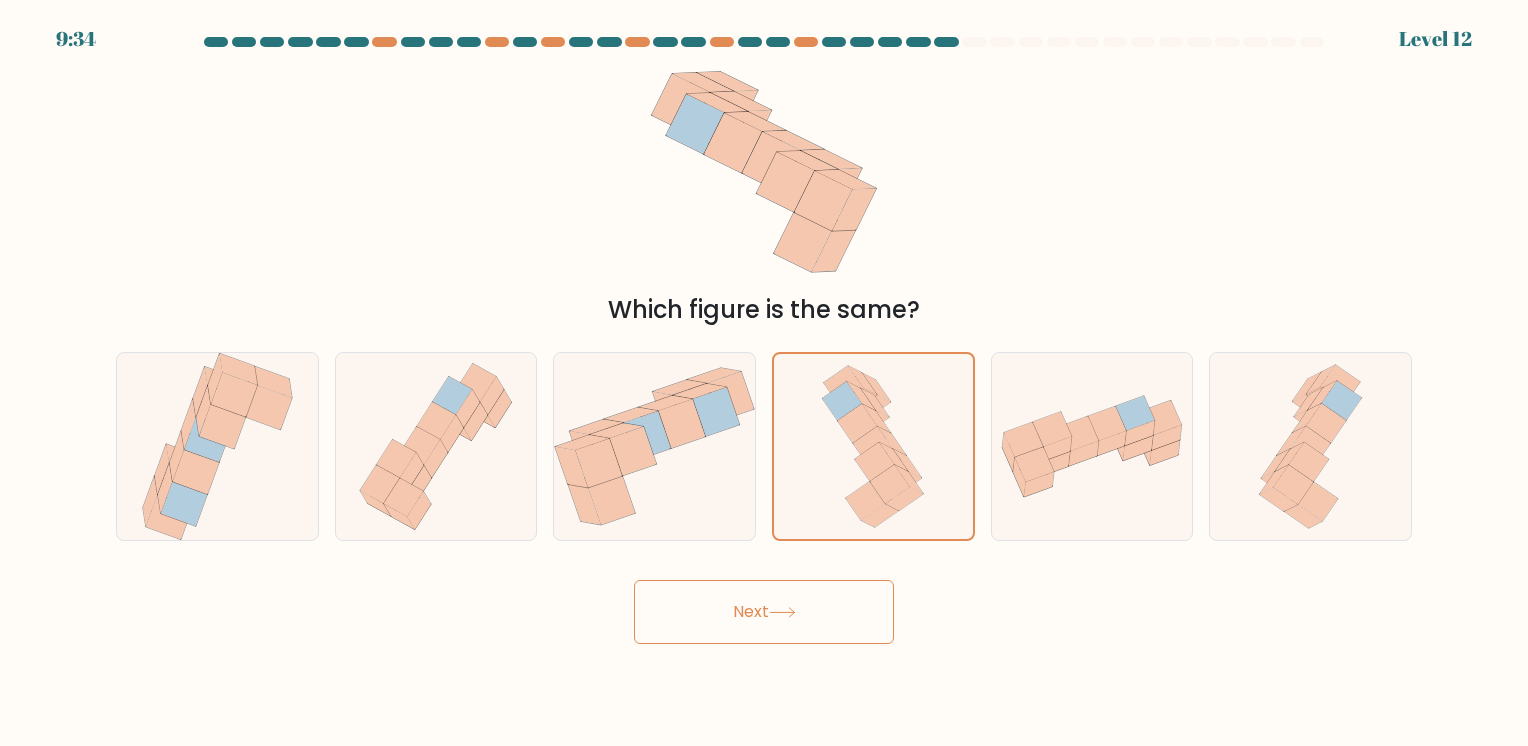click on "Next" at bounding box center [764, 612] 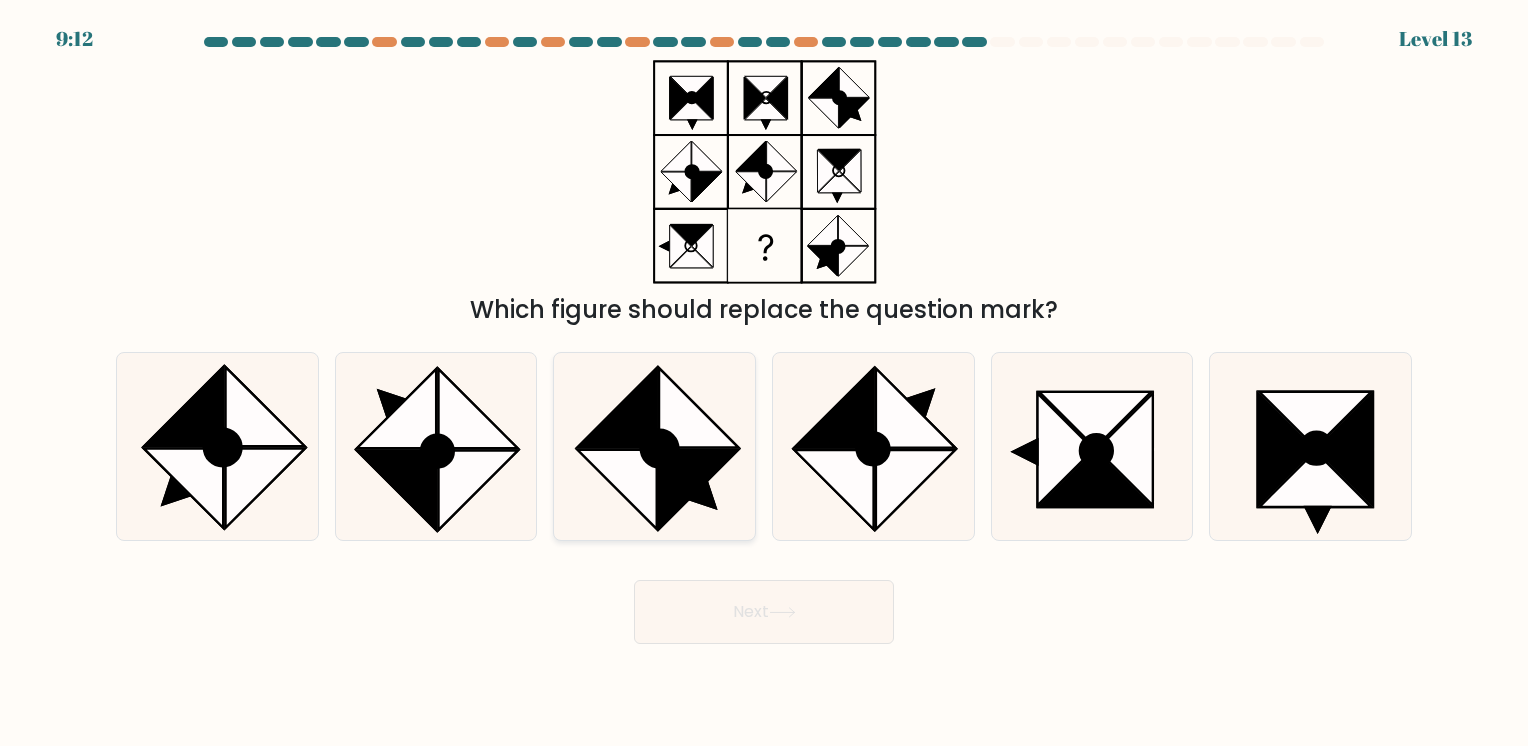 click at bounding box center [654, 446] 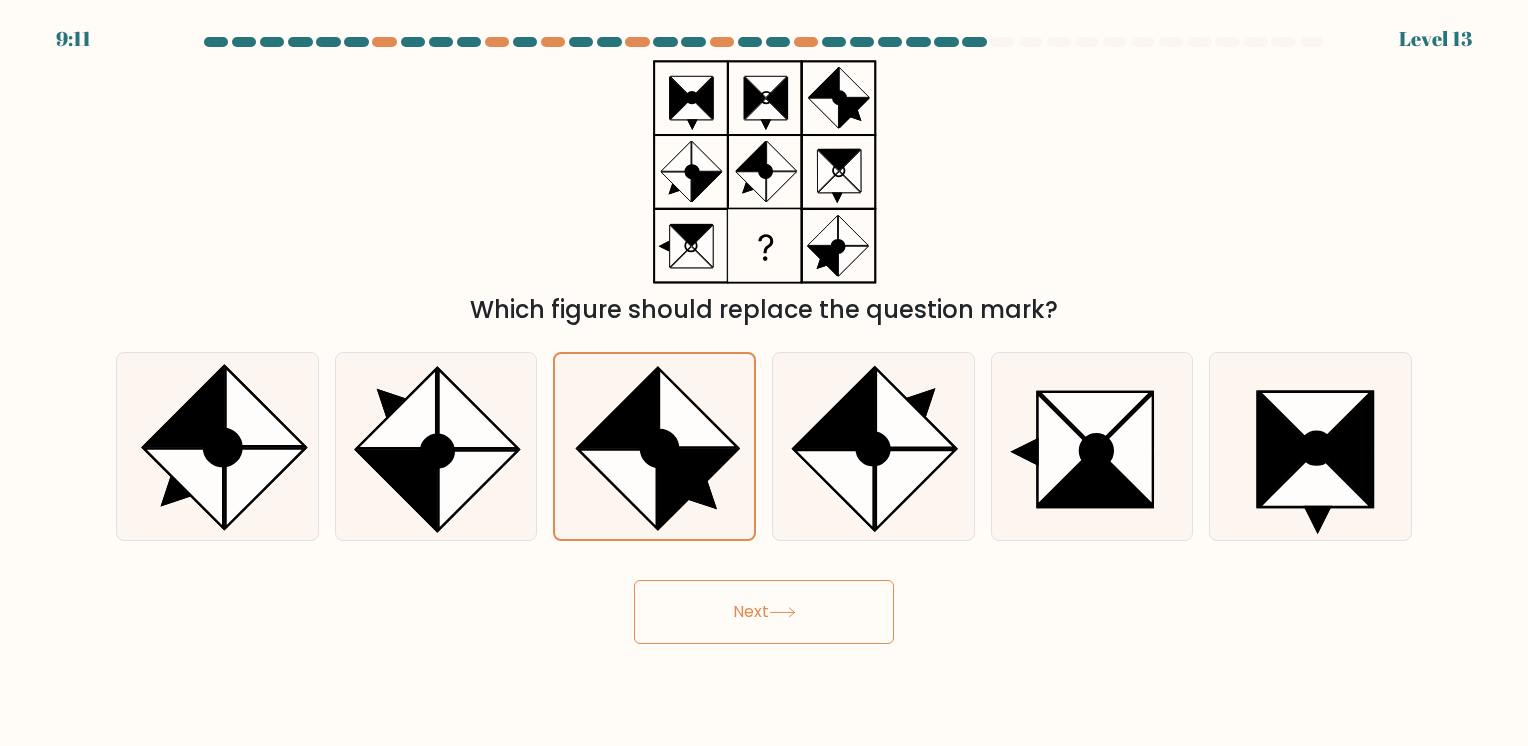 click on "Next" at bounding box center (764, 612) 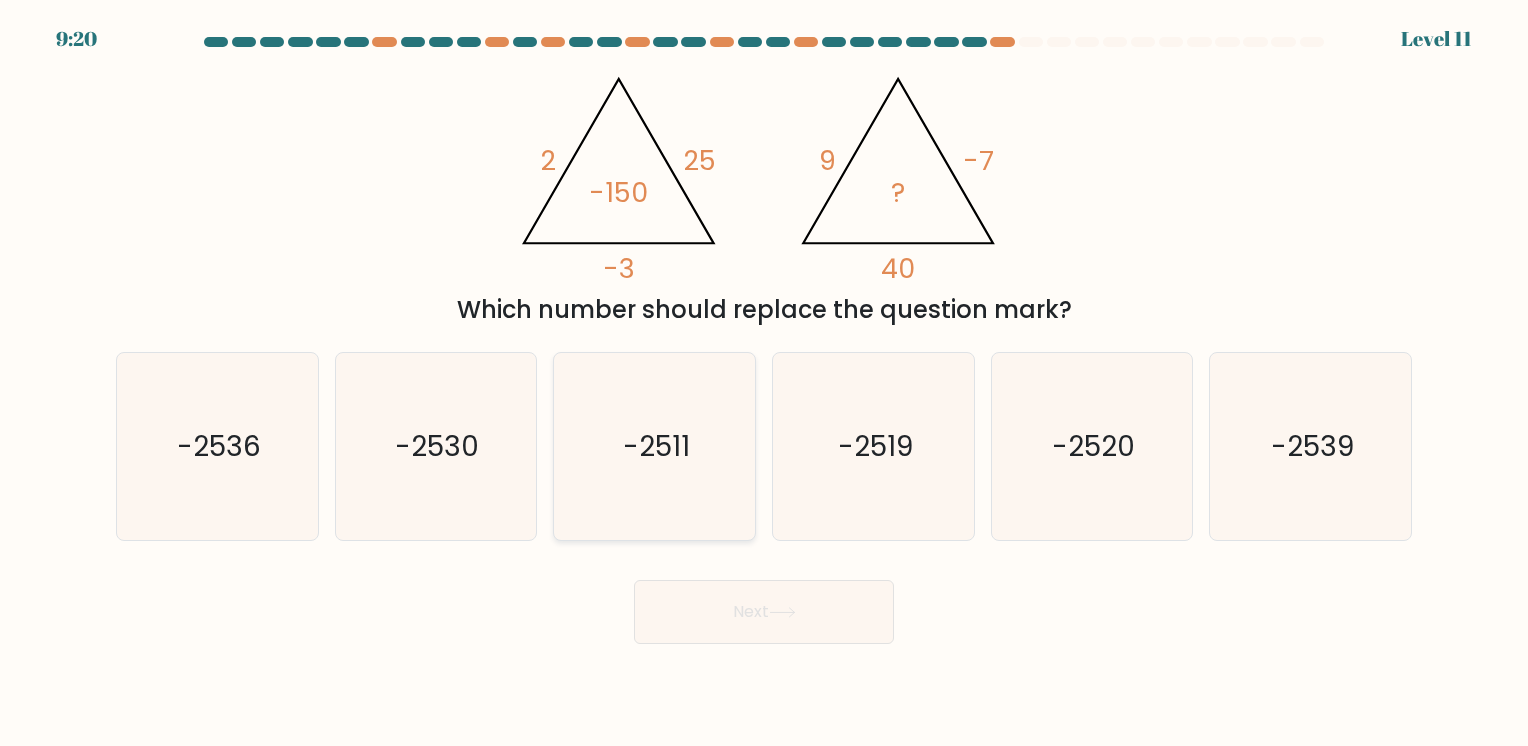 click on "-2511" at bounding box center (654, 446) 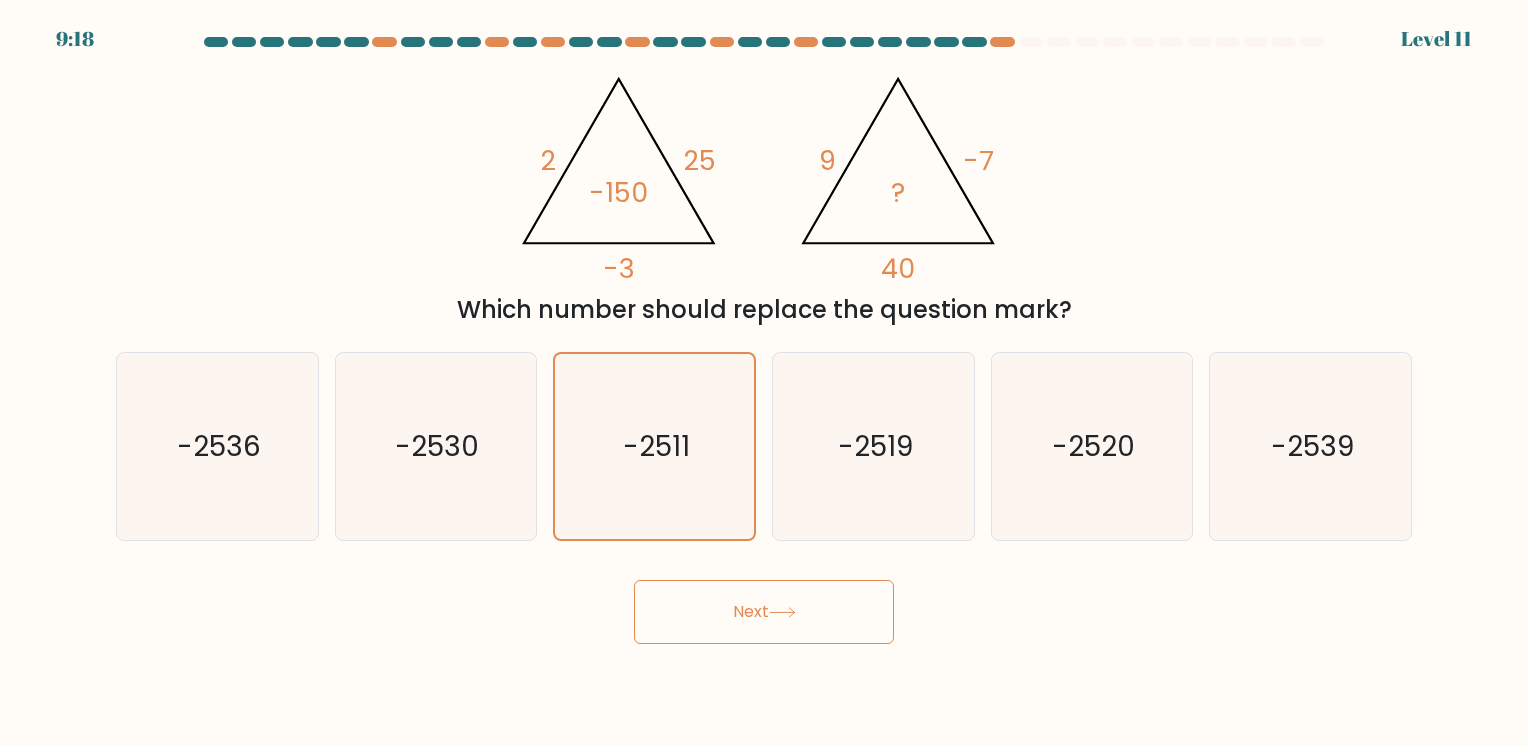 click on "Next" at bounding box center [764, 612] 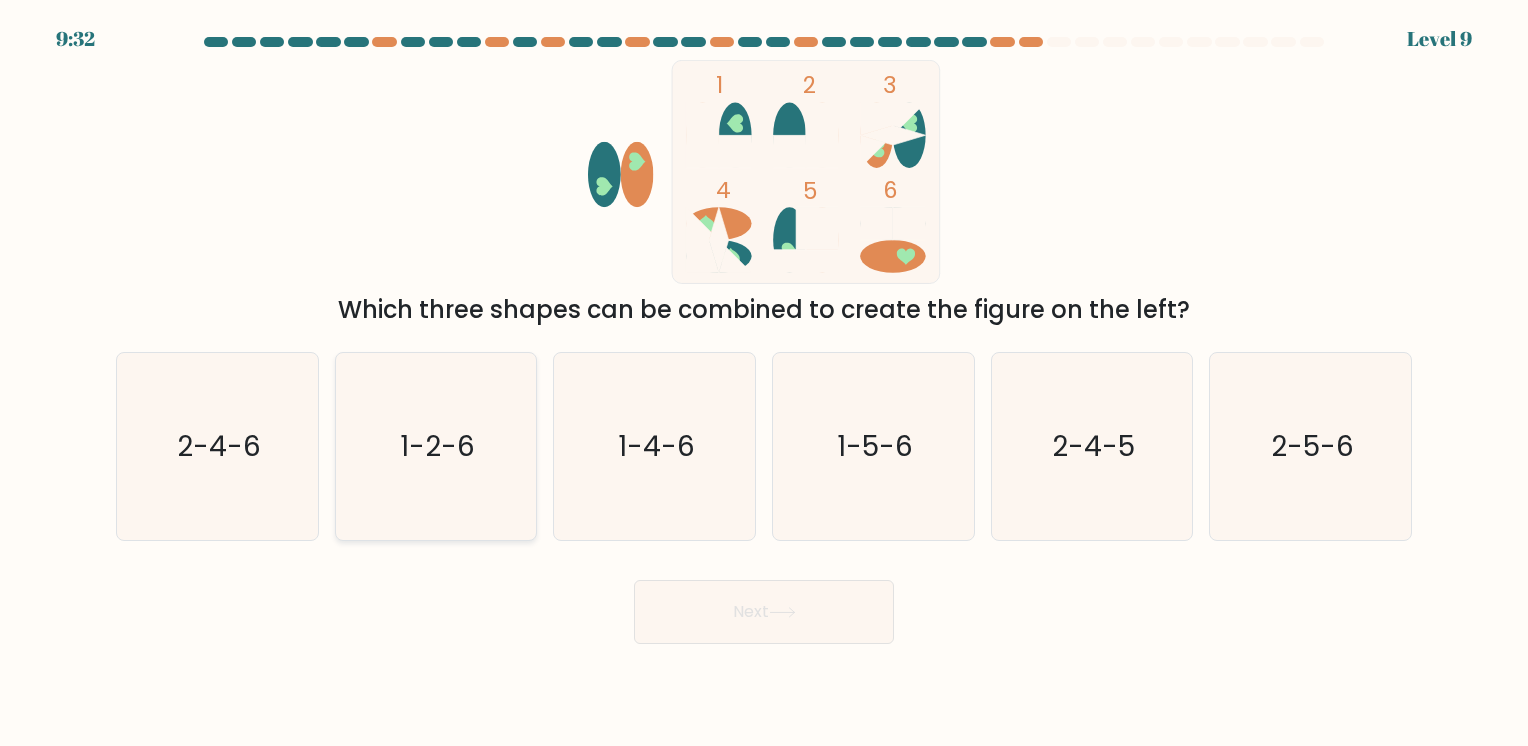click on "1-2-6" at bounding box center (435, 446) 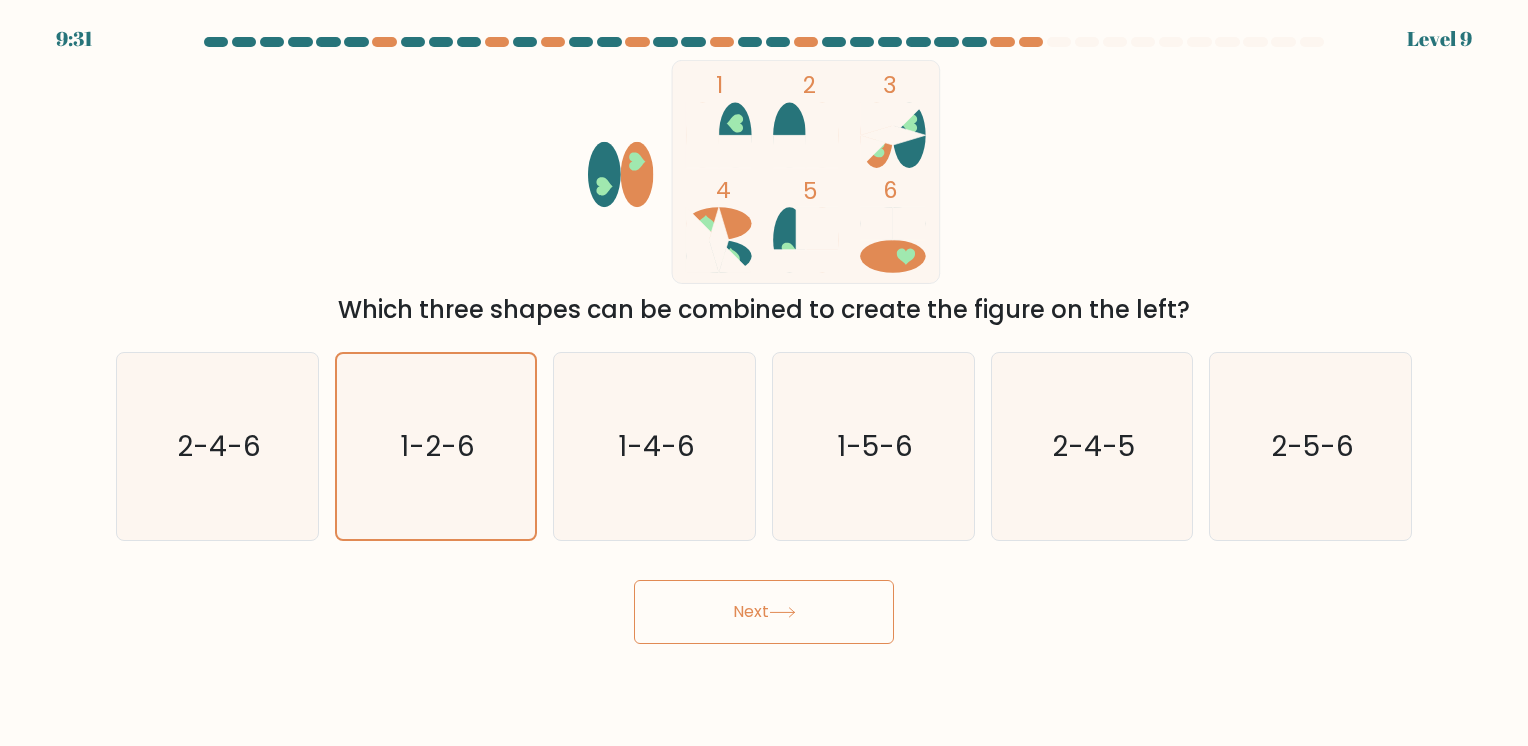 click on "Next" at bounding box center [764, 612] 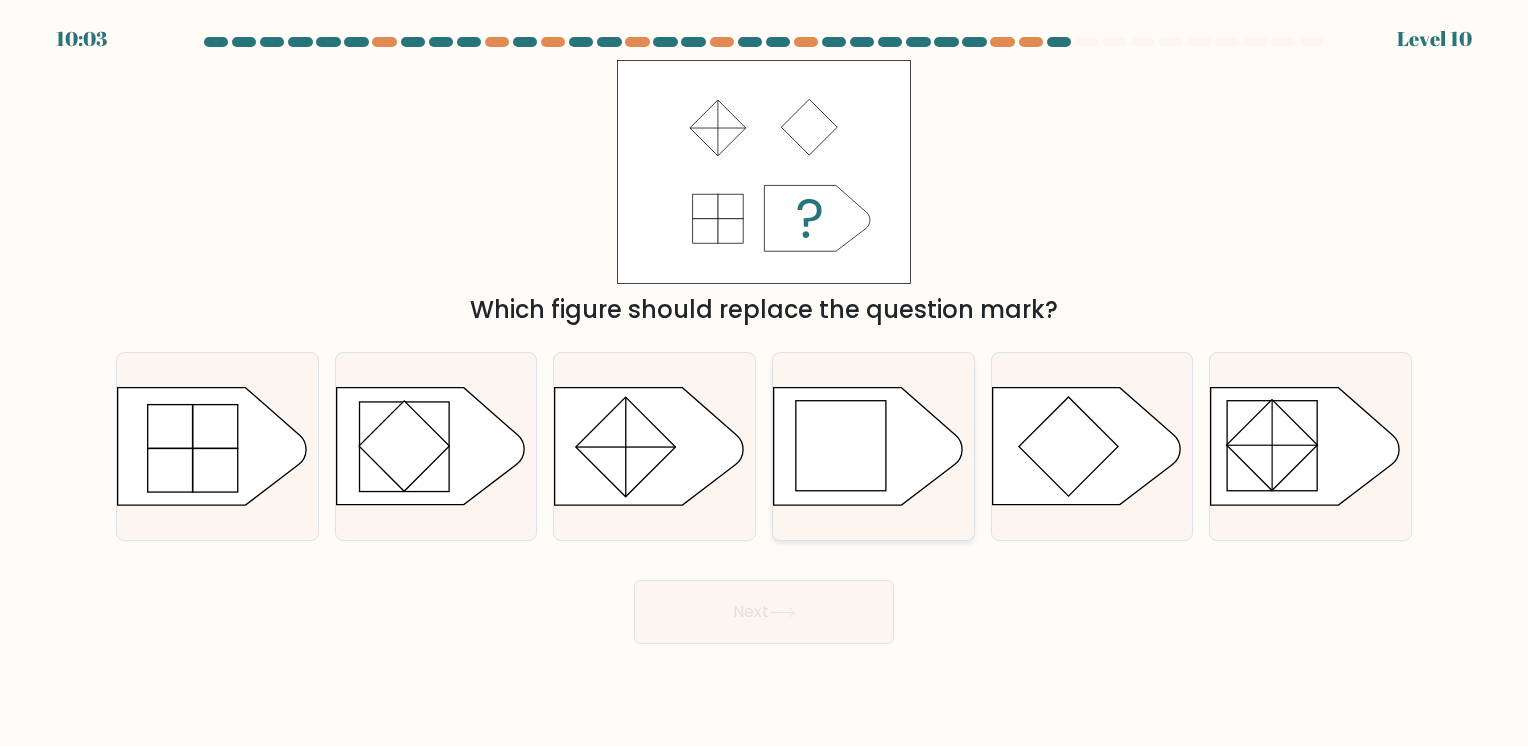 click at bounding box center (841, 446) 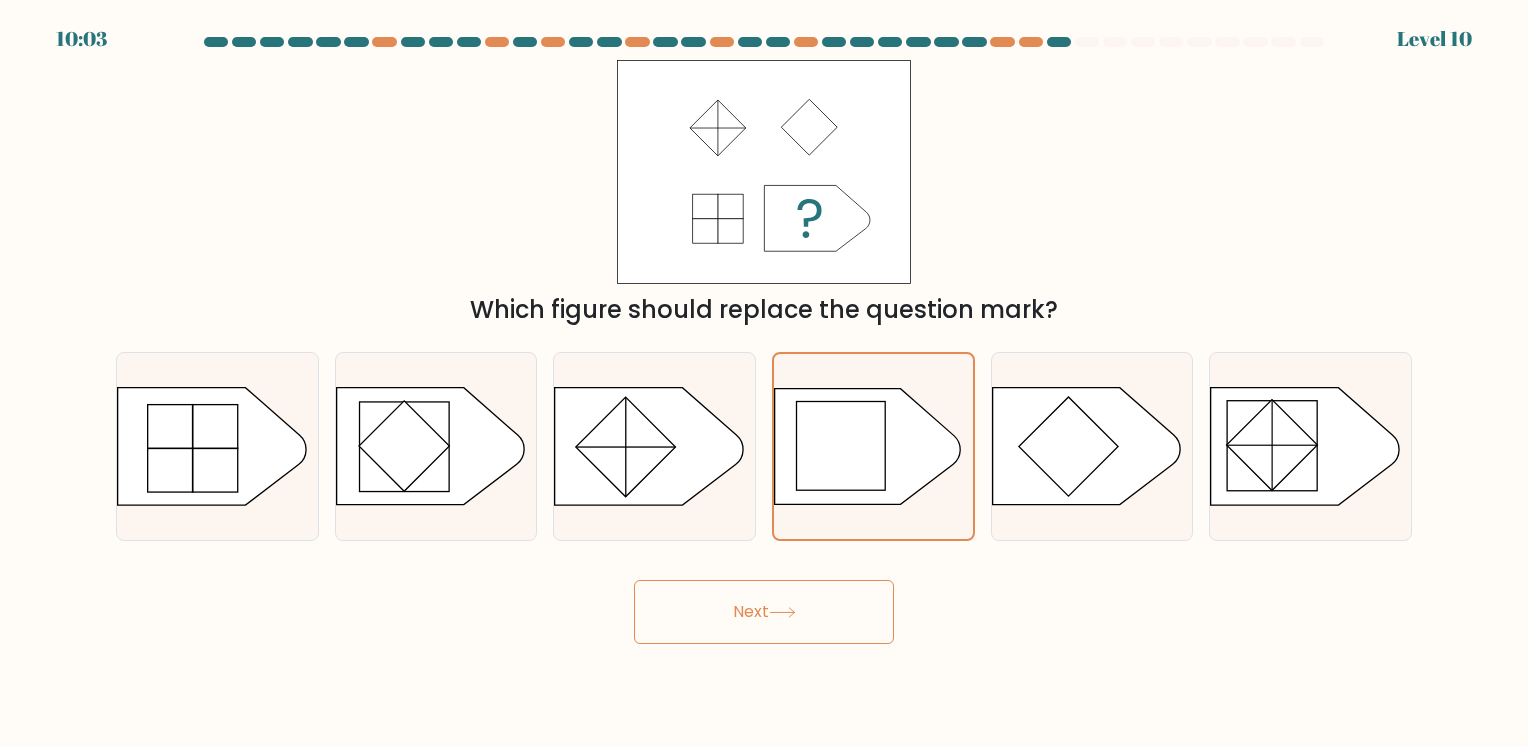 click on "Next" at bounding box center [764, 612] 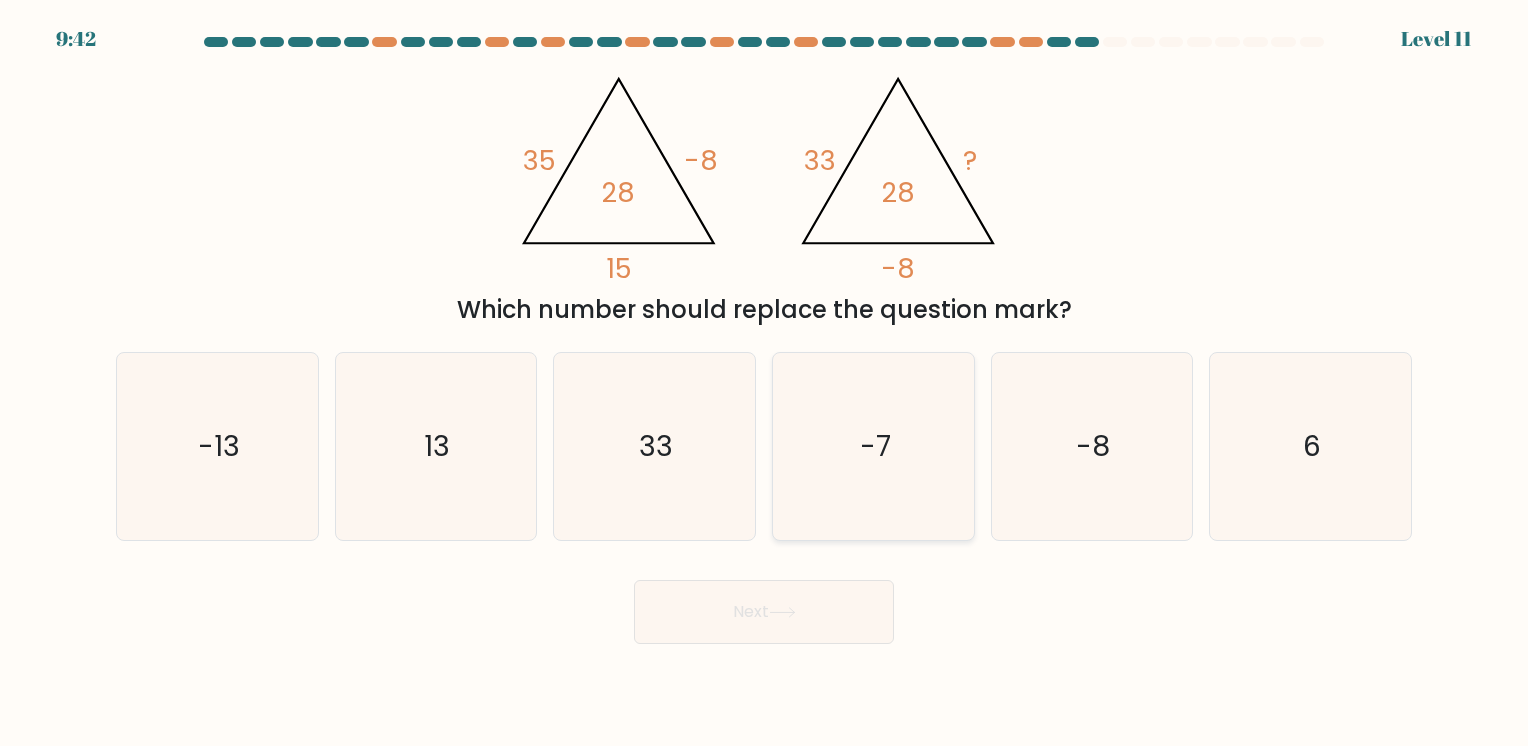 click on "-7" at bounding box center (873, 446) 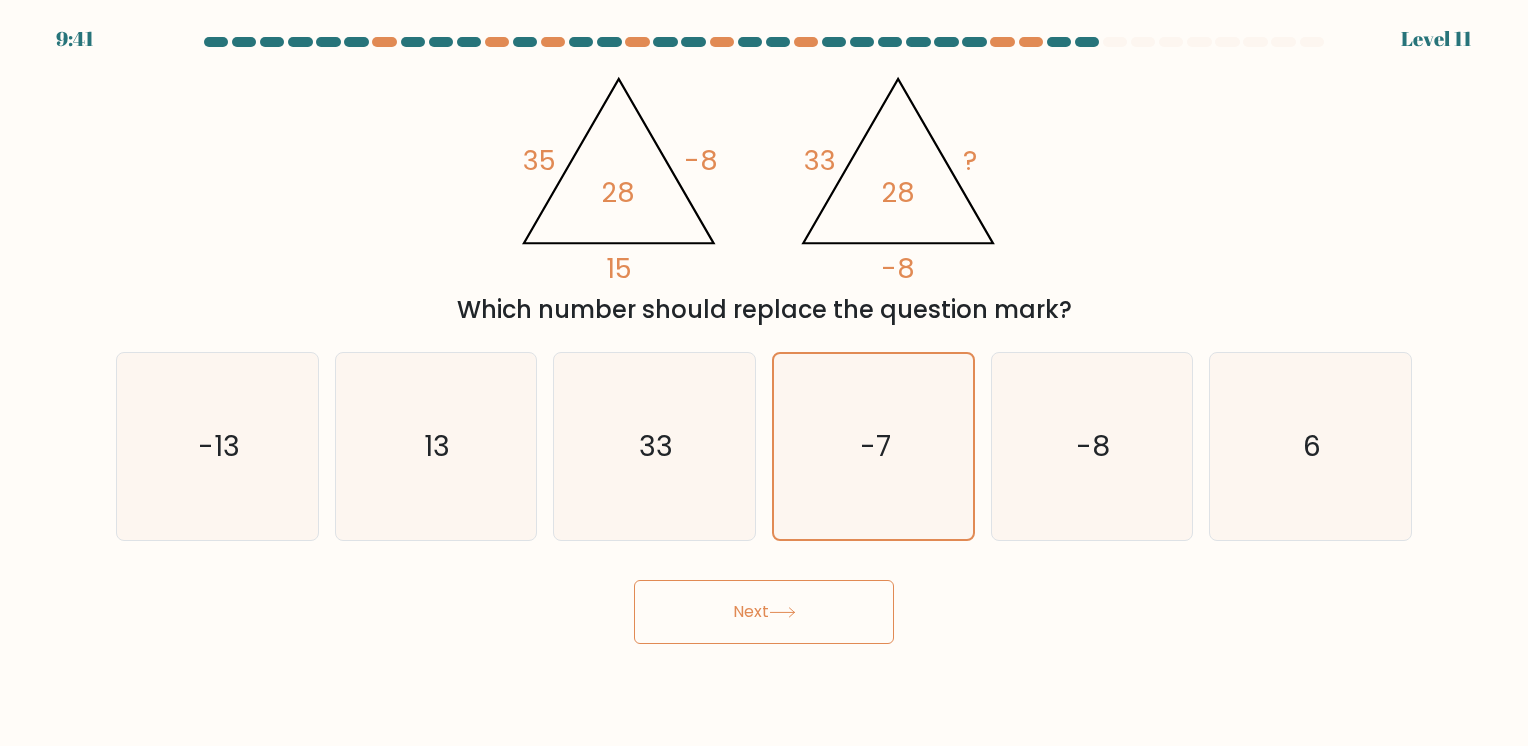 click on "Next" at bounding box center (764, 612) 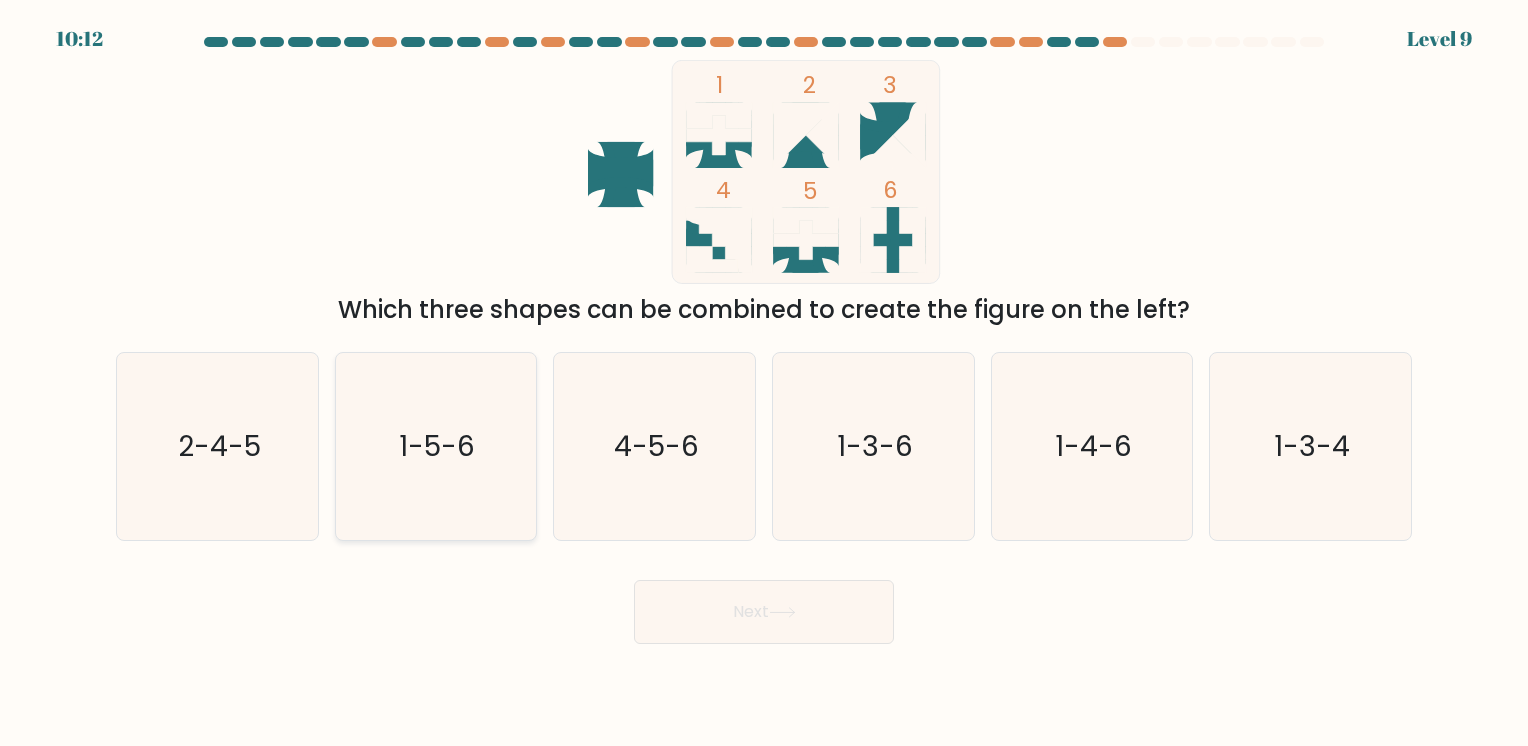 click on "1-5-6" at bounding box center (435, 446) 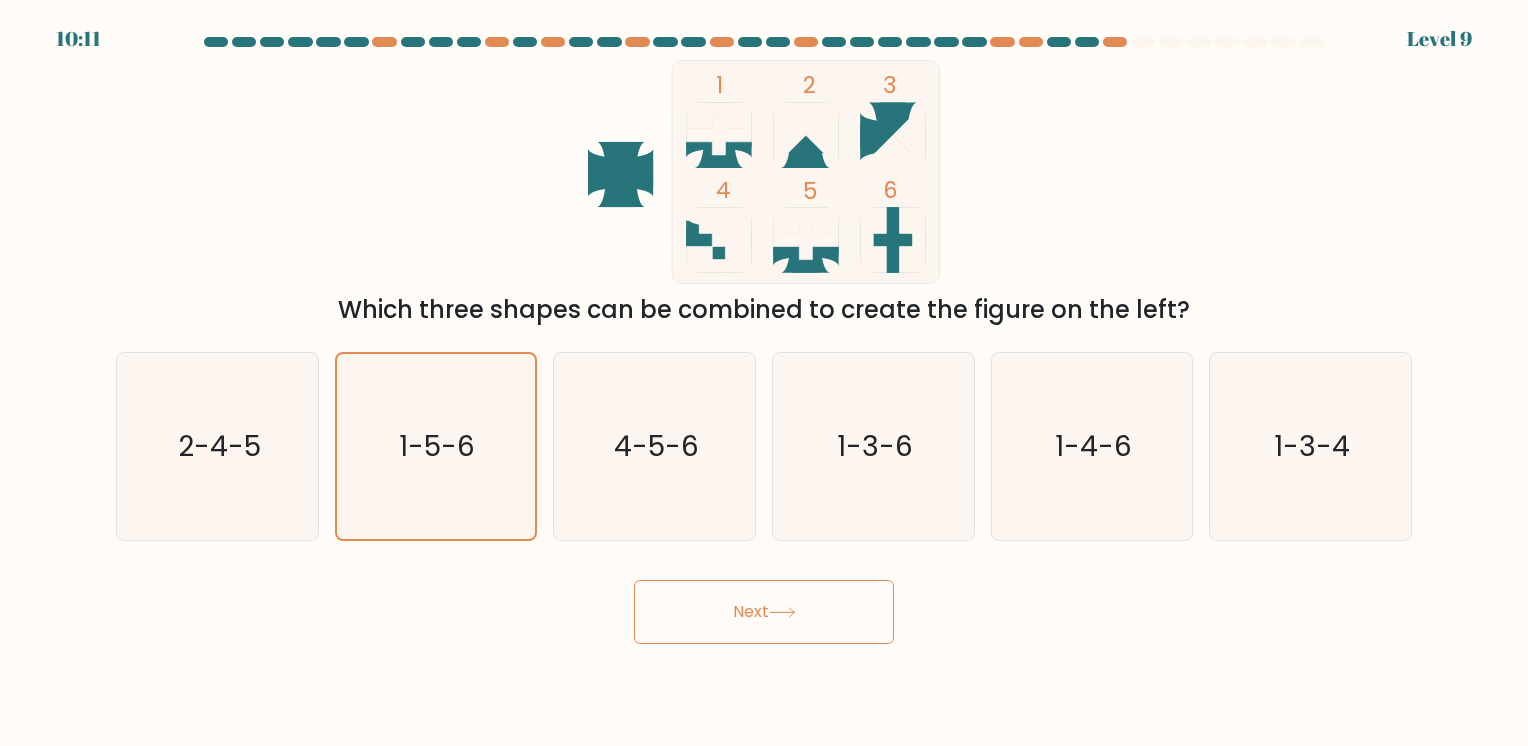 click on "Next" at bounding box center [764, 612] 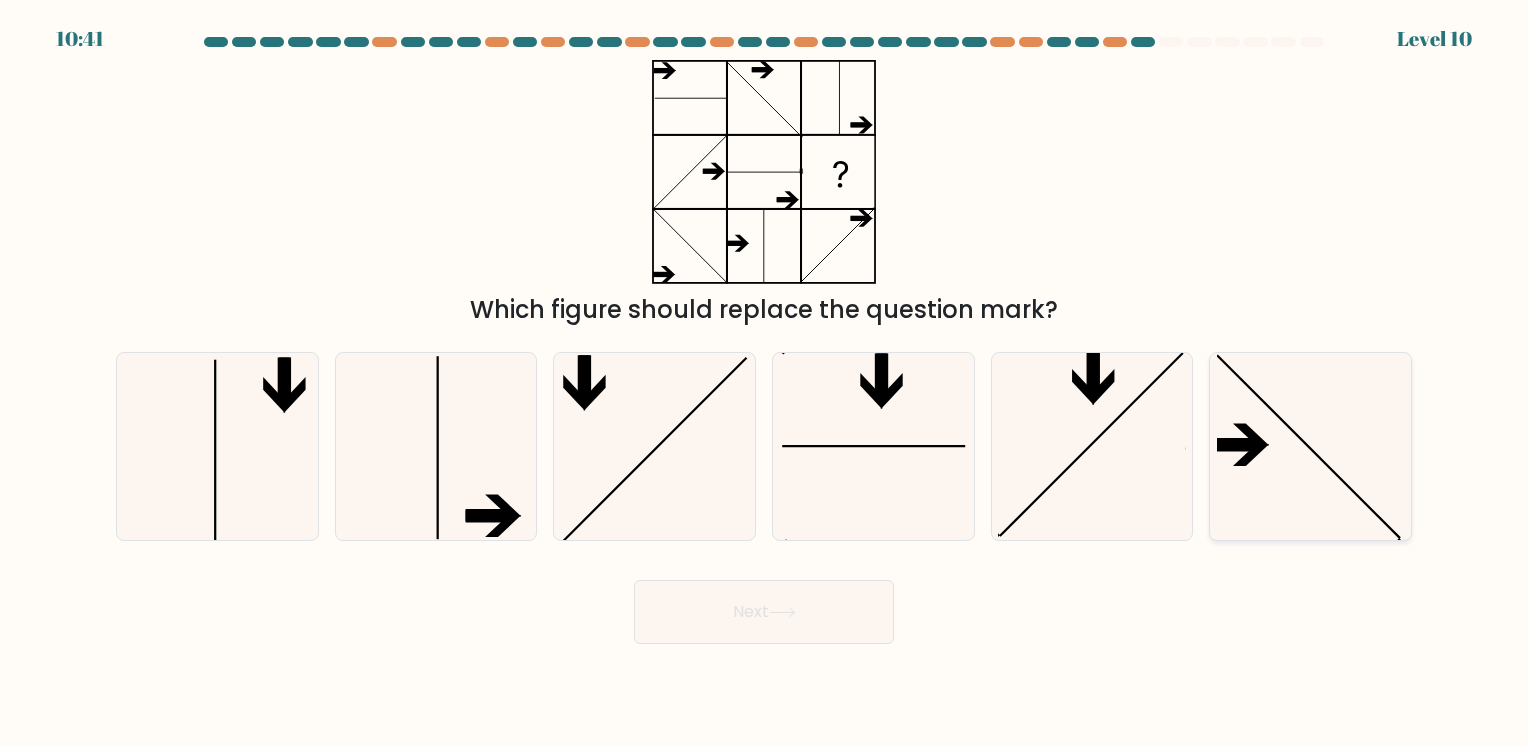 click at bounding box center [1310, 446] 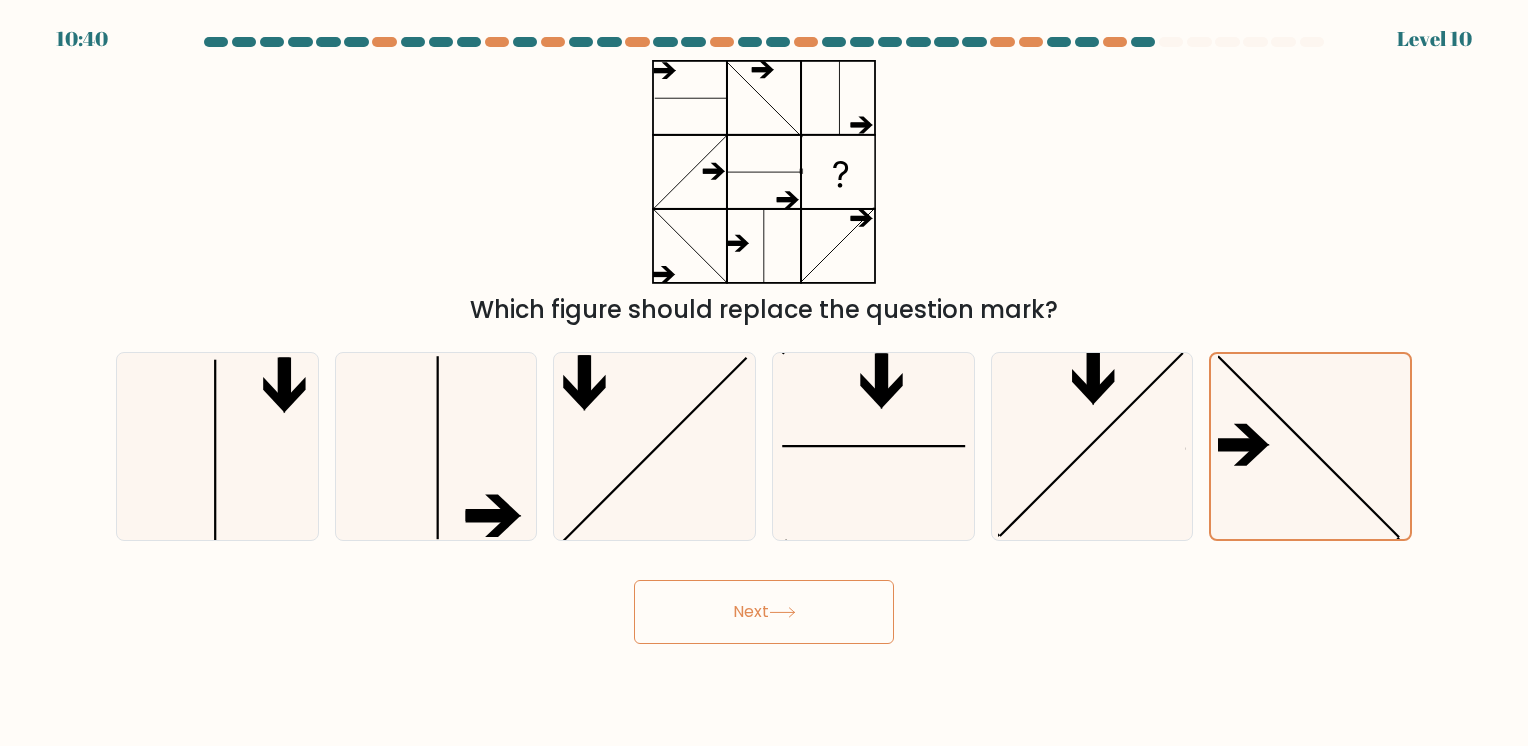 click on "Next" at bounding box center [764, 612] 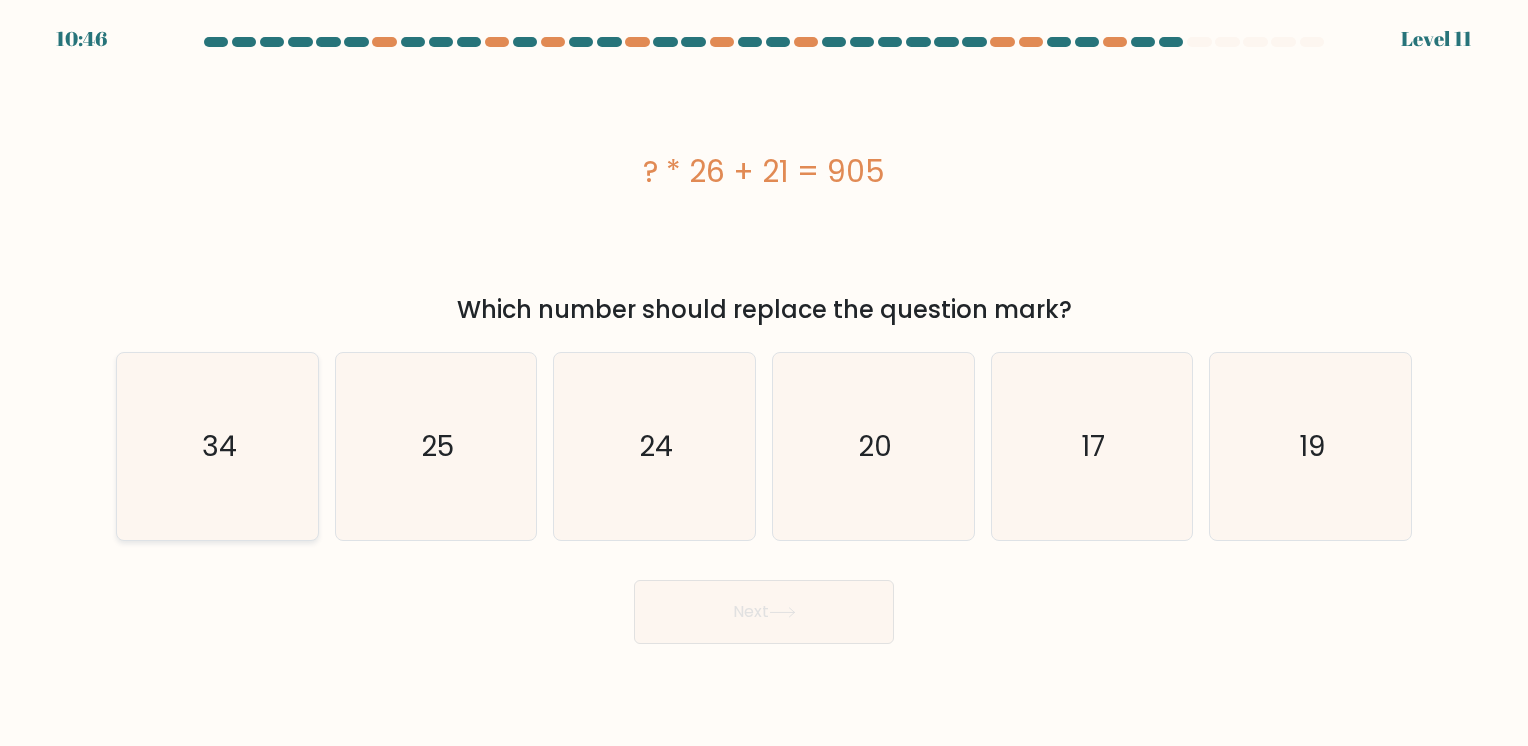 click on "34" at bounding box center (217, 446) 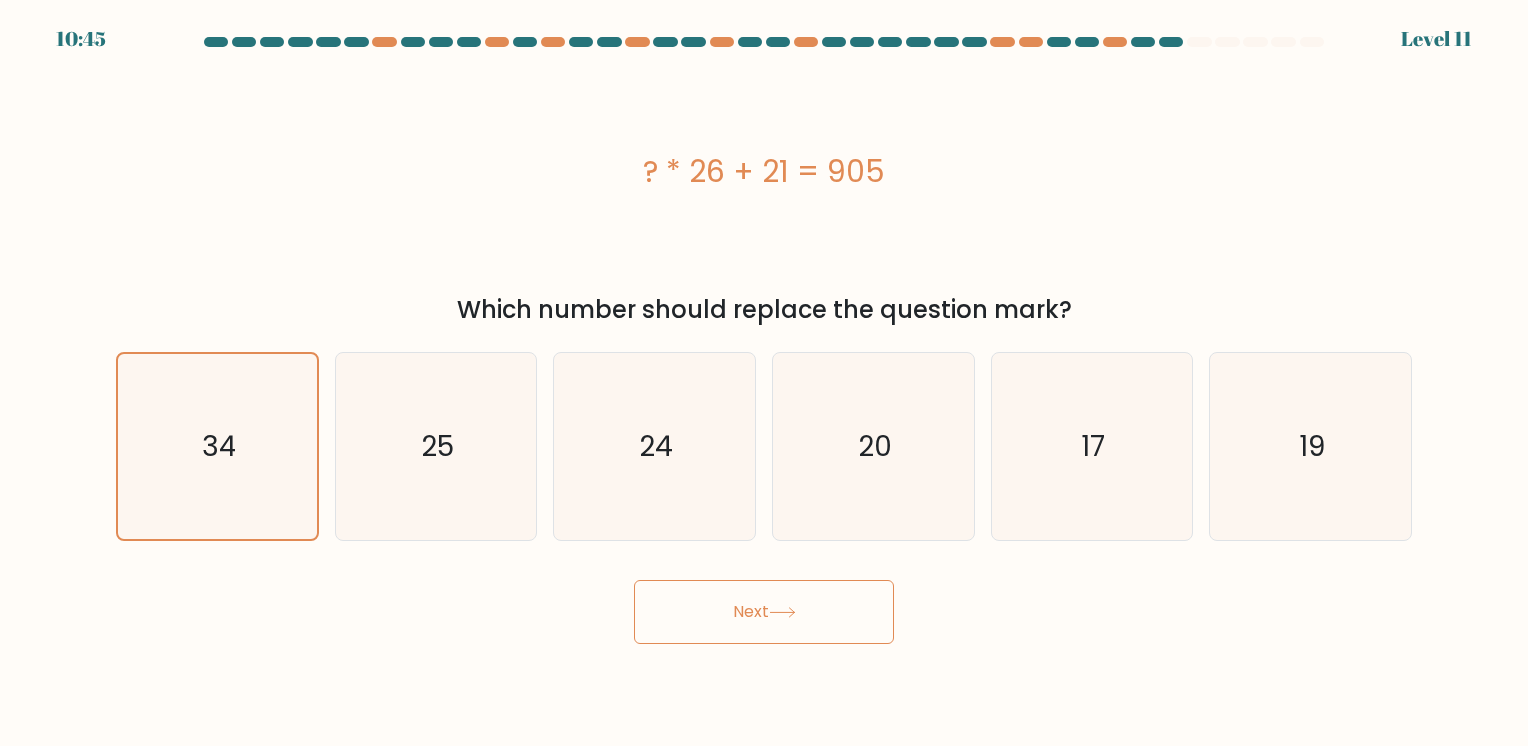 click on "Next" at bounding box center (764, 612) 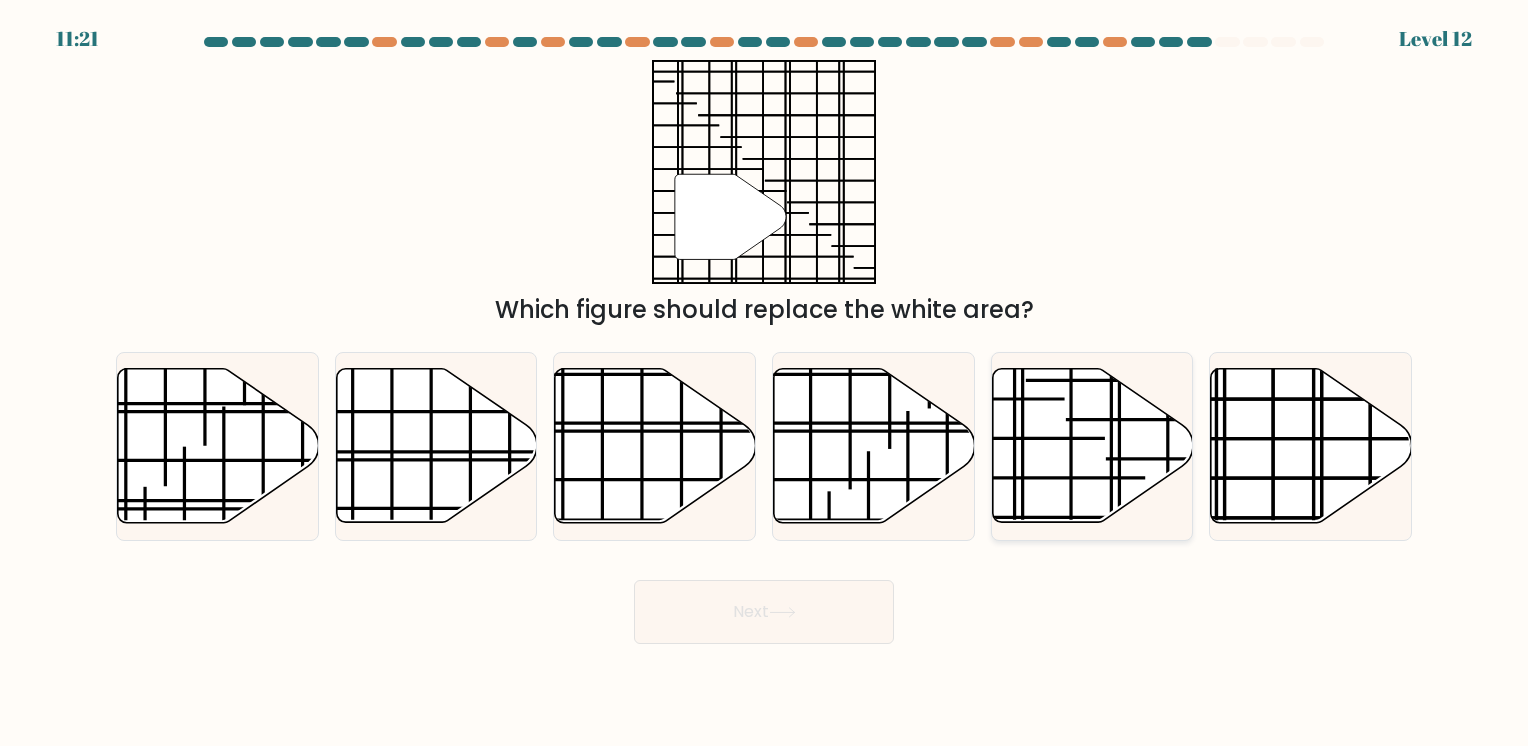 click at bounding box center [1092, 446] 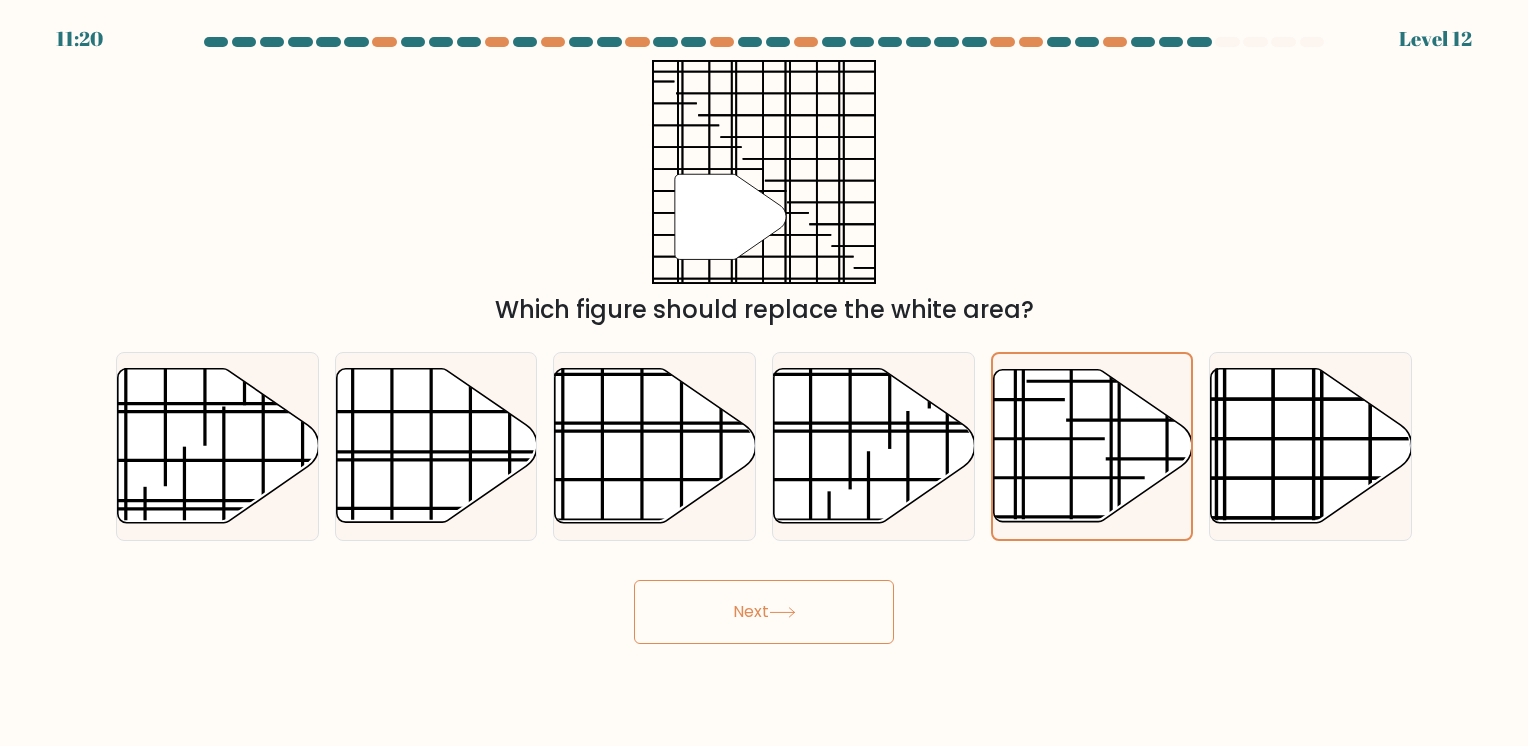 drag, startPoint x: 714, startPoint y: 662, endPoint x: 716, endPoint y: 640, distance: 22.090721 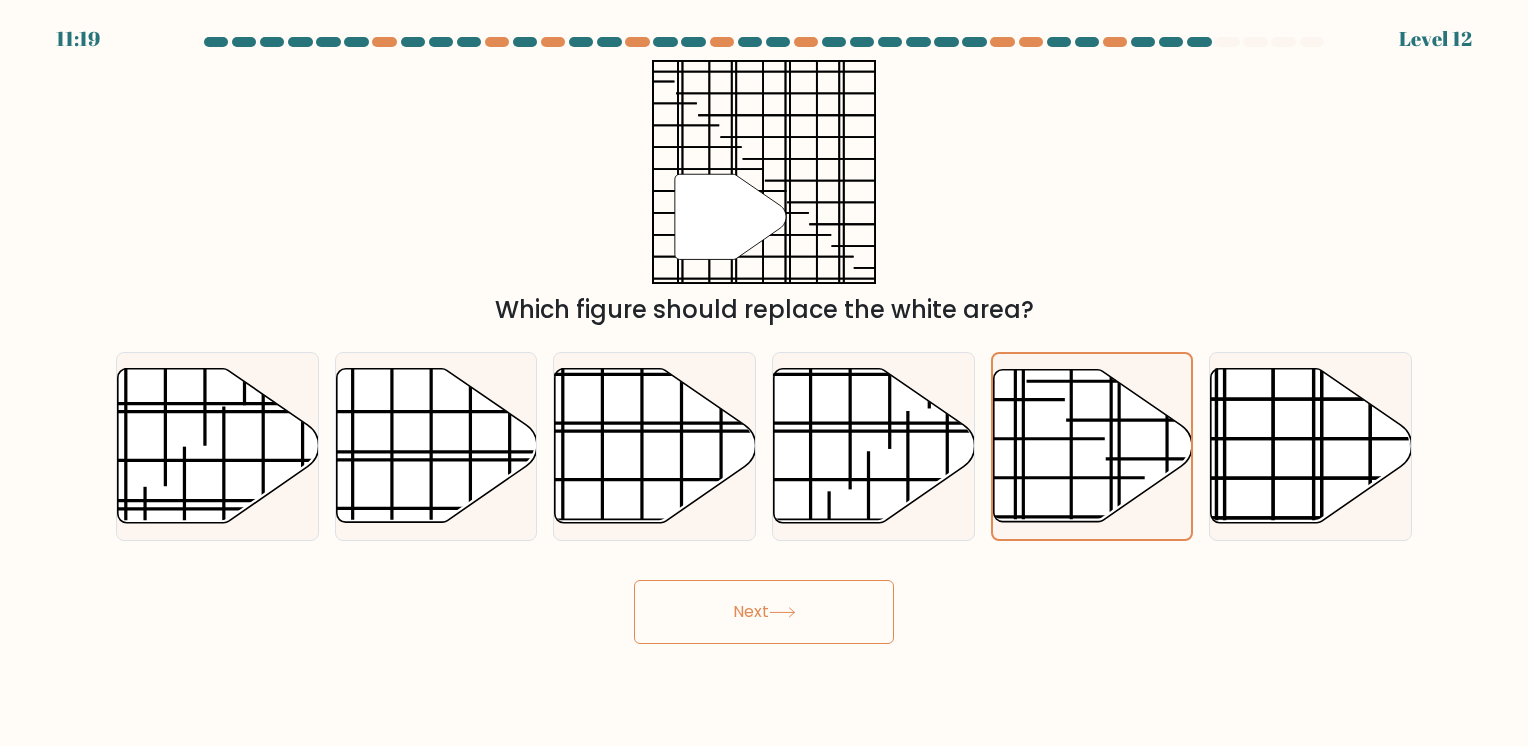 click on "Next" at bounding box center (764, 612) 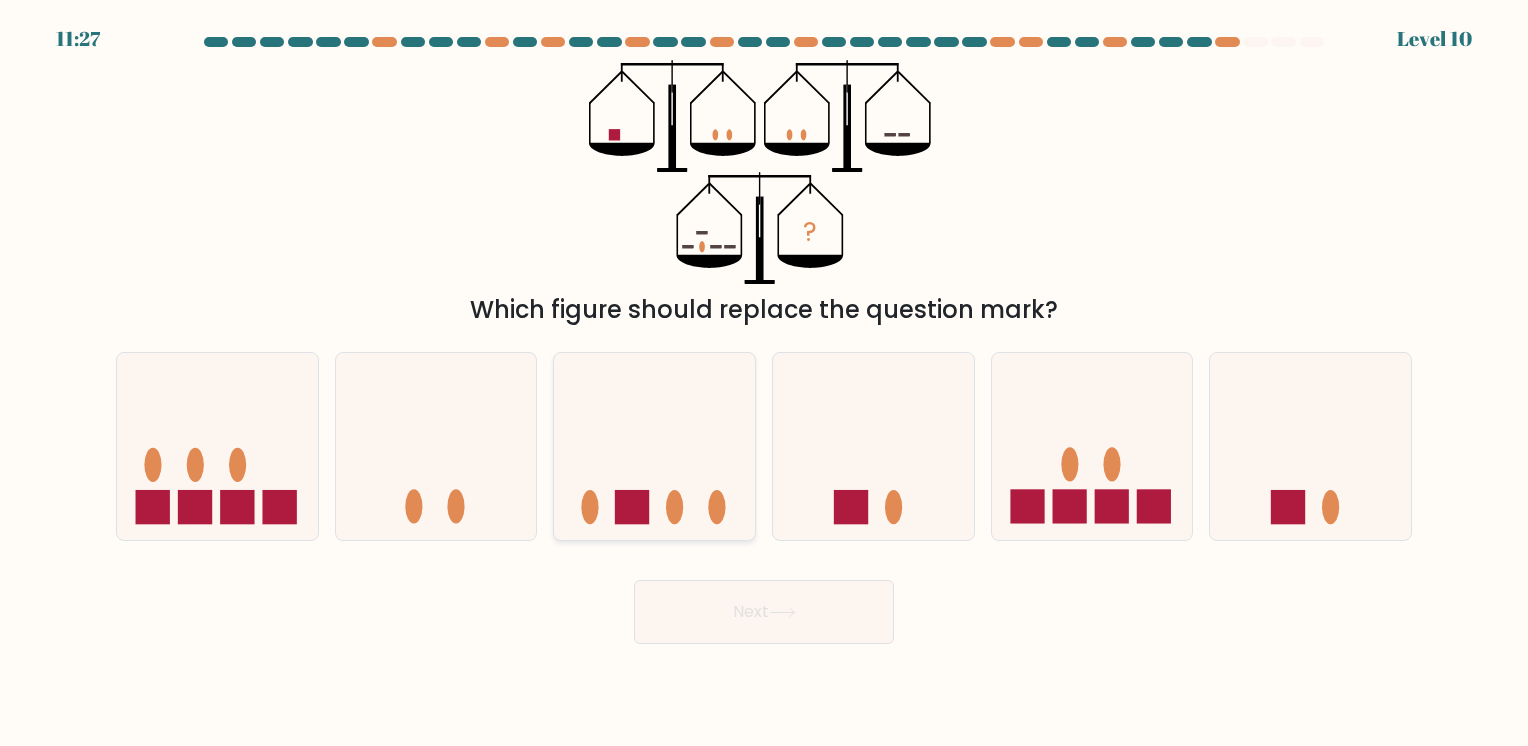 click at bounding box center [654, 446] 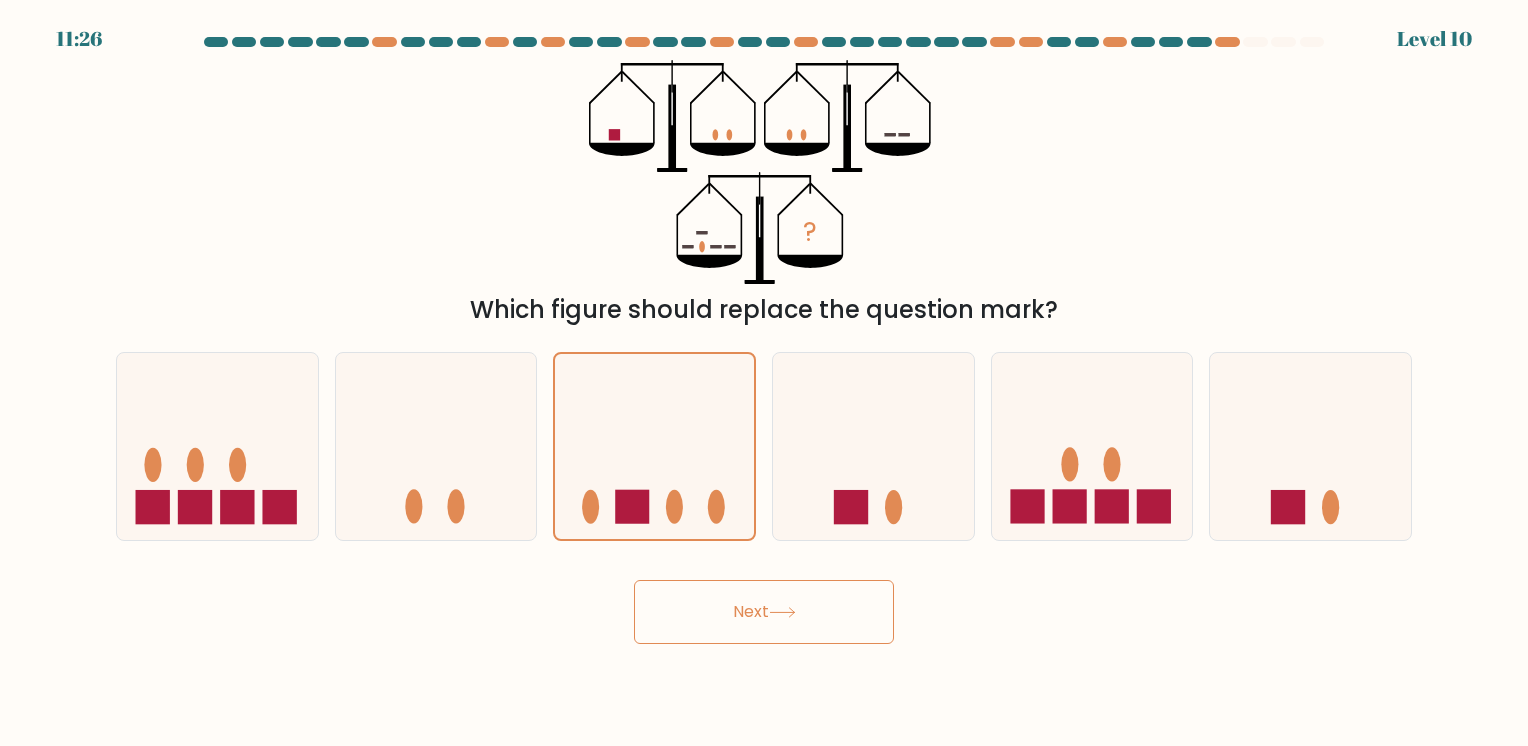 click on "Next" at bounding box center (764, 612) 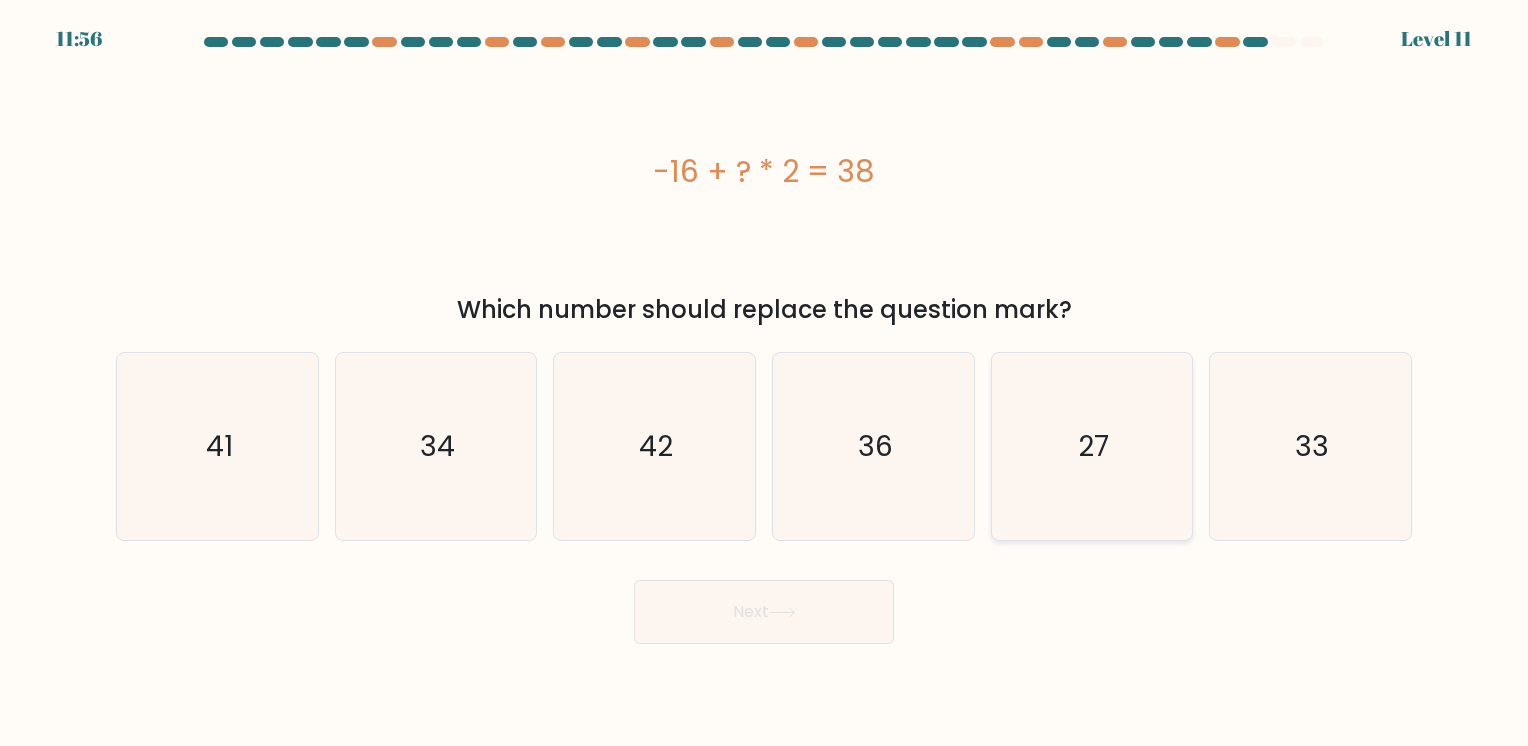 click on "27" at bounding box center [1091, 446] 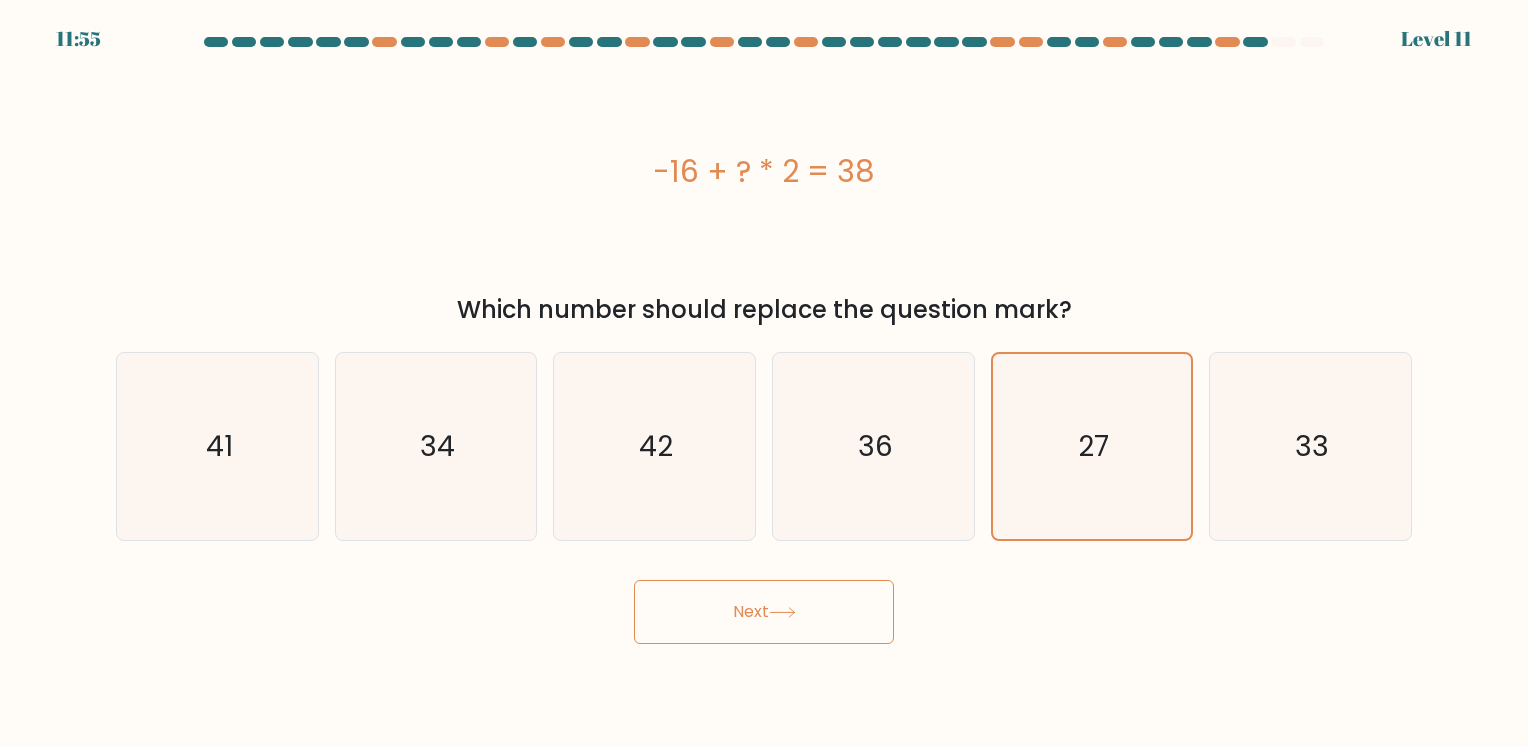 click on "Next" at bounding box center [764, 612] 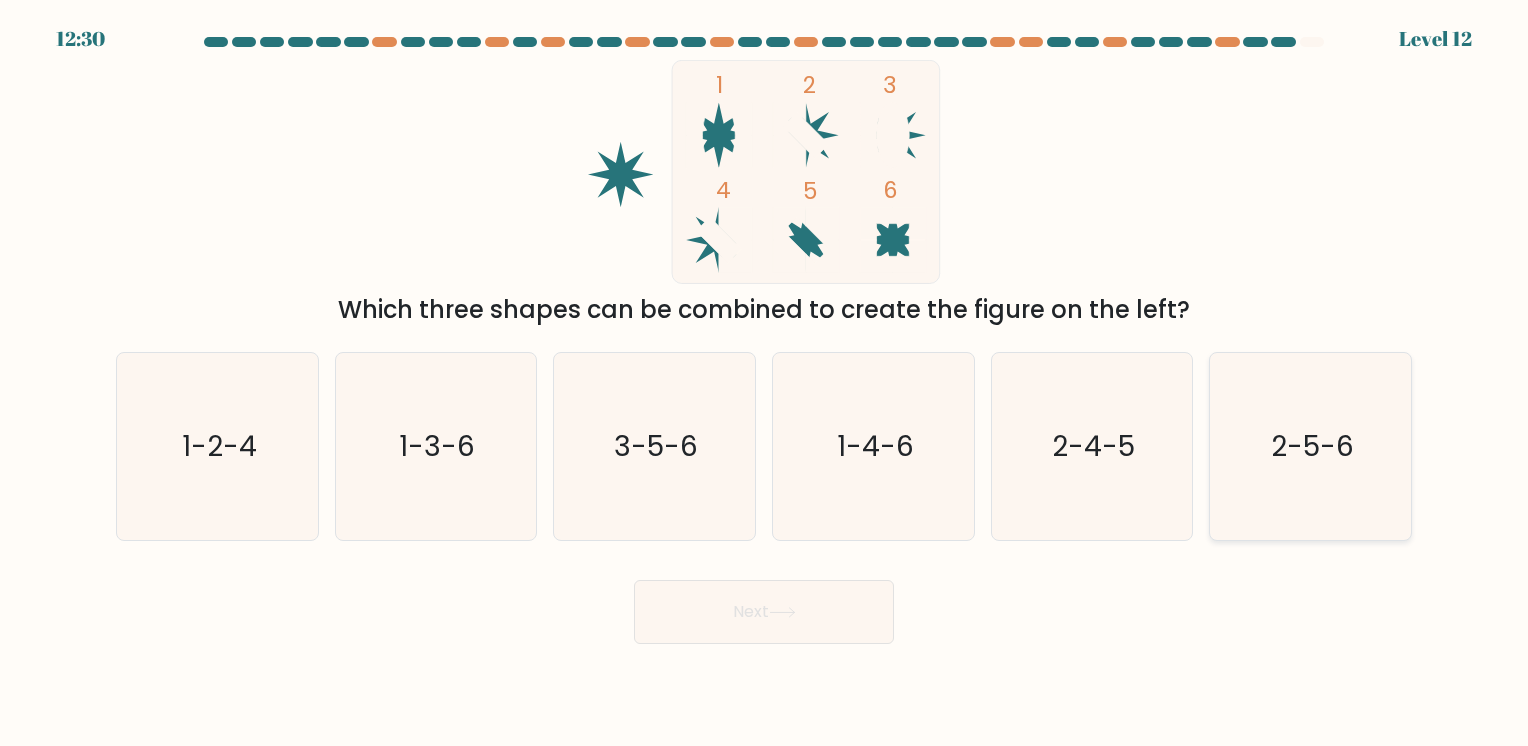 click on "2-5-6" at bounding box center (1310, 446) 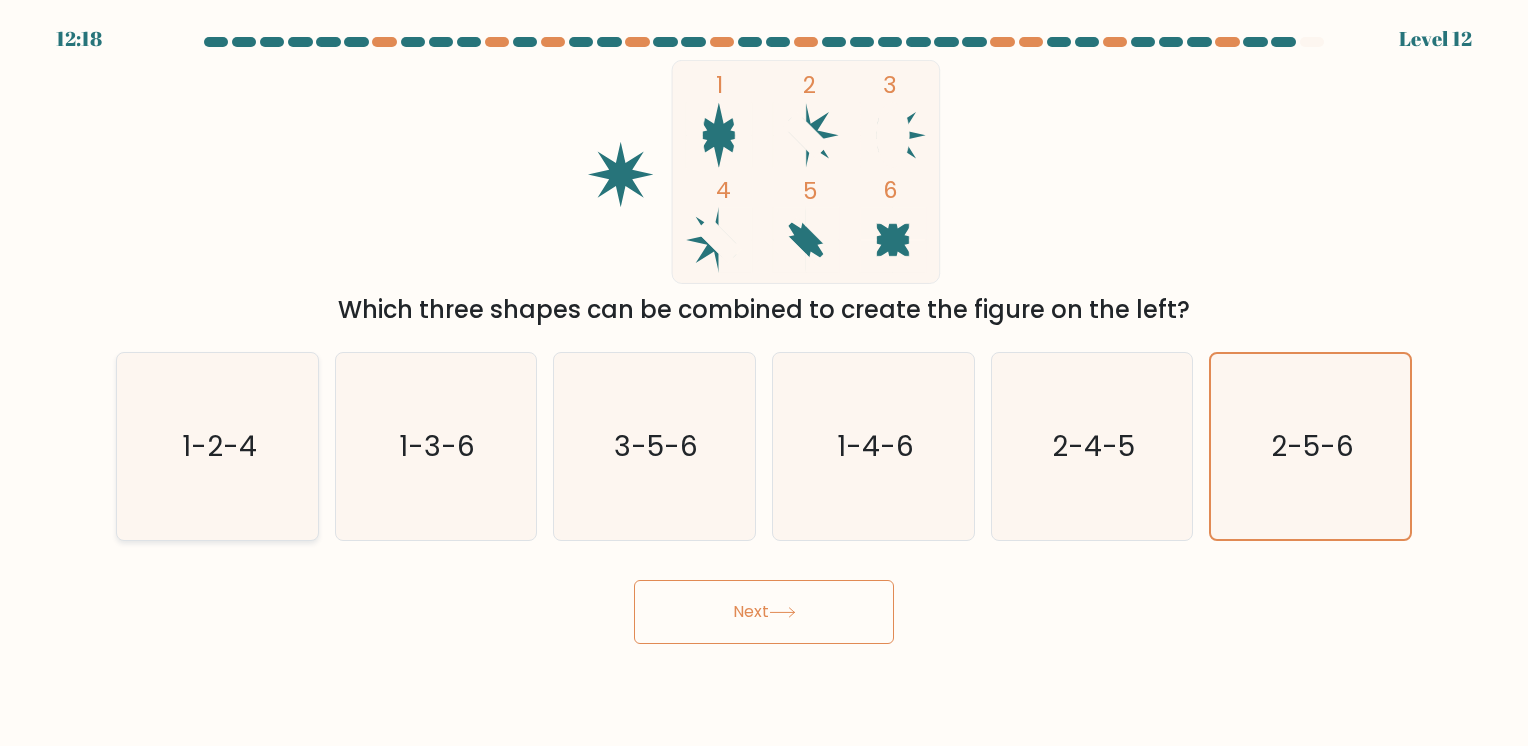 click on "1-2-4" at bounding box center [217, 446] 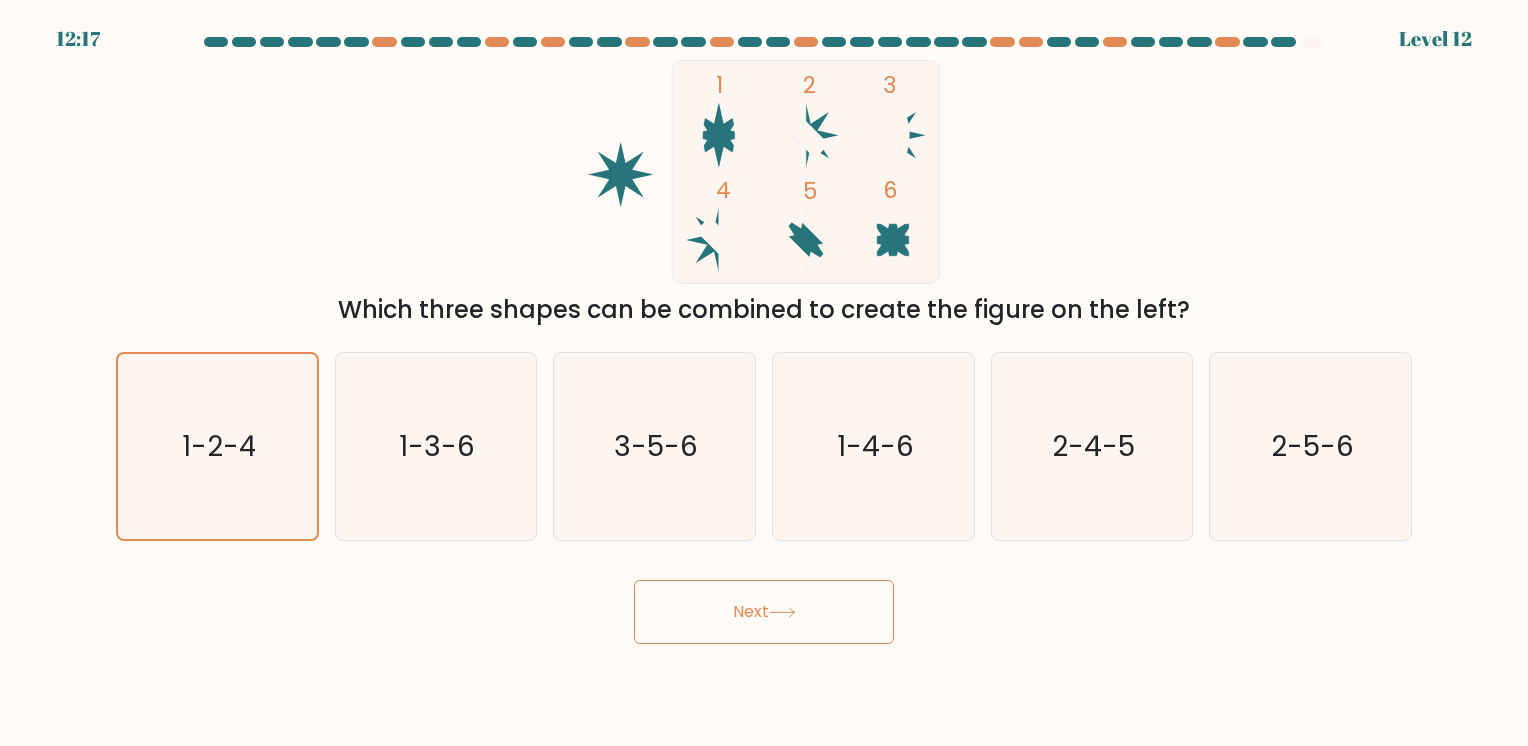 click on "Next" at bounding box center (764, 612) 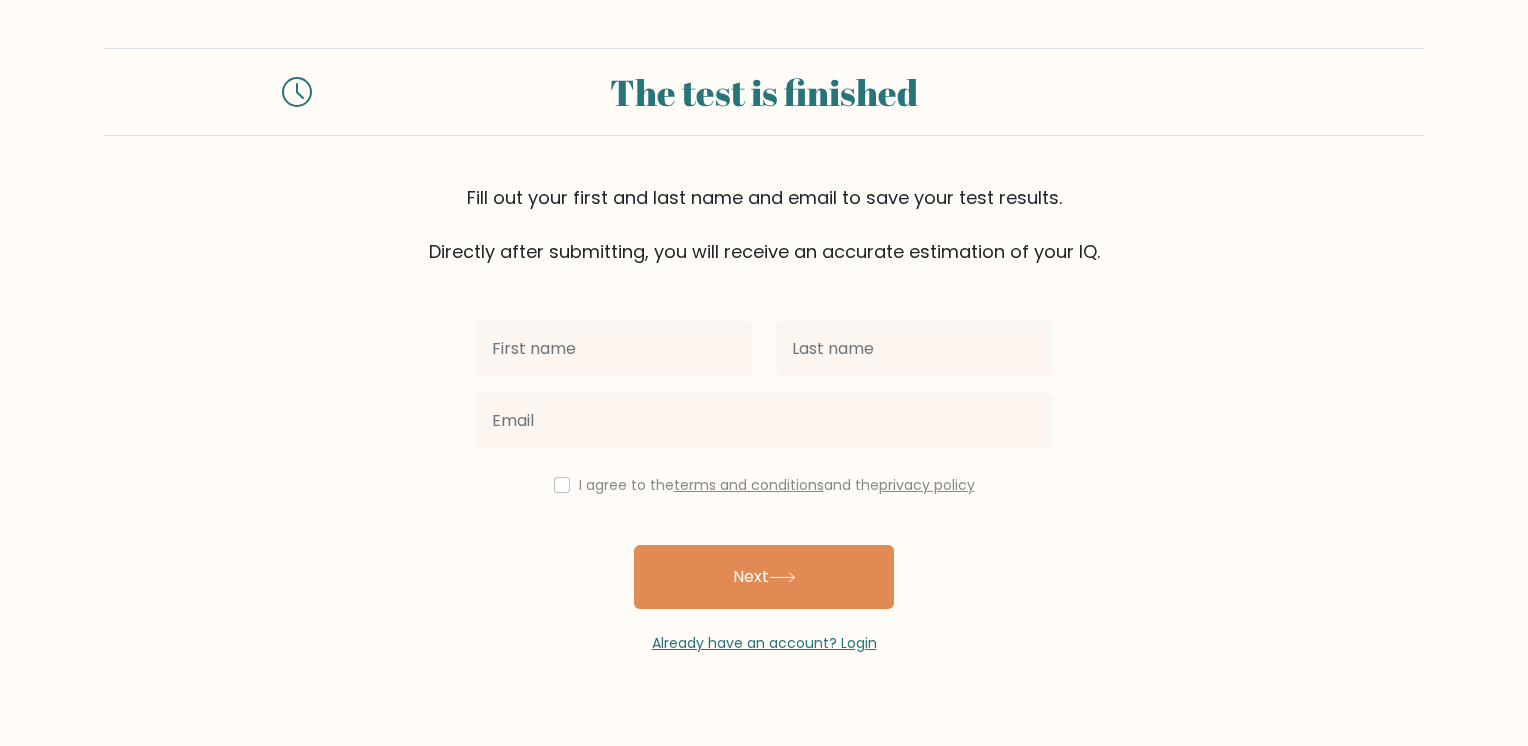 scroll, scrollTop: 0, scrollLeft: 0, axis: both 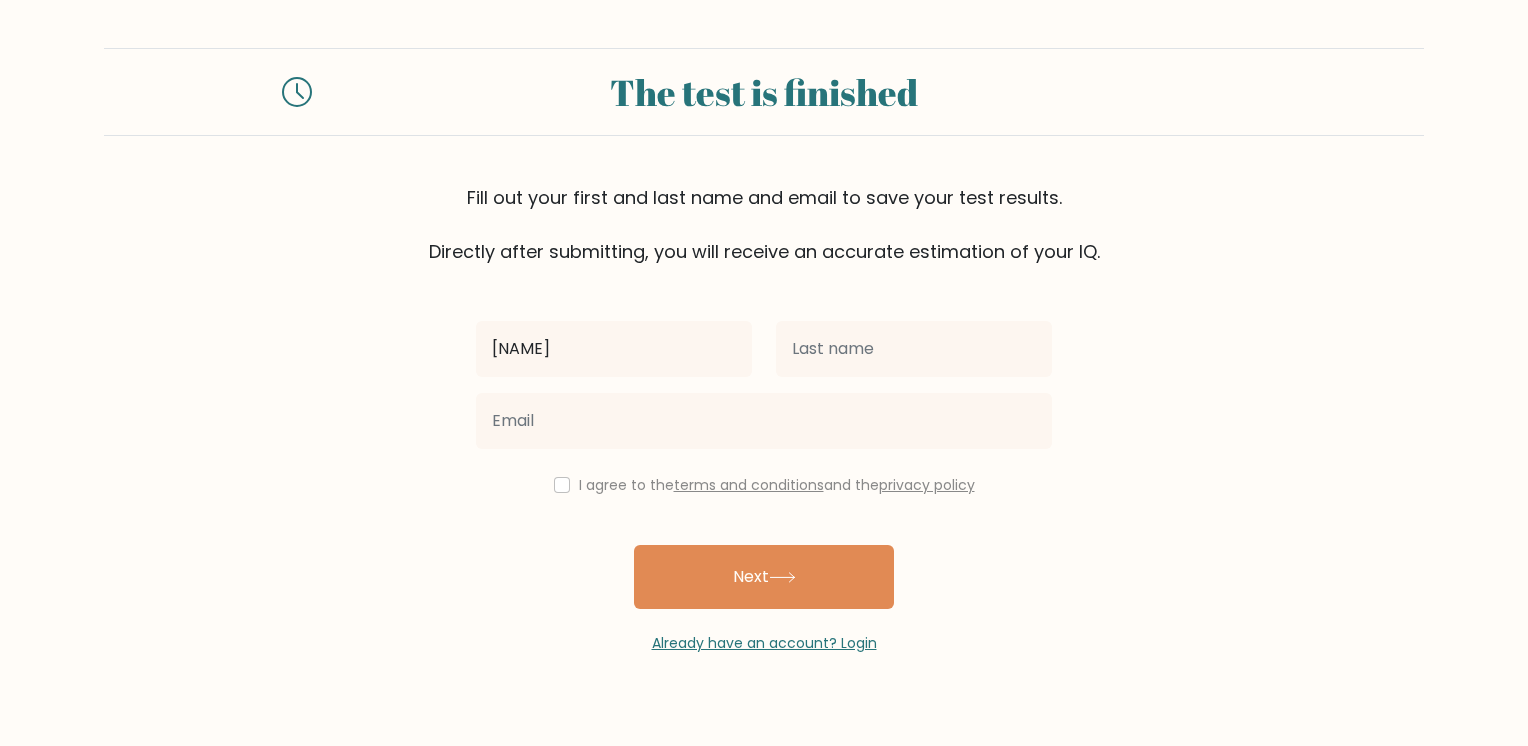 type on "[NAME]" 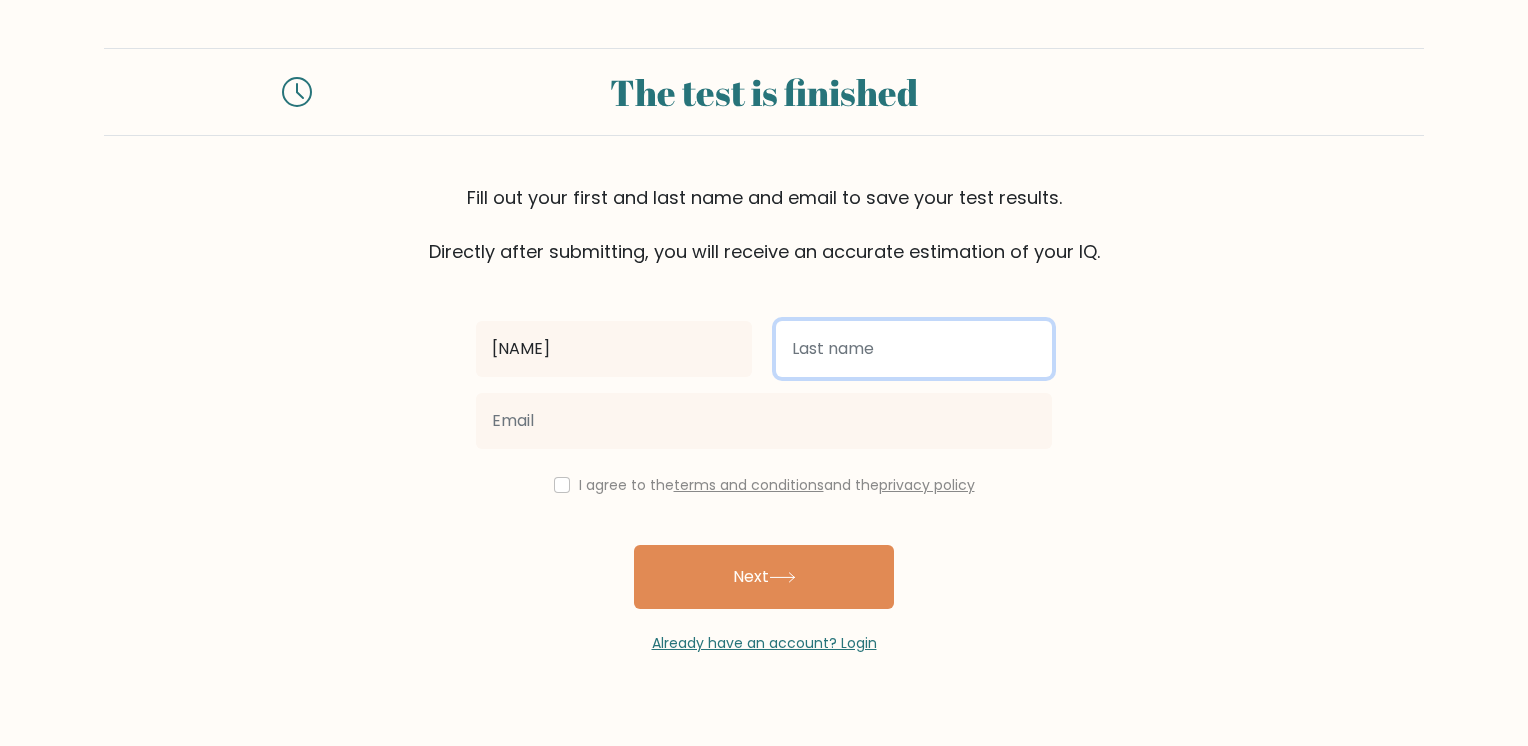 click at bounding box center (914, 349) 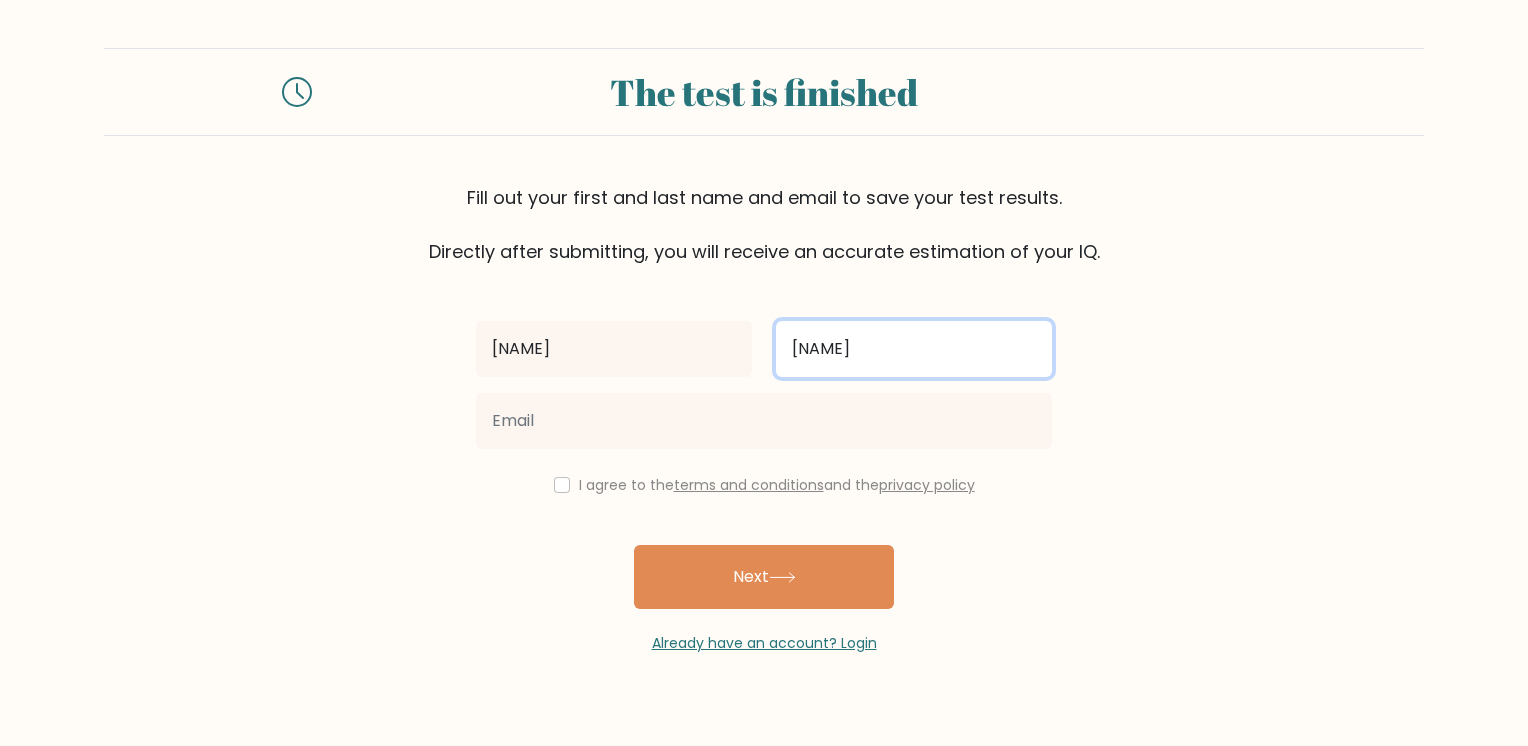 type on "yehia" 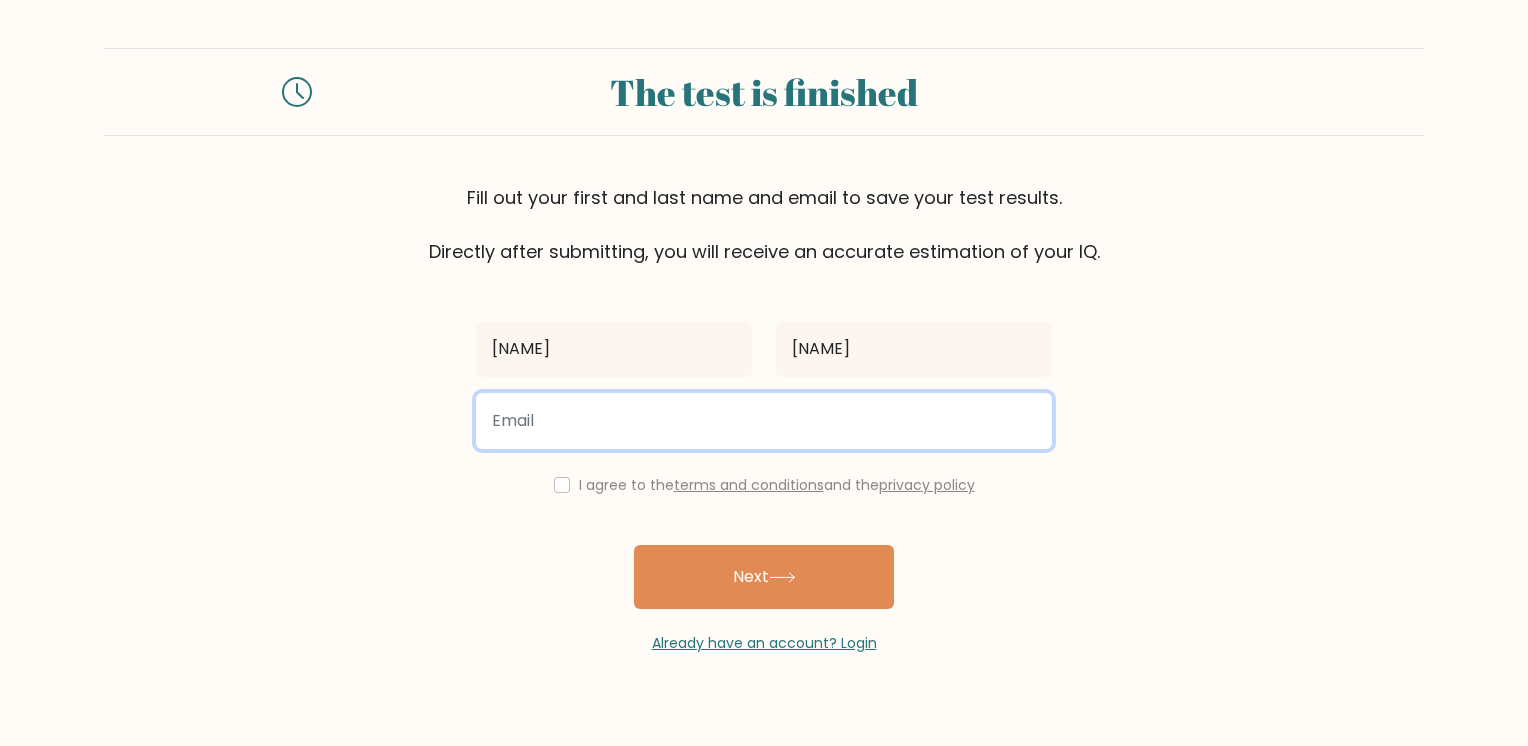 click at bounding box center (764, 421) 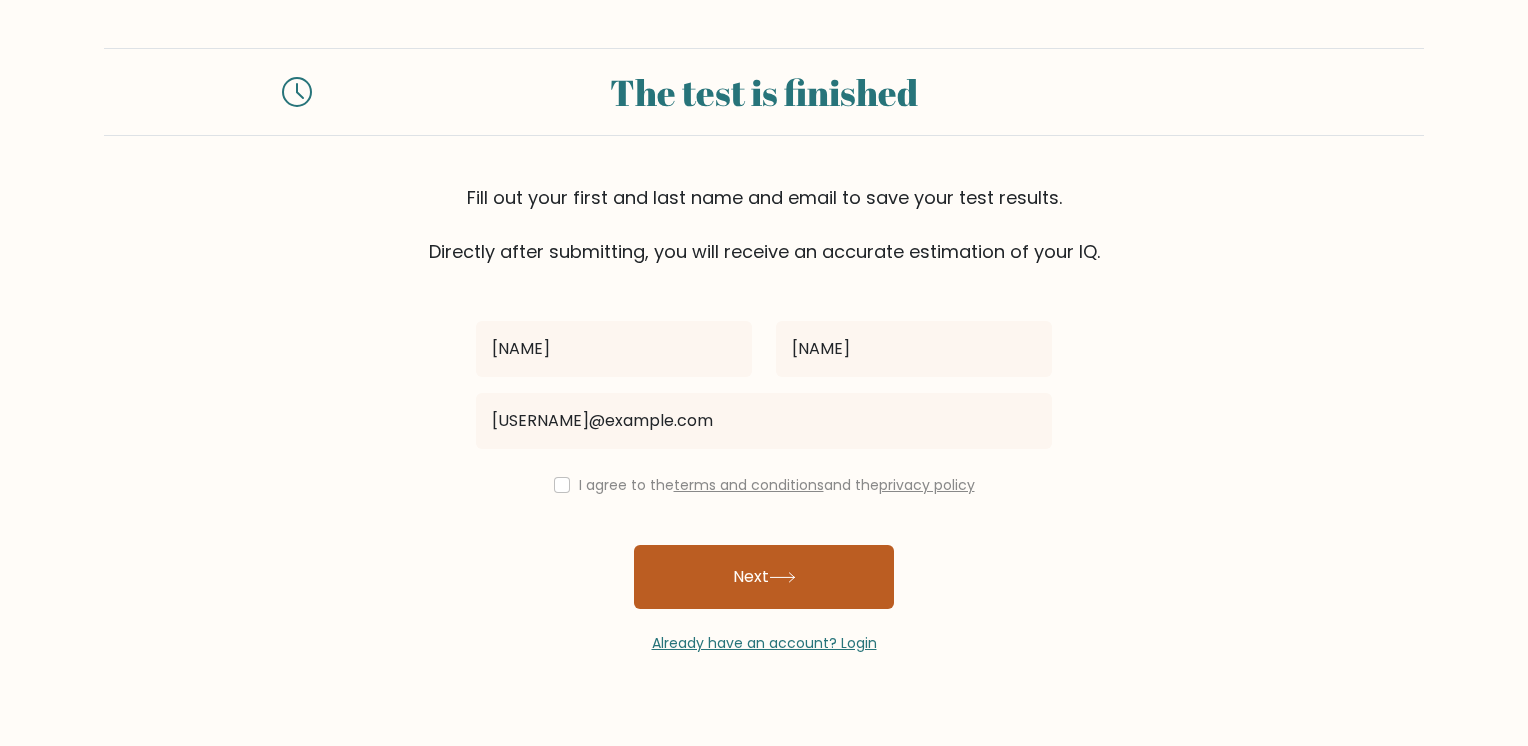 click on "Next" at bounding box center [764, 577] 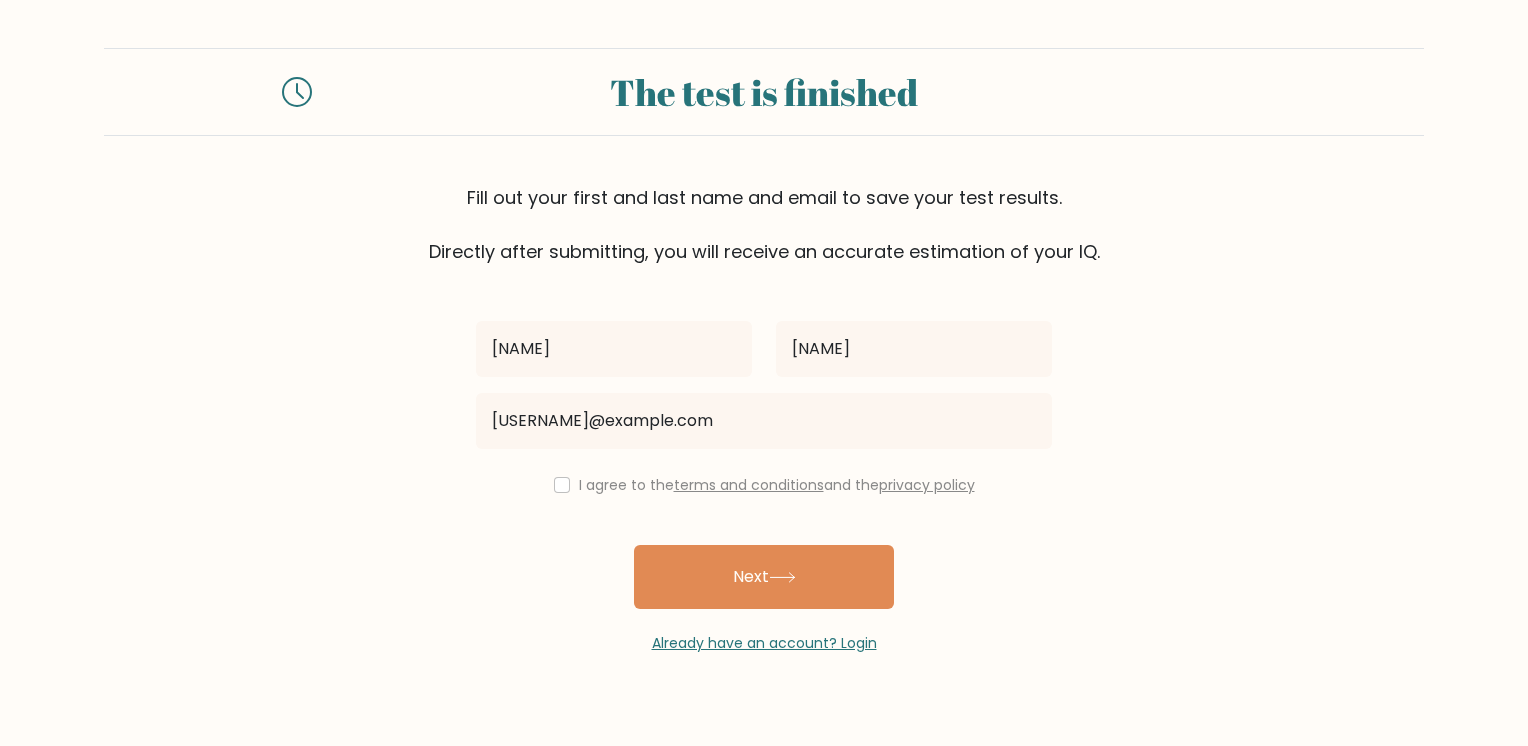 click on "mariam
yehia
mariammyehiaa@gmail.com
I agree to the  terms and conditions  and the  privacy policy
Next
Already have an account? Login" at bounding box center [764, 459] 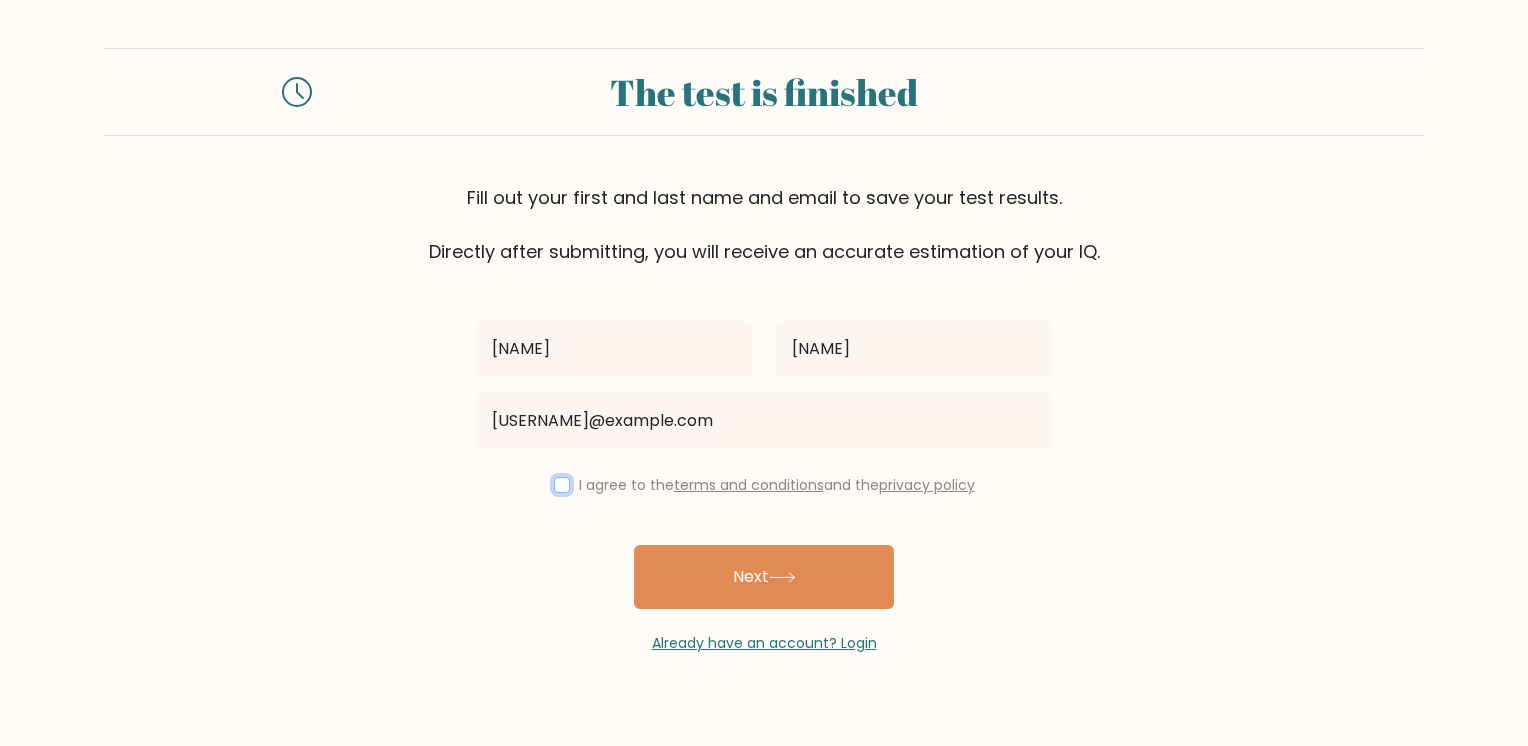 click at bounding box center [562, 485] 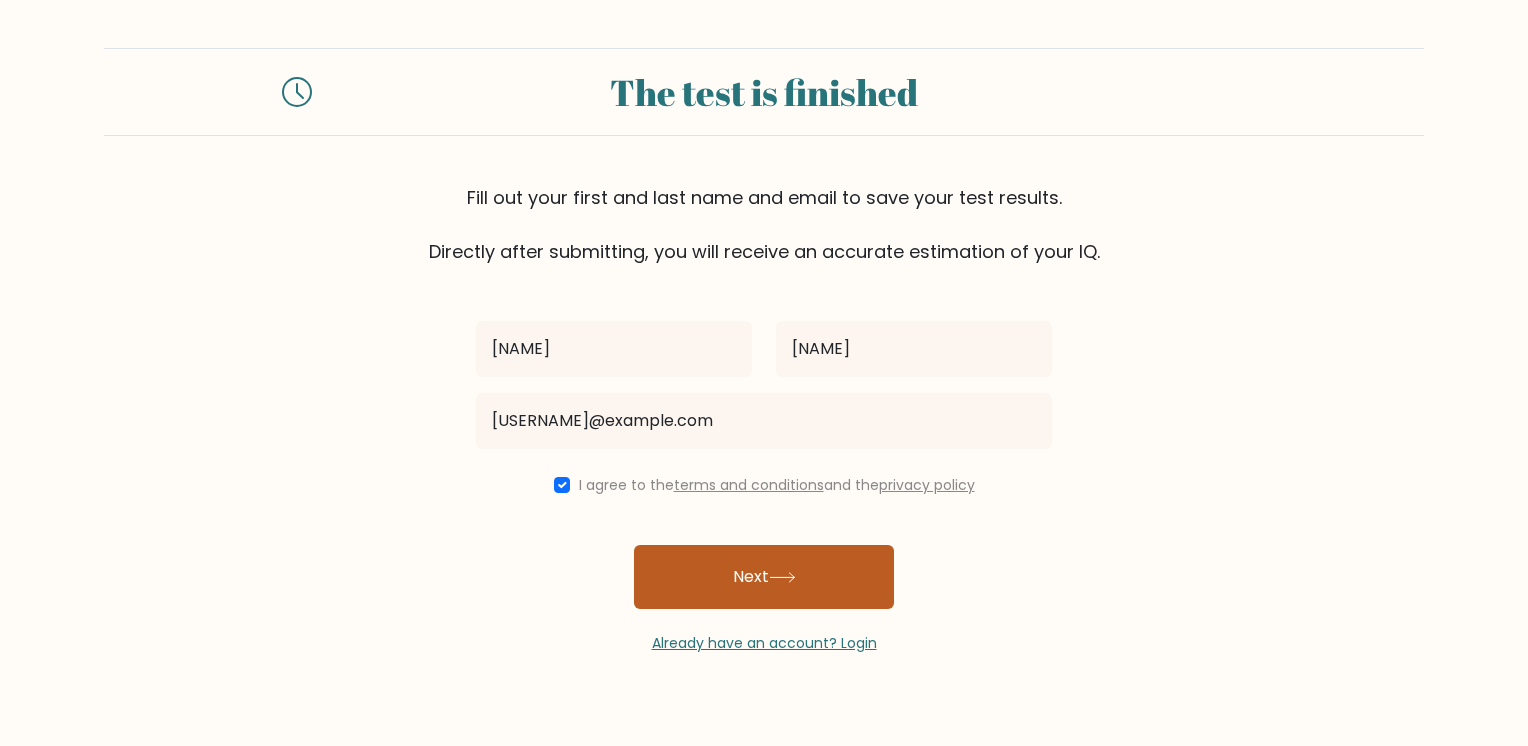 click on "Next" at bounding box center (764, 577) 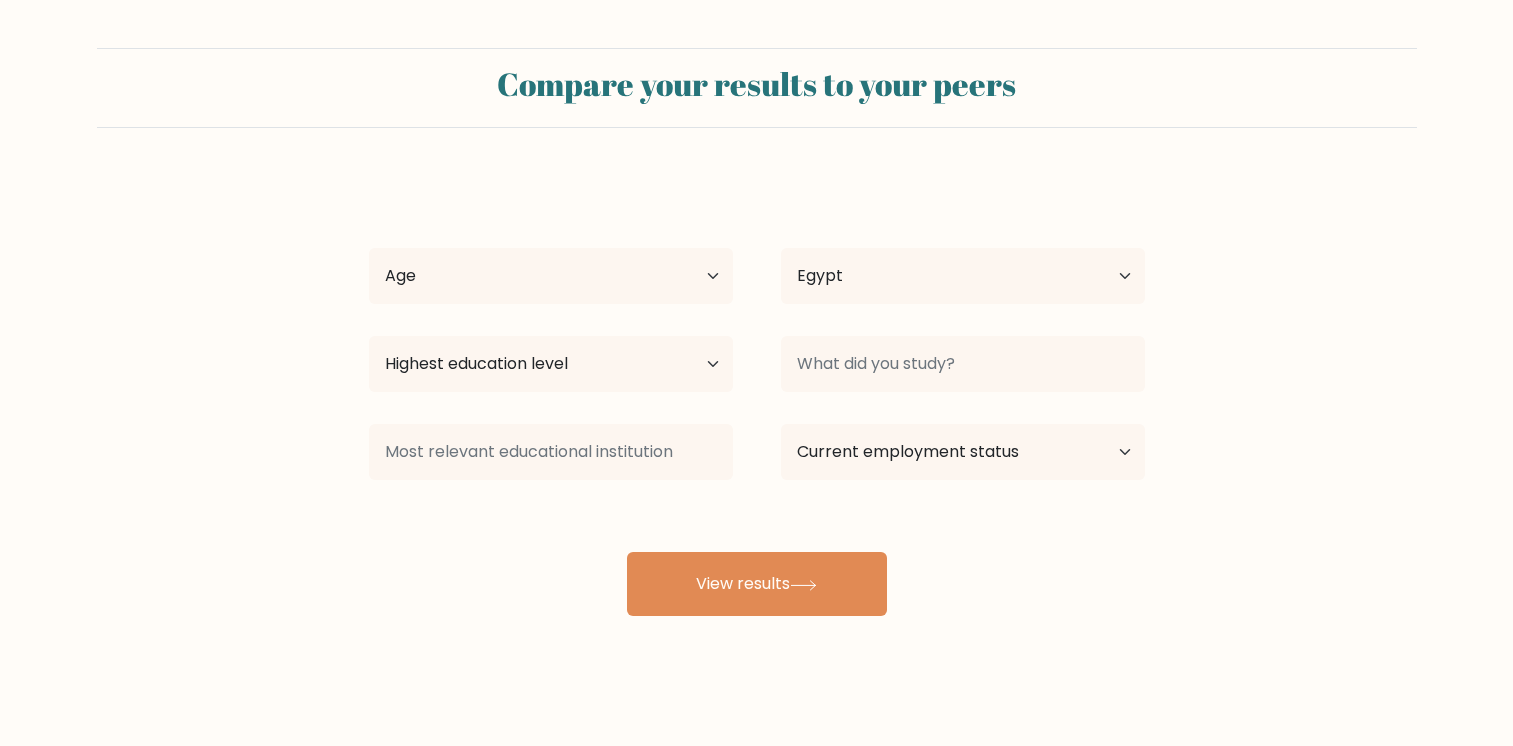 scroll, scrollTop: 0, scrollLeft: 0, axis: both 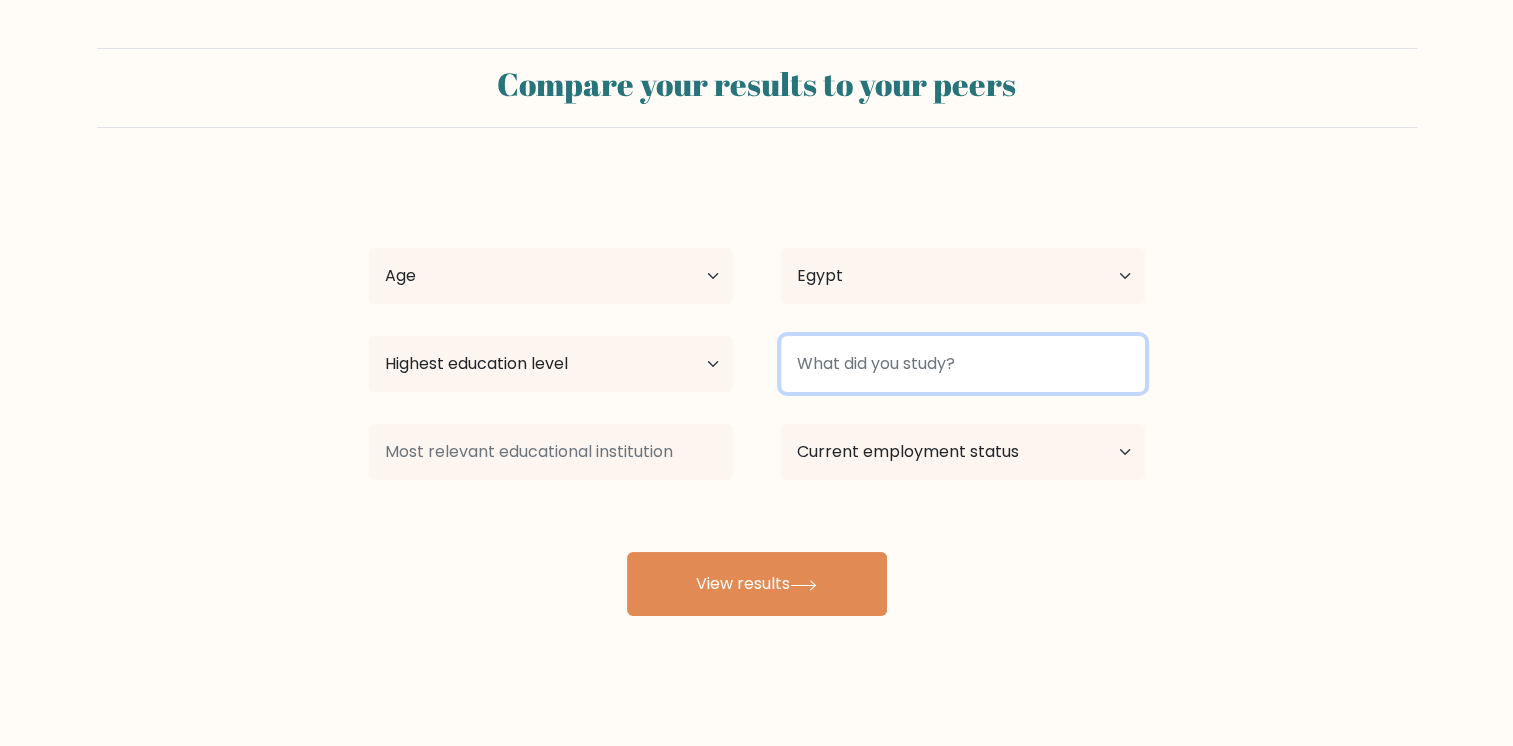 click at bounding box center [963, 364] 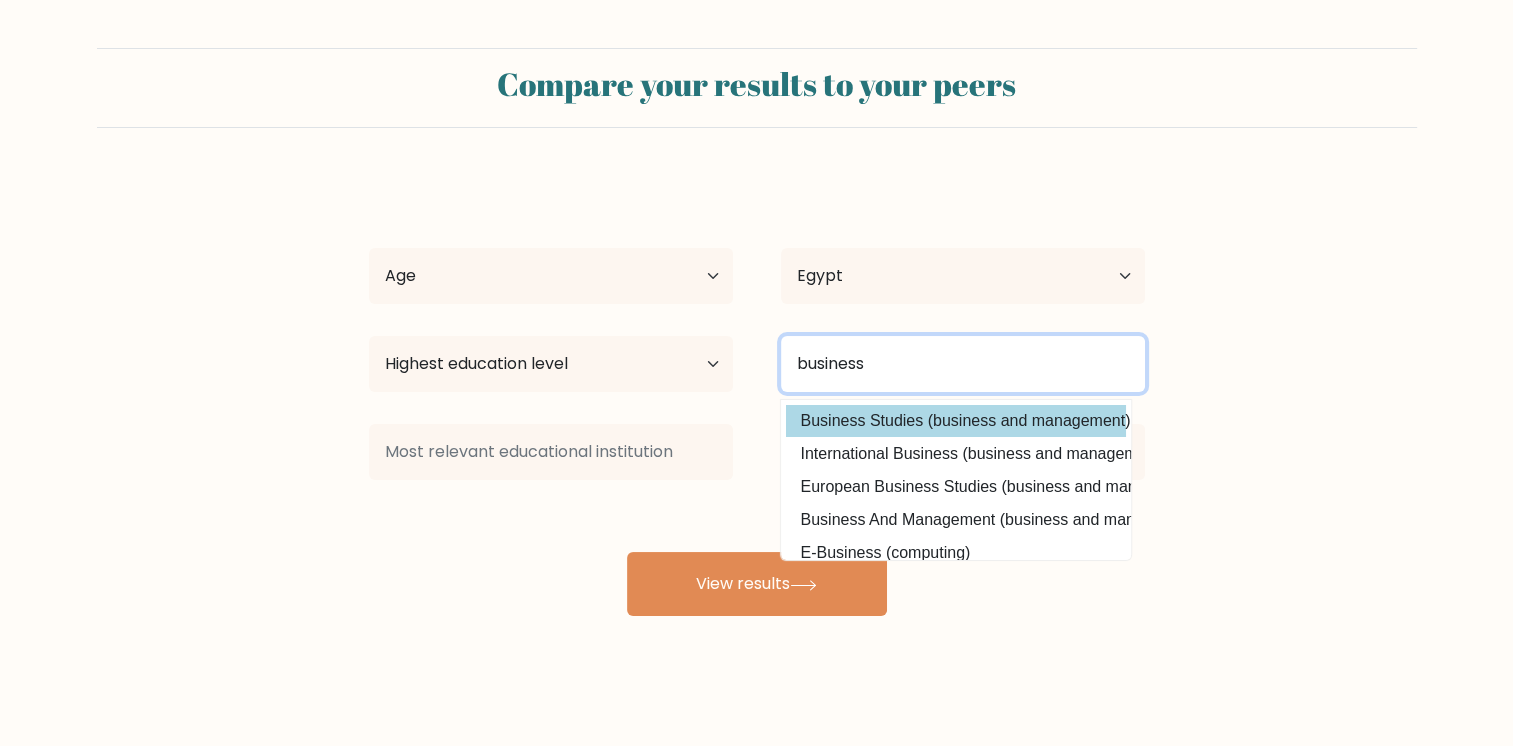 type on "business" 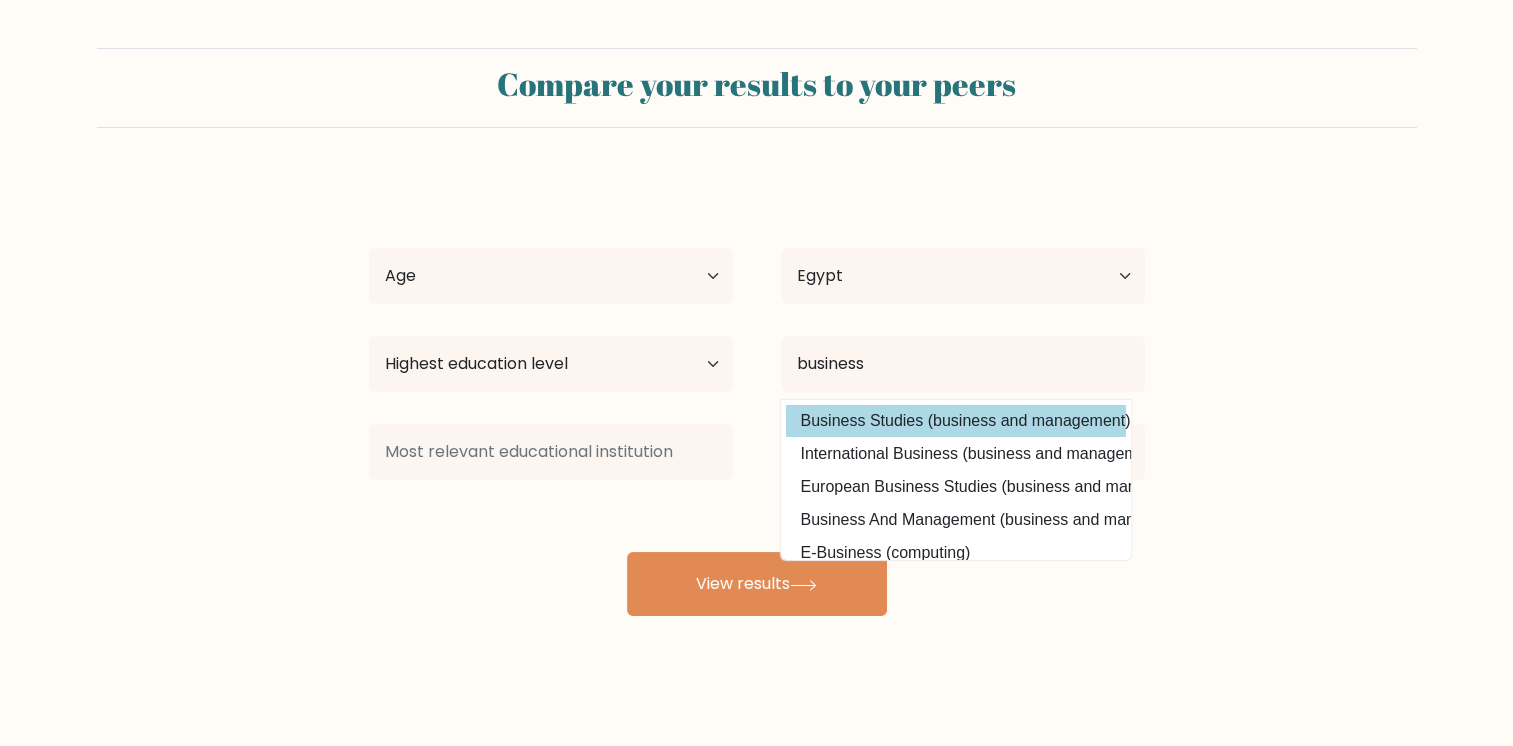 click on "Business Studies (business and management)" at bounding box center [956, 421] 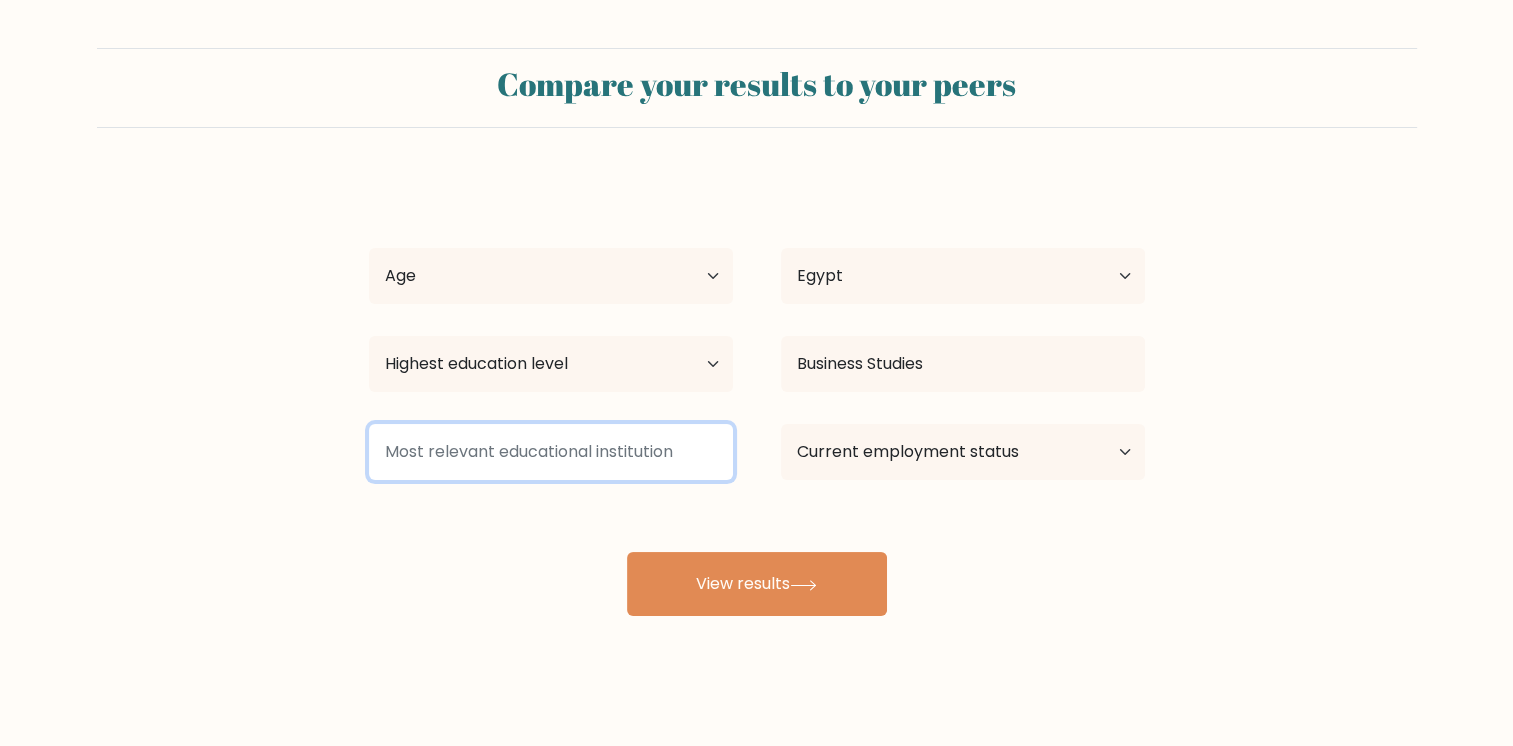 click at bounding box center (551, 452) 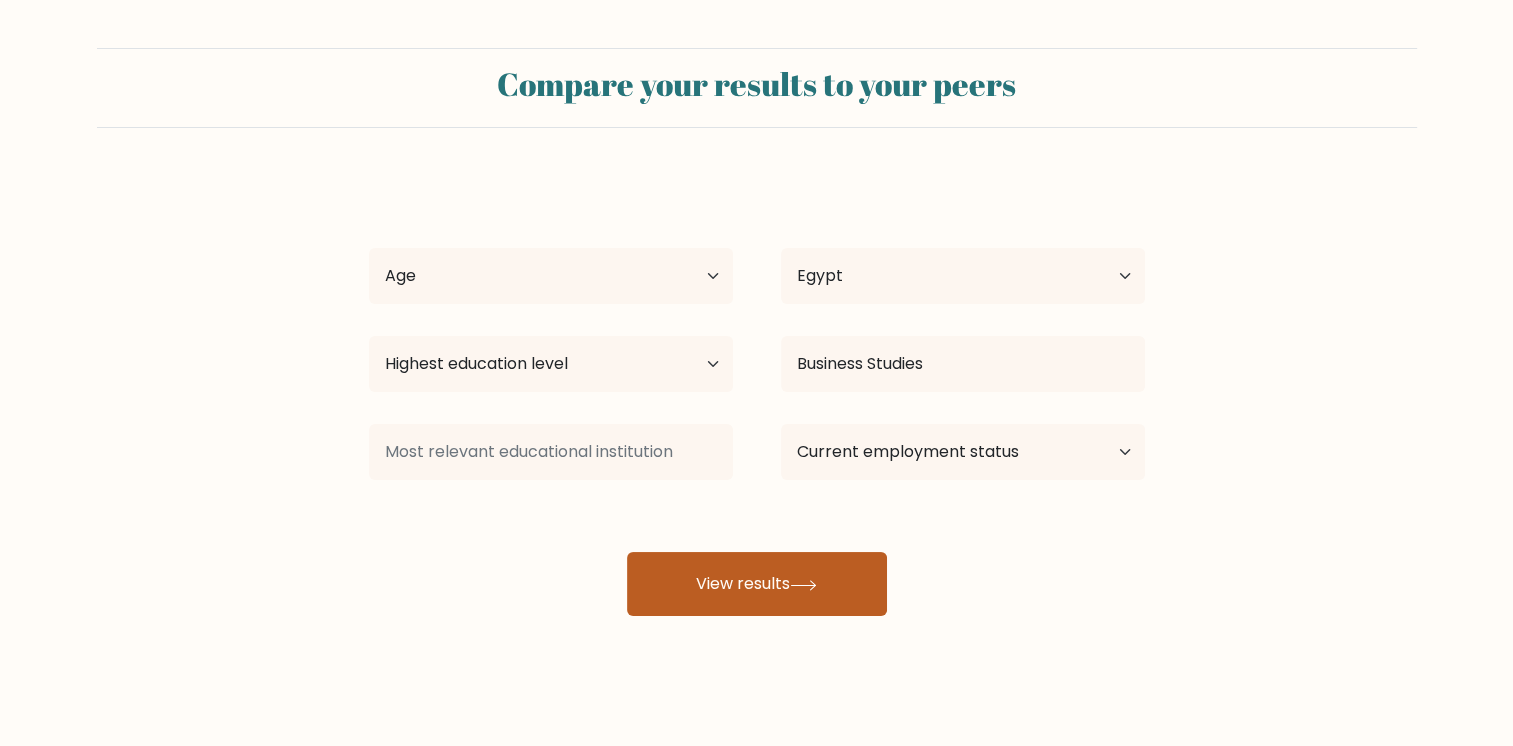 click on "View results" at bounding box center [757, 584] 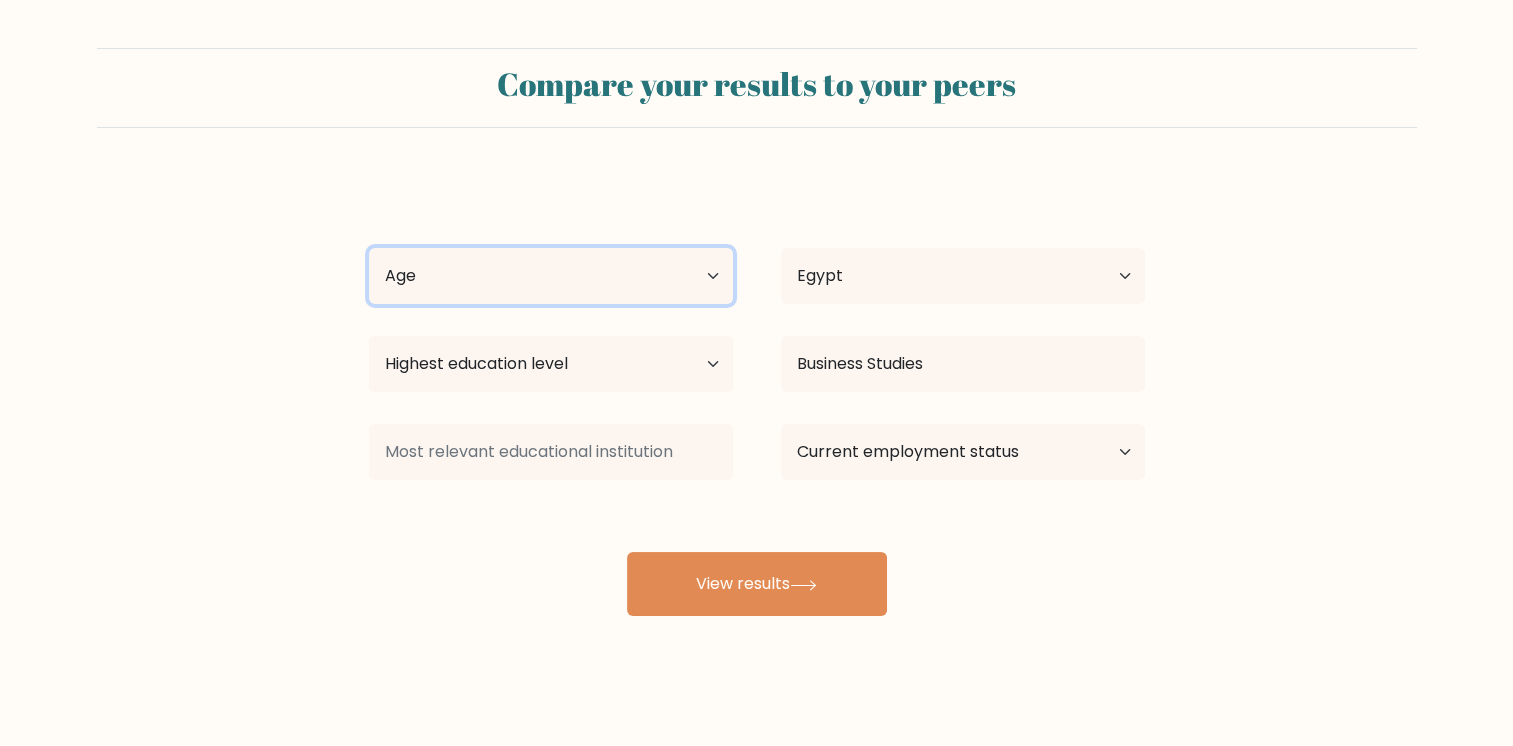 click on "Age
Under 18 years old
18-24 years old
25-34 years old
35-44 years old
45-54 years old
55-64 years old
65 years old and above" at bounding box center (551, 276) 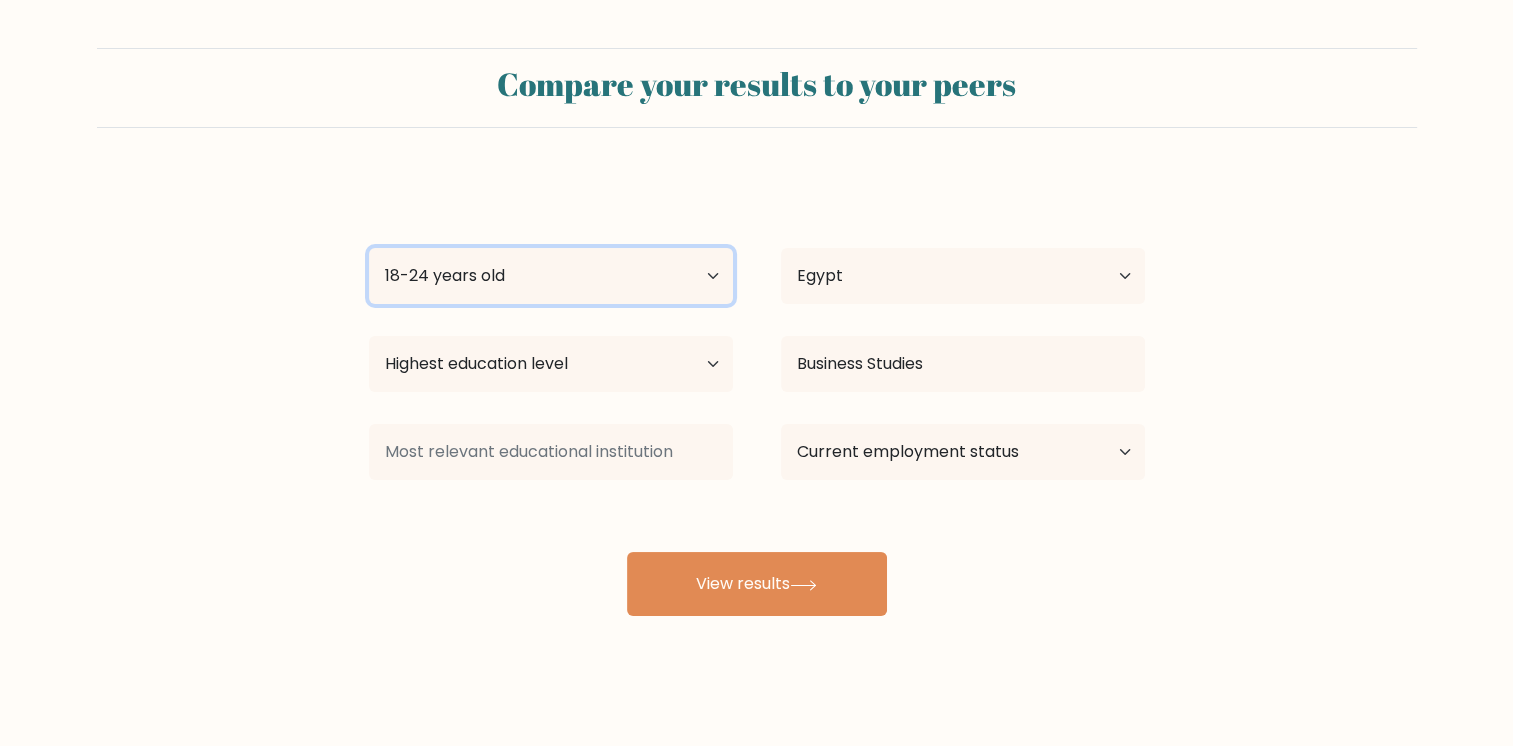 click on "Age
Under 18 years old
18-24 years old
25-34 years old
35-44 years old
45-54 years old
55-64 years old
65 years old and above" at bounding box center [551, 276] 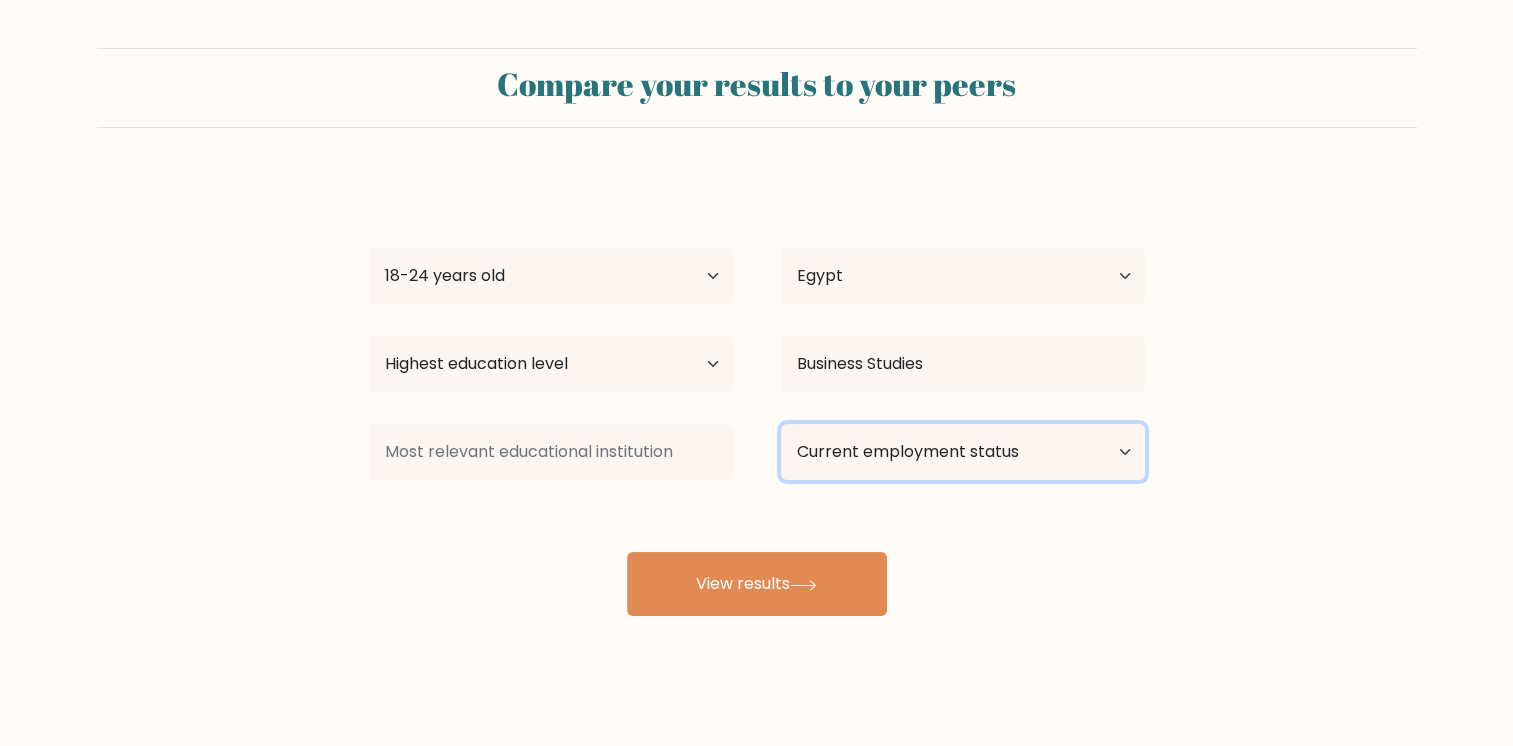 click on "Current employment status
Employed
Student
Retired
Other / prefer not to answer" at bounding box center (963, 452) 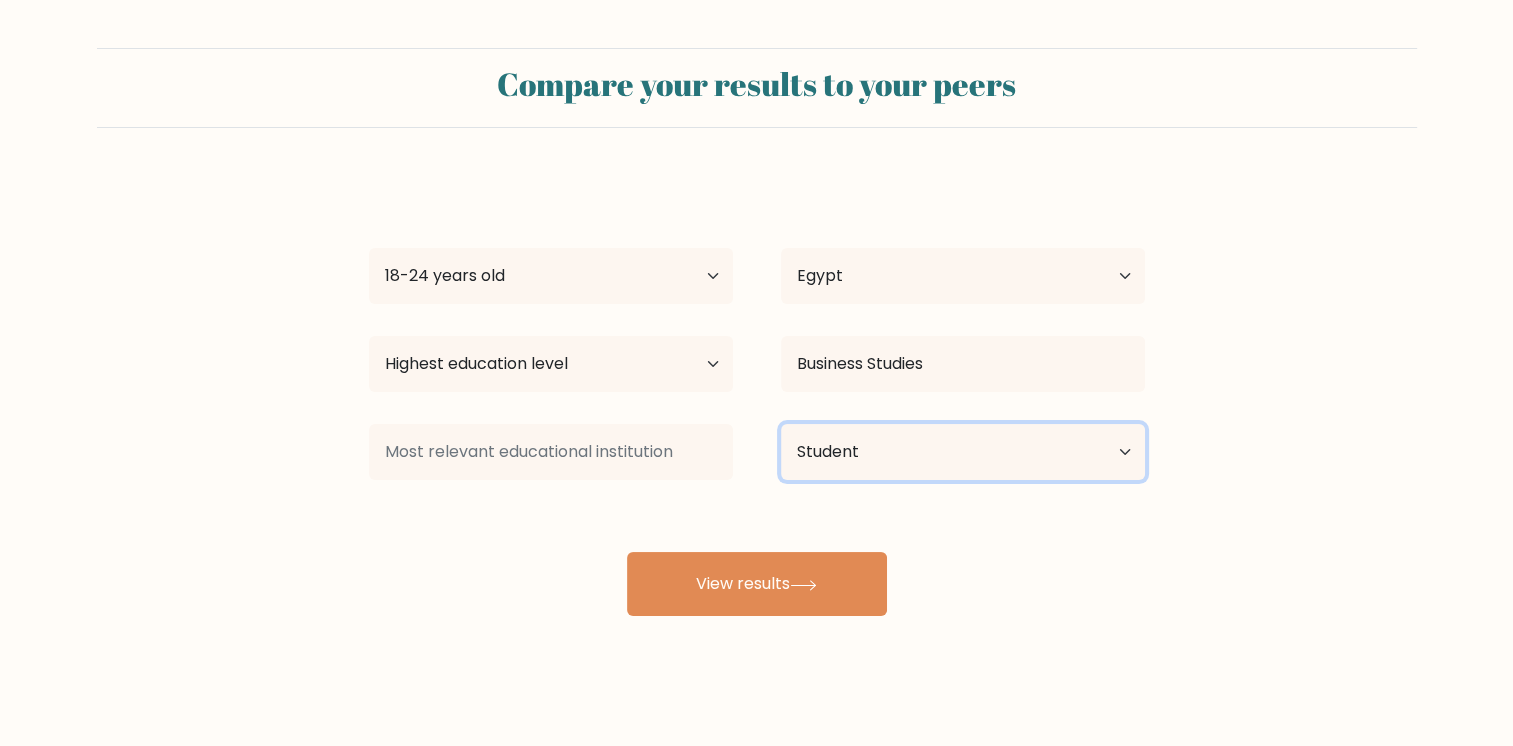 click on "Current employment status
Employed
Student
Retired
Other / prefer not to answer" at bounding box center (963, 452) 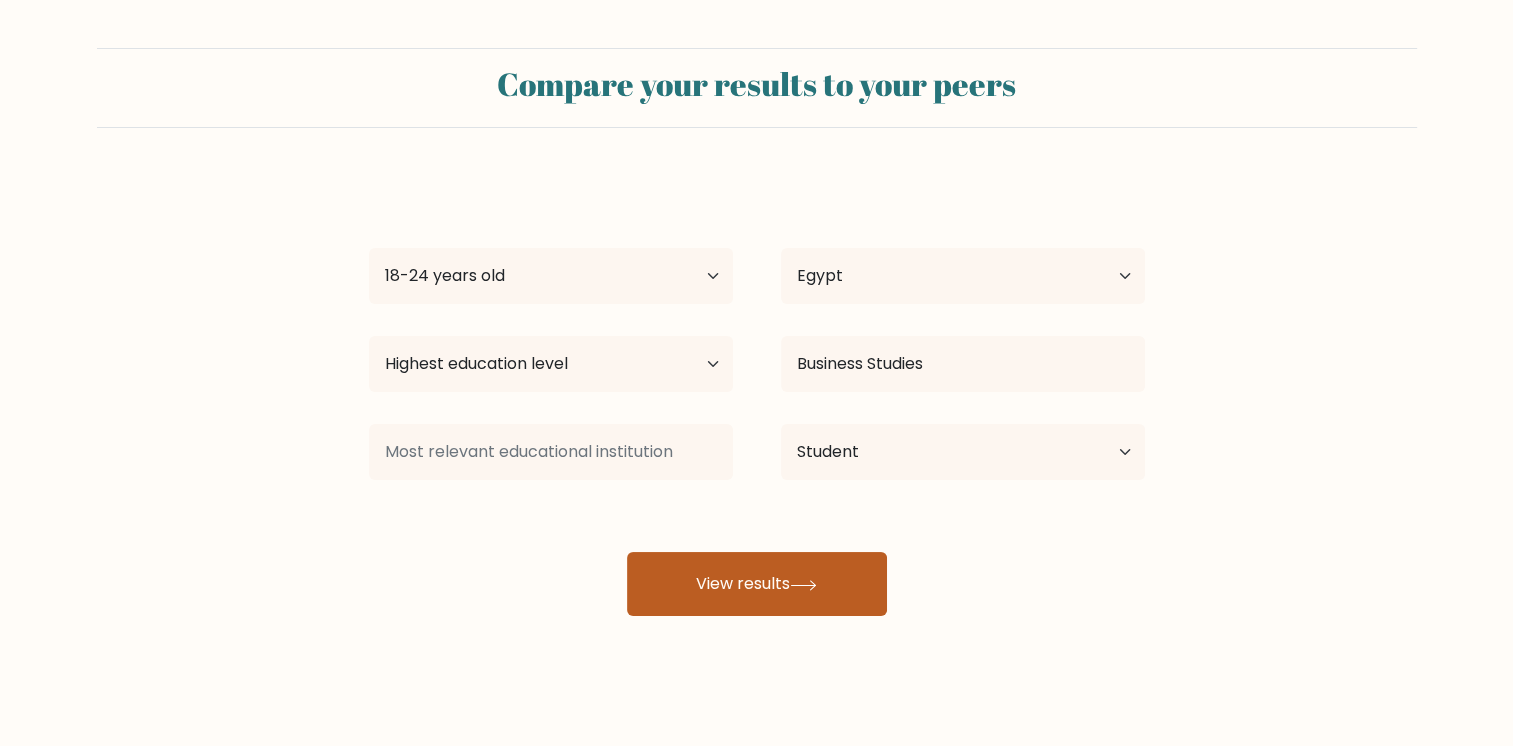 click on "View results" at bounding box center (757, 584) 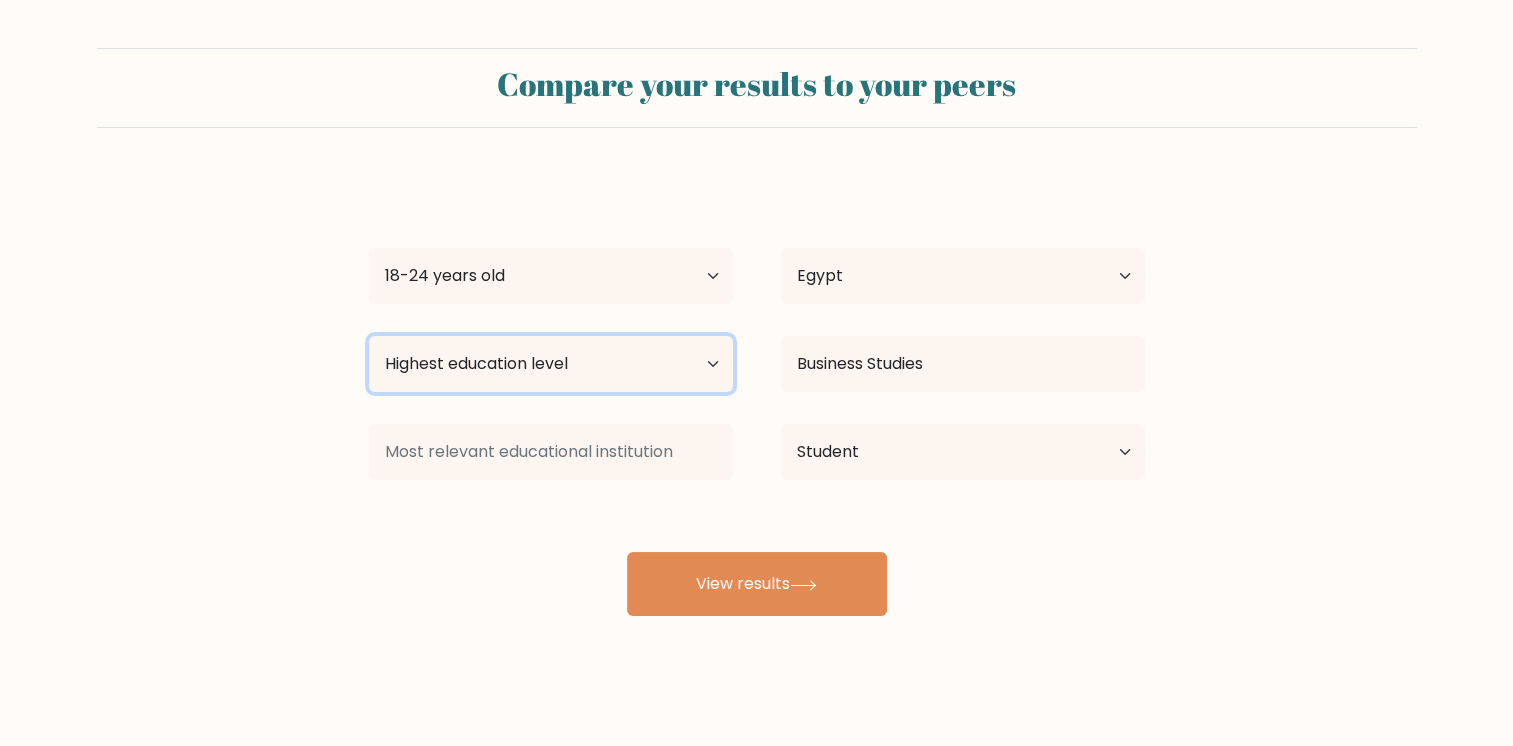 click on "Highest education level
No schooling
Primary
Lower Secondary
Upper Secondary
Occupation Specific
Bachelor's degree
Master's degree
Doctoral degree" at bounding box center [551, 364] 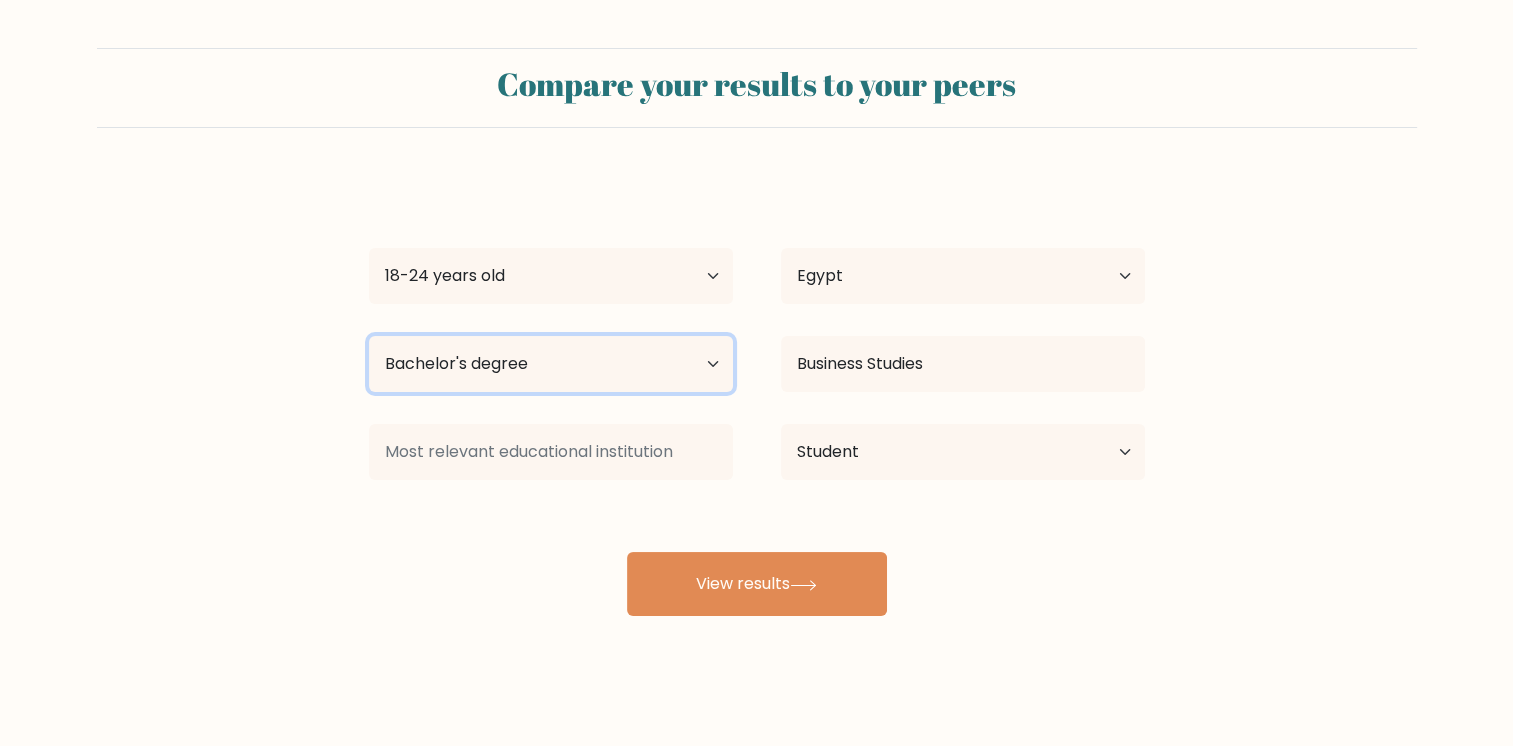 click on "Highest education level
No schooling
Primary
Lower Secondary
Upper Secondary
Occupation Specific
Bachelor's degree
Master's degree
Doctoral degree" at bounding box center (551, 364) 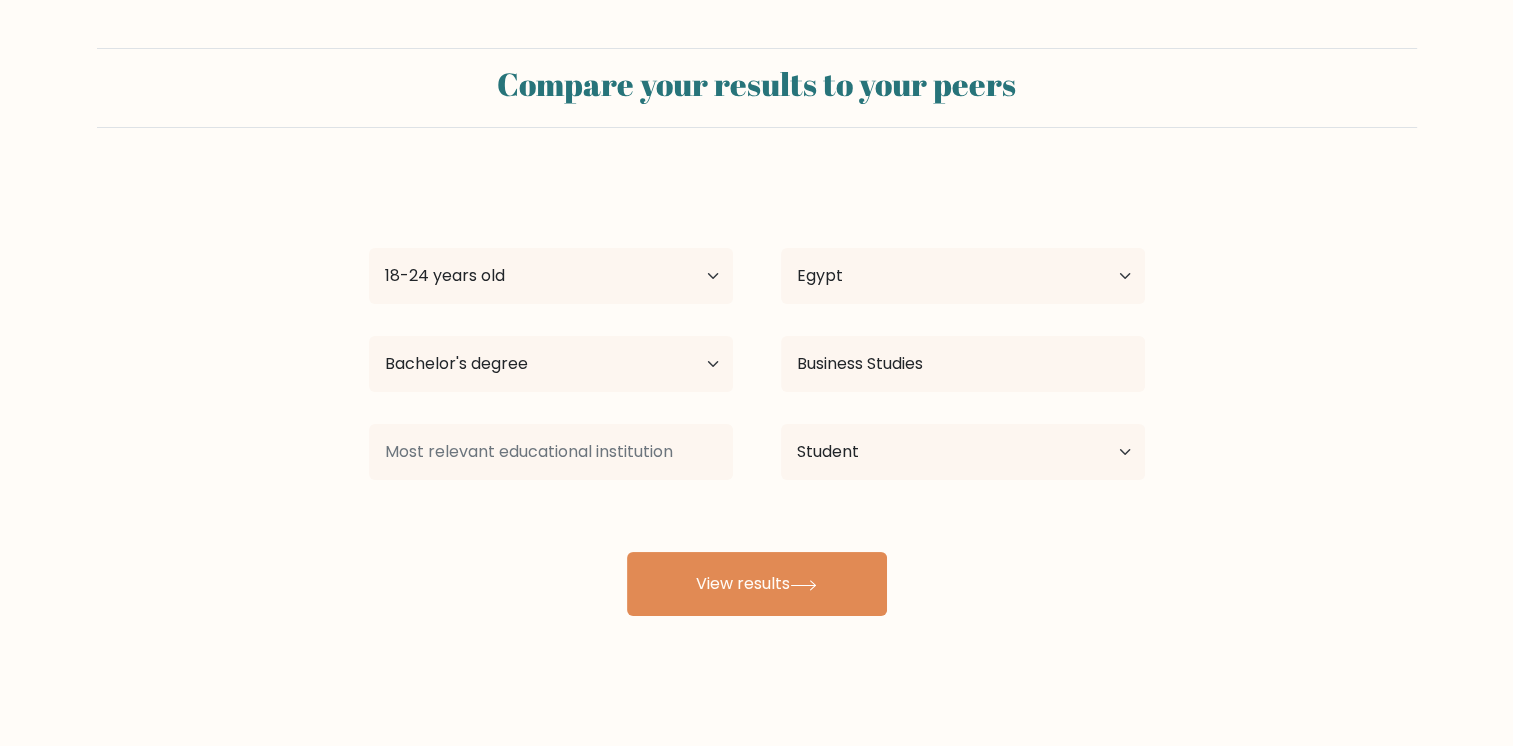 click on "mariam
yehia
Age
Under 18 years old
18-24 years old
25-34 years old
35-44 years old
45-54 years old
55-64 years old
65 years old and above
Country
Afghanistan
Albania
Algeria
American Samoa
Andorra
Angola
Anguilla
Antarctica
Antigua and Barbuda
Argentina
Armenia
Aruba
Australia
Austria
Azerbaijan
Bahamas
Bahrain
Bangladesh
Barbados
Belarus
Belgium
Belize
Benin
Bermuda
Bhutan
Bolivia
Bonaire, Sint Eustatius and Saba
Bosnia and Herzegovina
Botswana
Bouvet Island
Brazil
Brunei Chad" at bounding box center (757, 396) 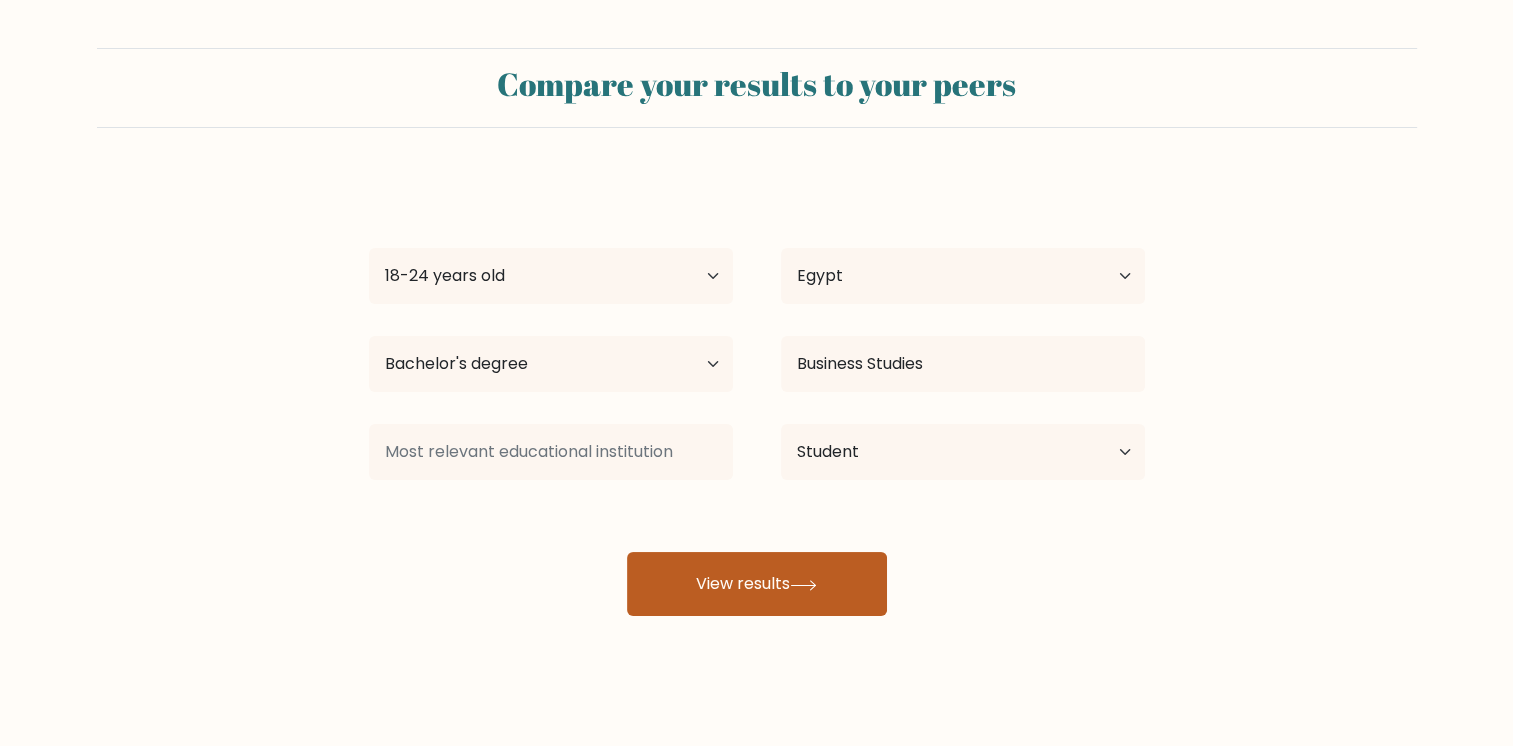 click on "View results" at bounding box center [757, 584] 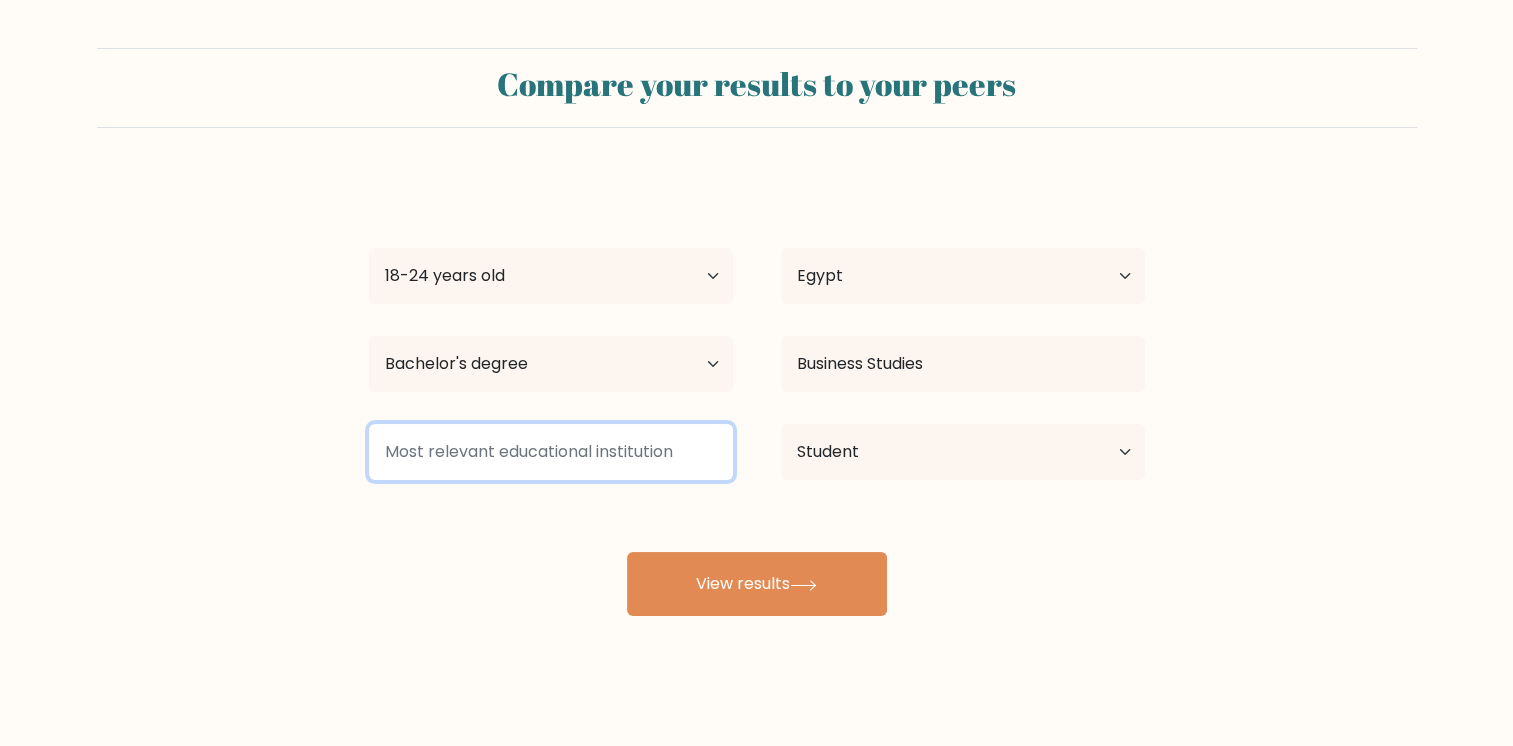 click at bounding box center [551, 452] 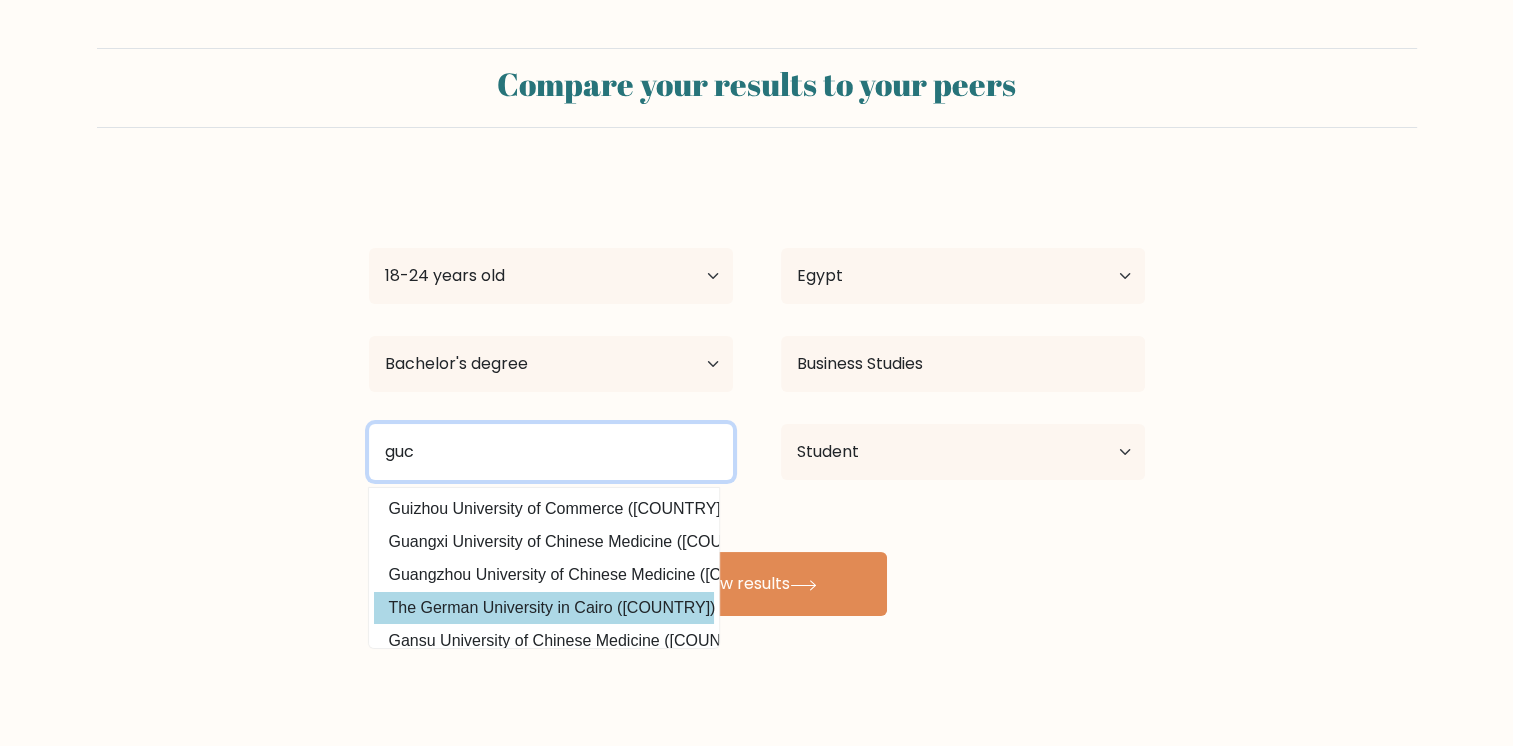 type on "guc" 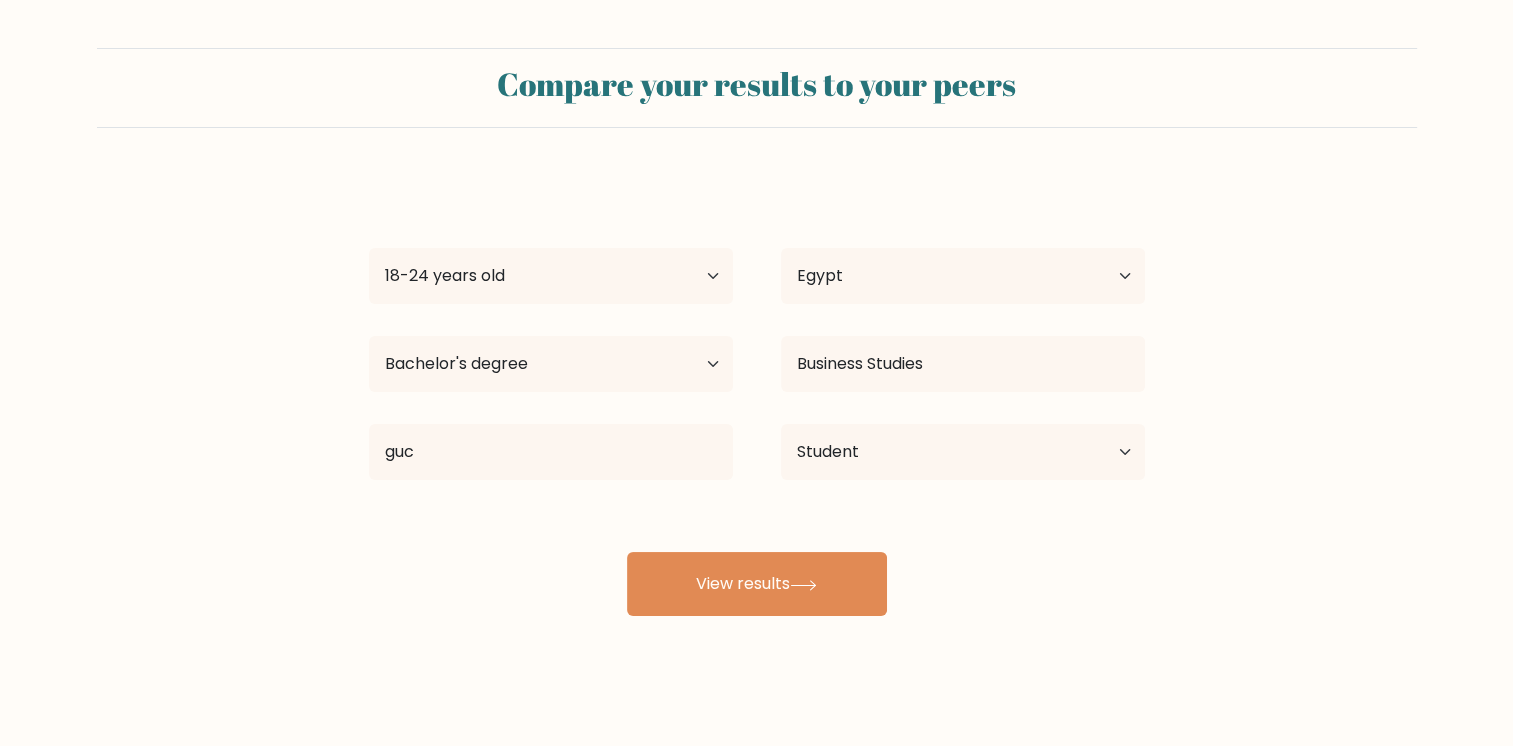 click on "Compare your results to your peers
mariam
yehia
Age
Under 18 years old
18-24 years old
25-34 years old
35-44 years old
45-54 years old
55-64 years old
65 years old and above
Country
Afghanistan
Albania
Algeria
American Samoa
Andorra
Angola
Anguilla
Antarctica
Antigua and Barbuda
Argentina
Armenia
Aruba" at bounding box center (756, 379) 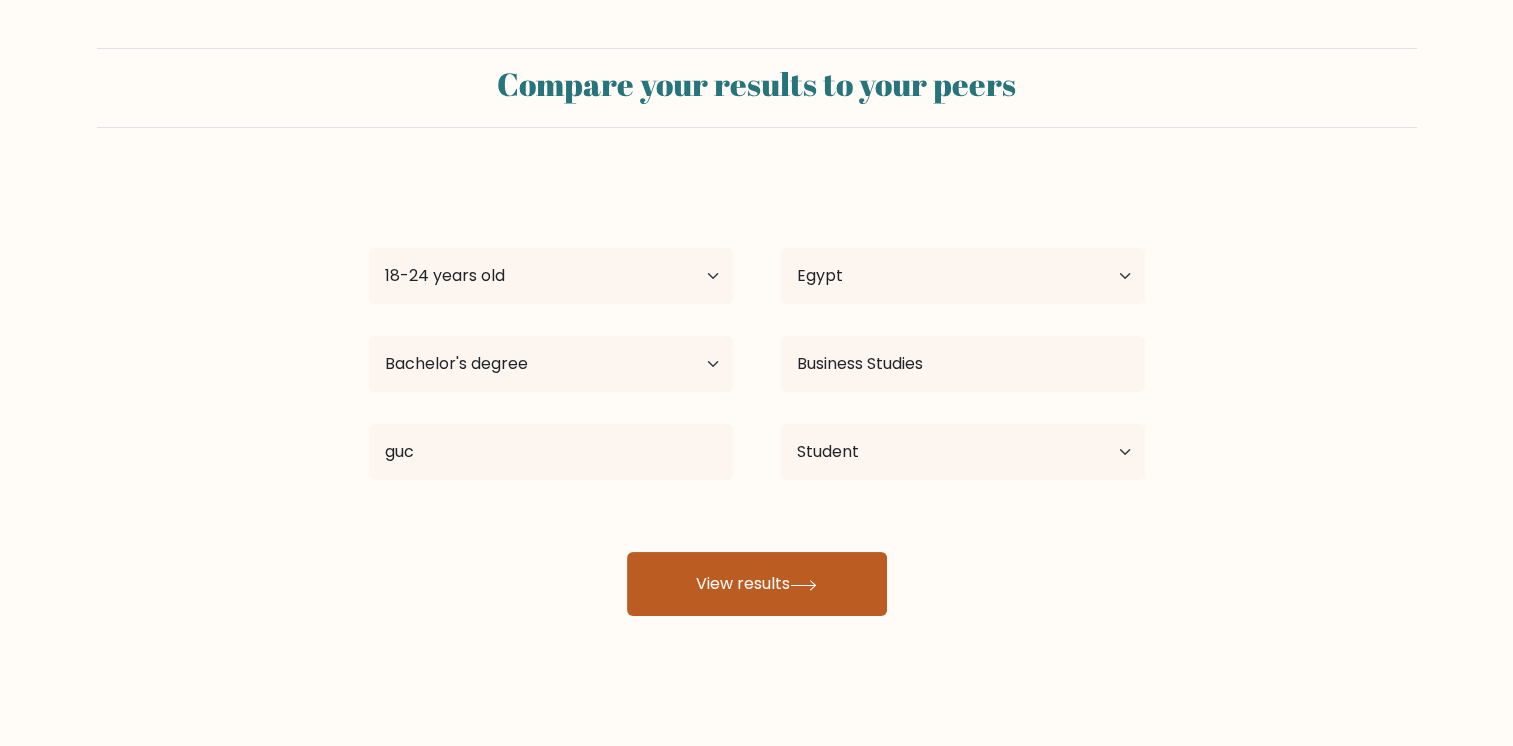 click on "View results" at bounding box center [757, 584] 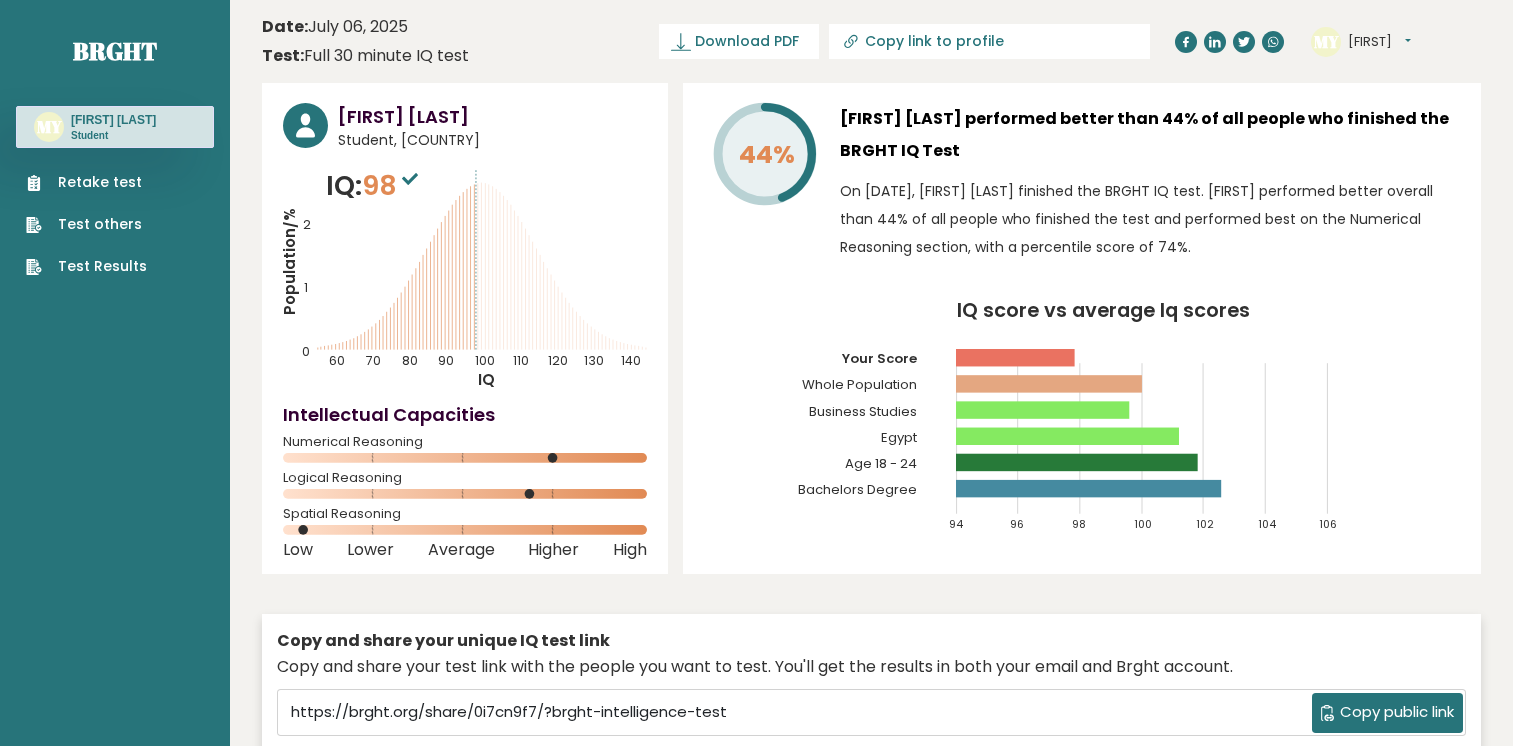 scroll, scrollTop: 0, scrollLeft: 0, axis: both 